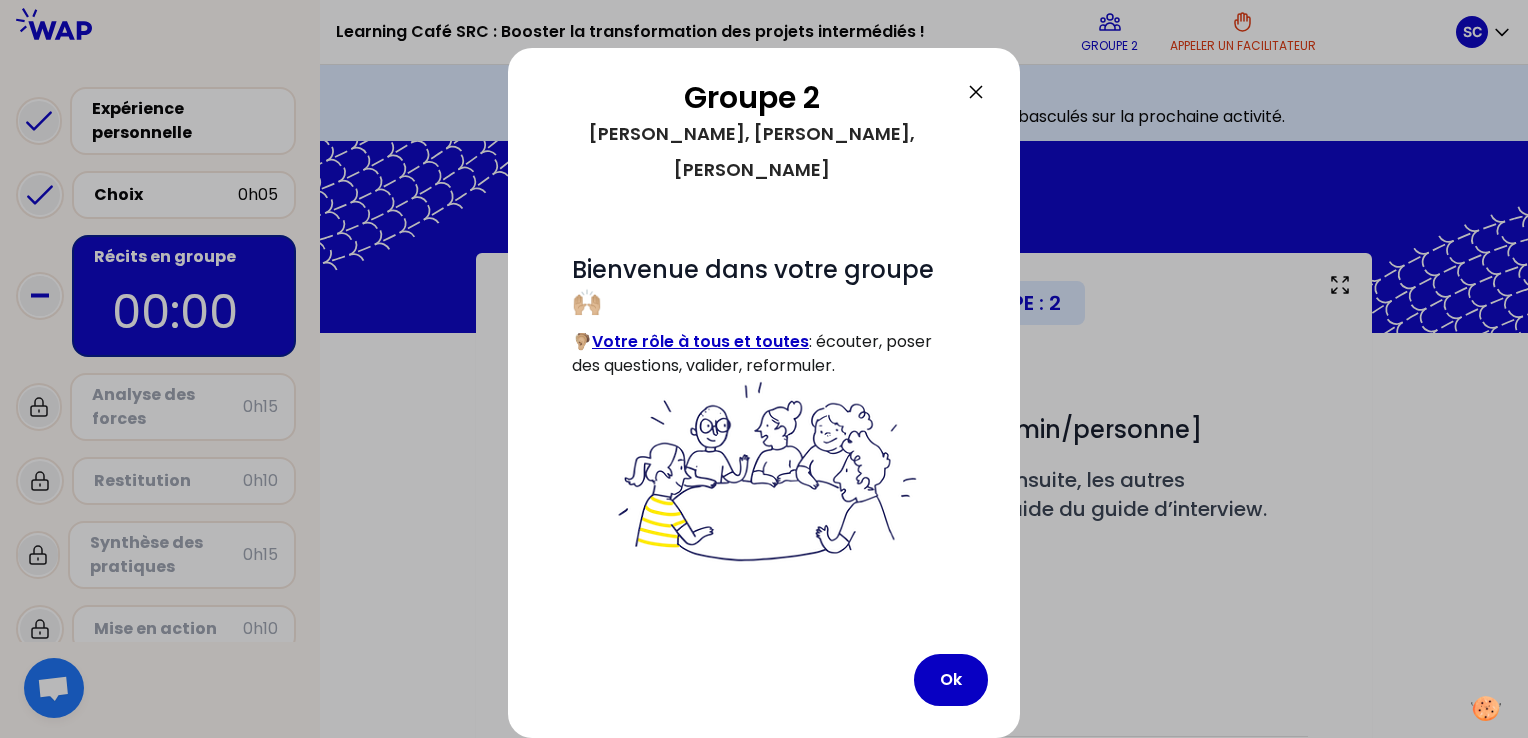 scroll, scrollTop: 0, scrollLeft: 0, axis: both 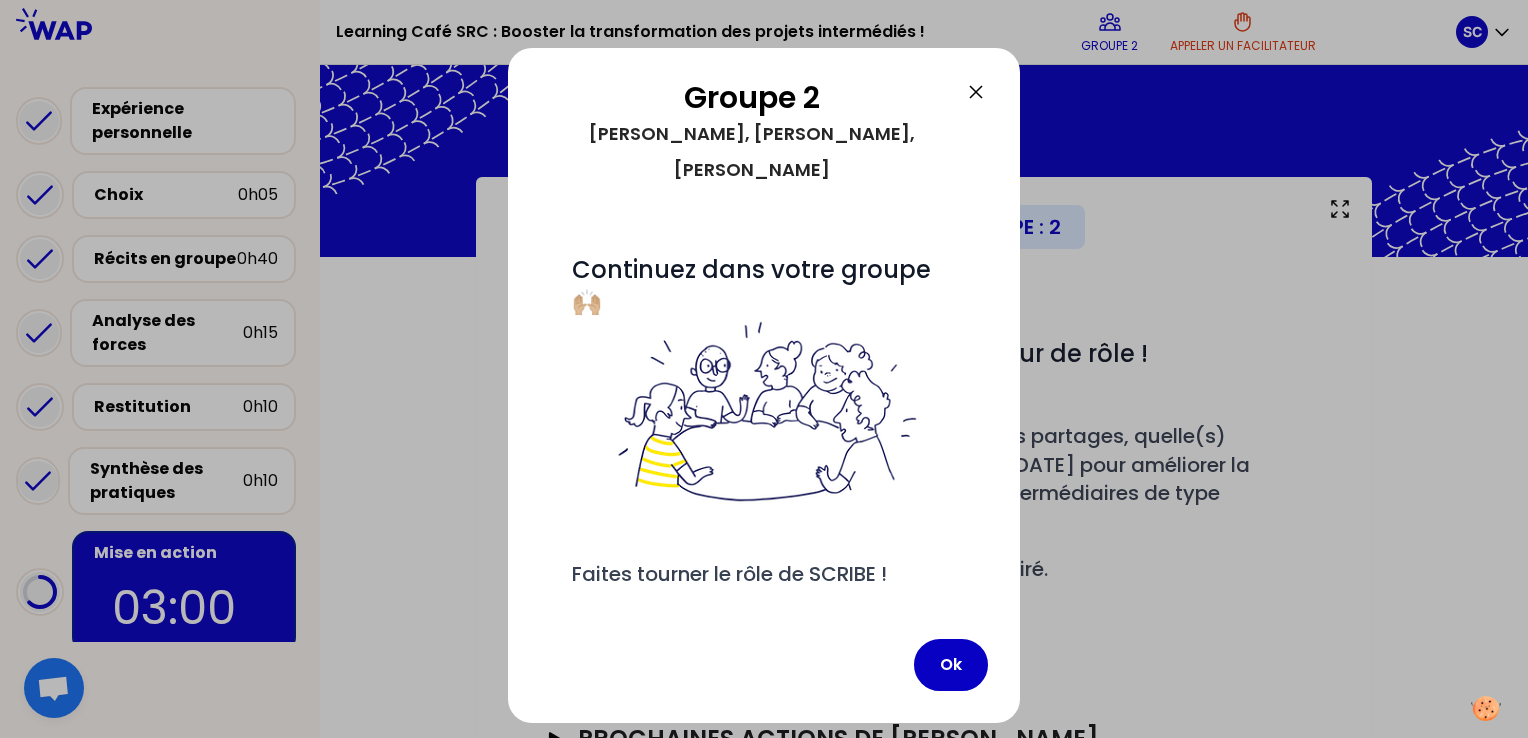 click 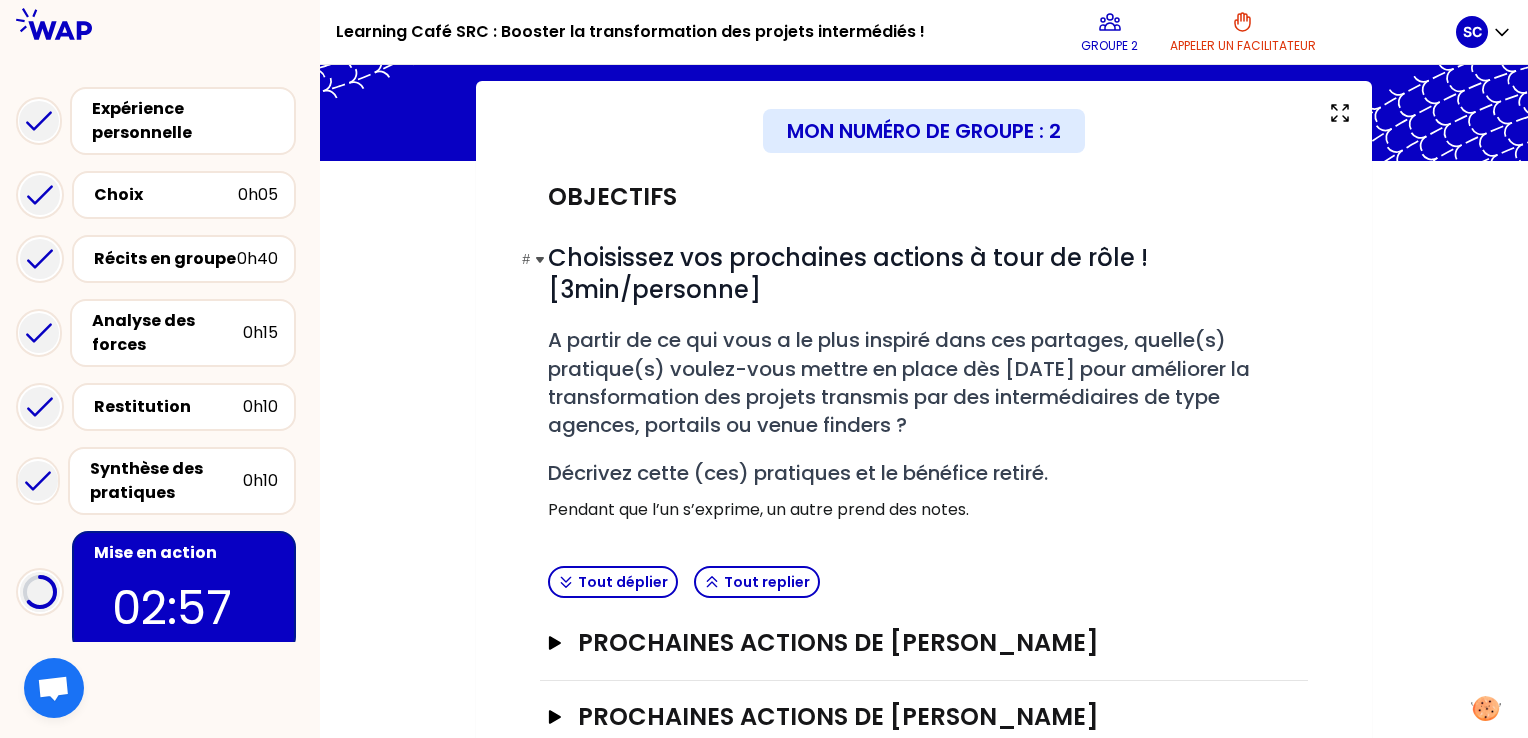 scroll, scrollTop: 296, scrollLeft: 0, axis: vertical 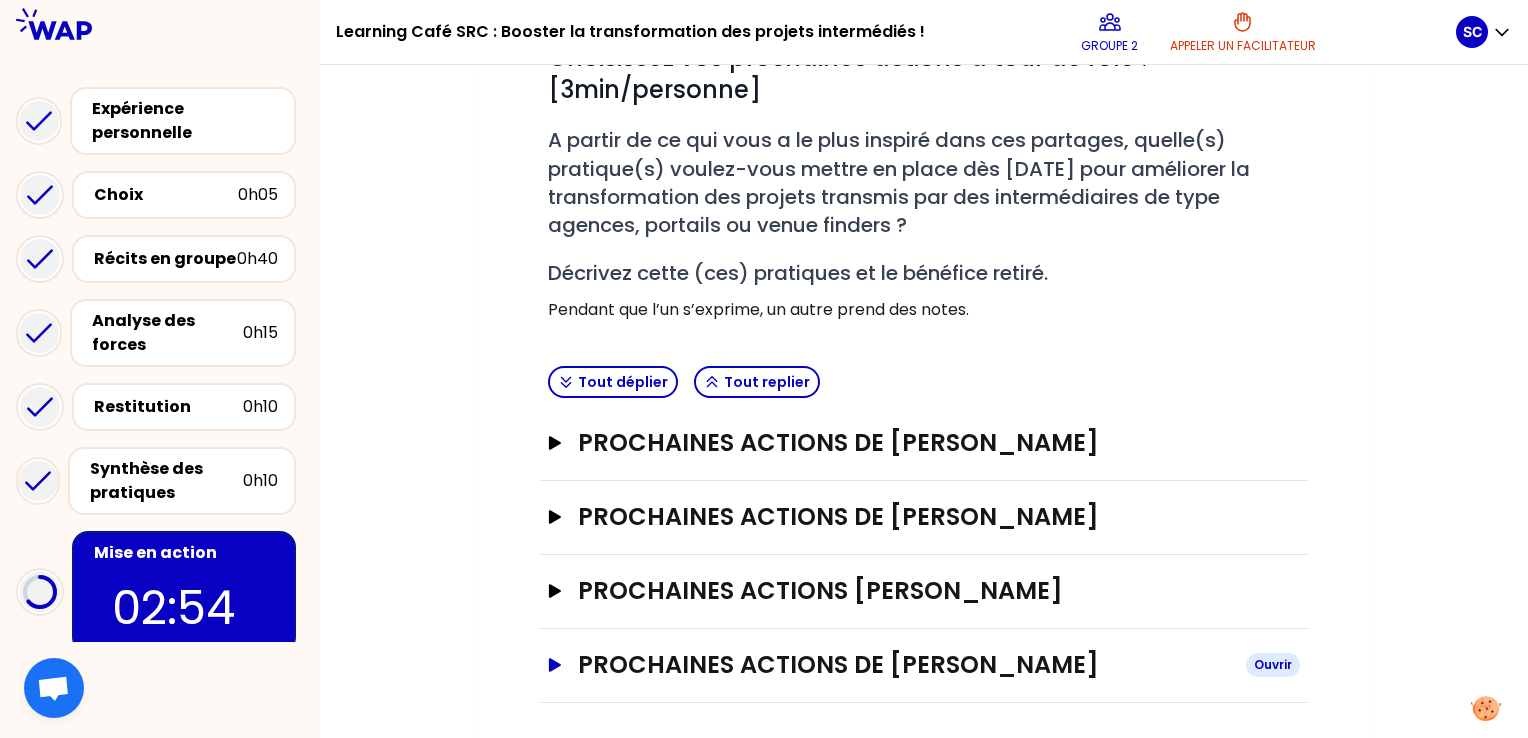 click on "PROCHAINES ACTIONS DE [PERSON_NAME]" at bounding box center (904, 665) 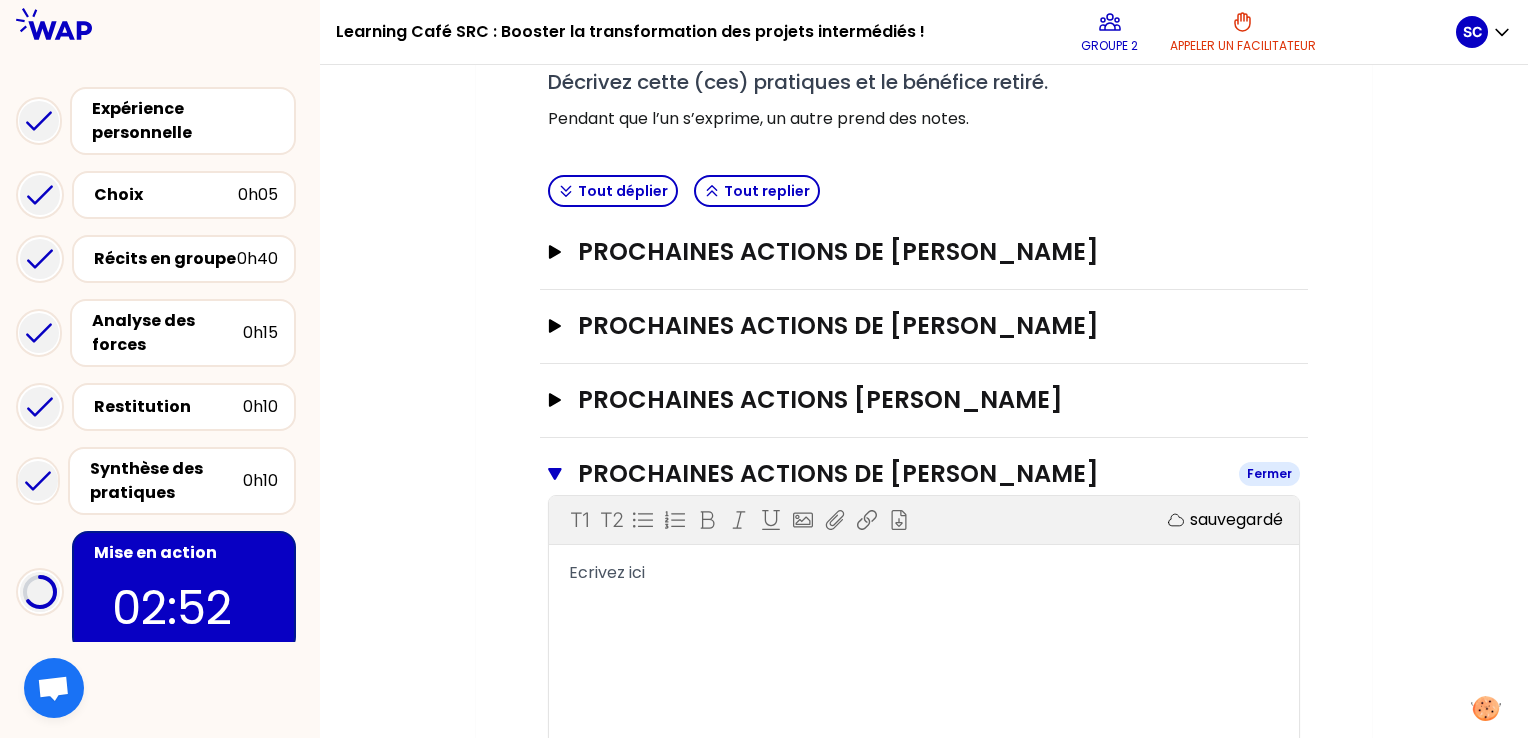 scroll, scrollTop: 486, scrollLeft: 0, axis: vertical 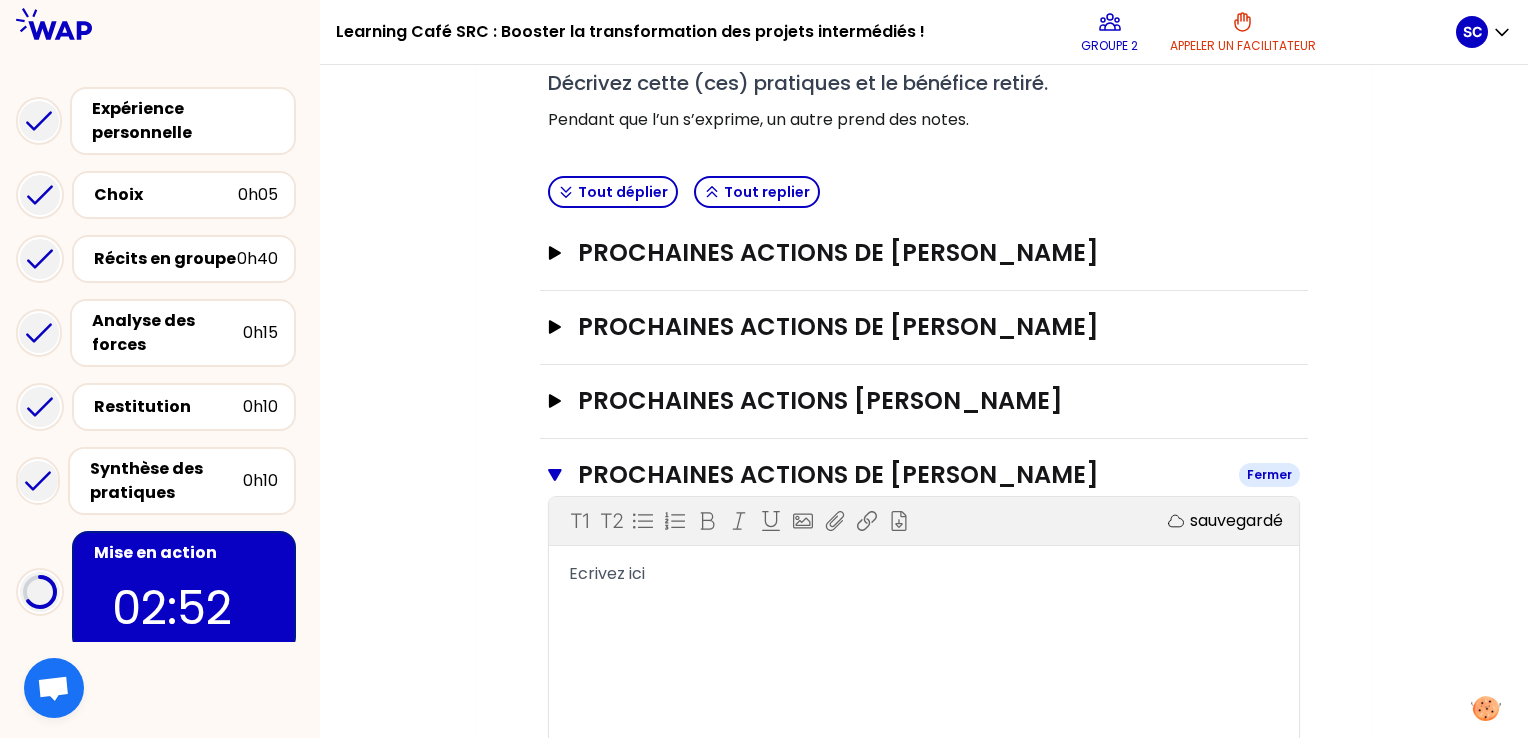 click on "T1 T2 Exporter sauvegardé Ecrivez ici" at bounding box center [924, 647] 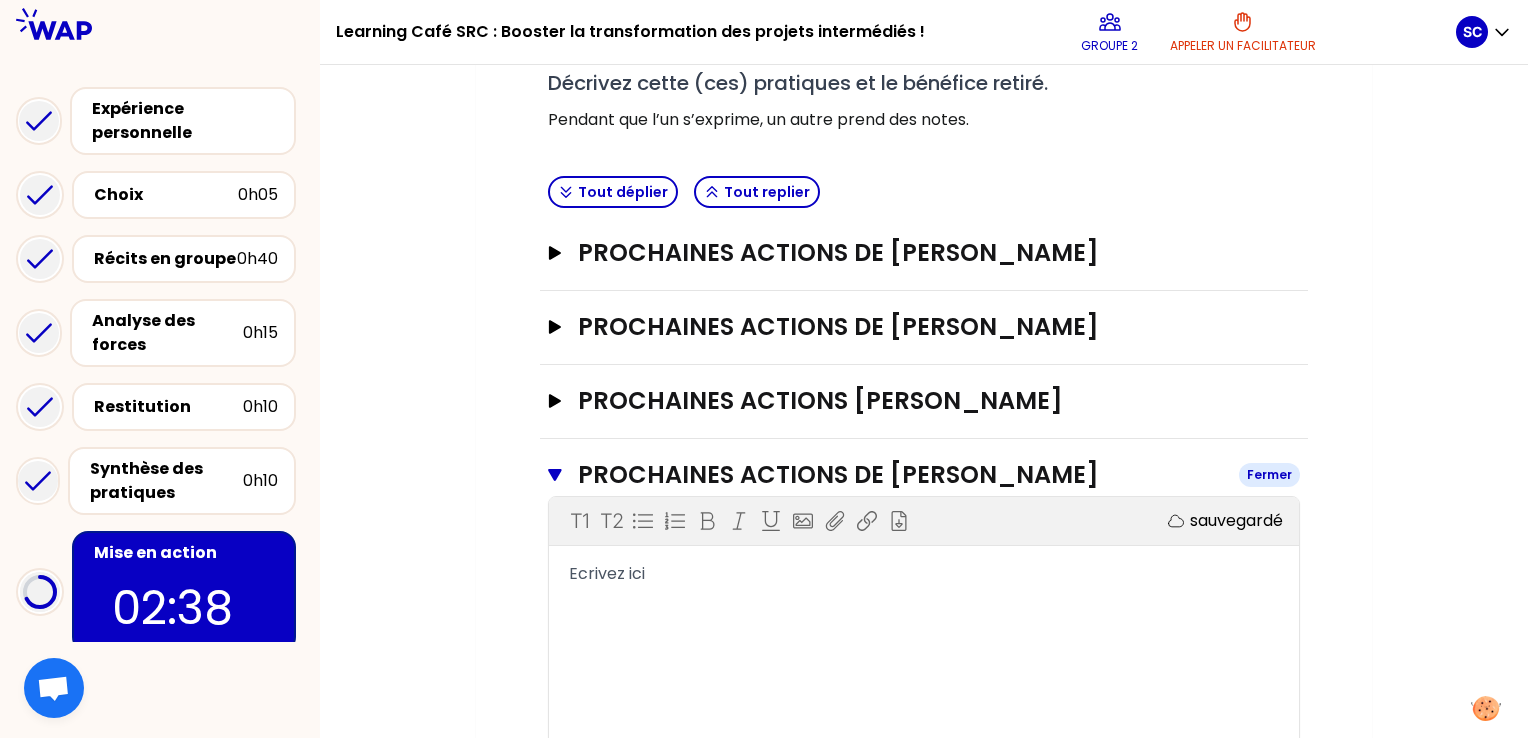 click 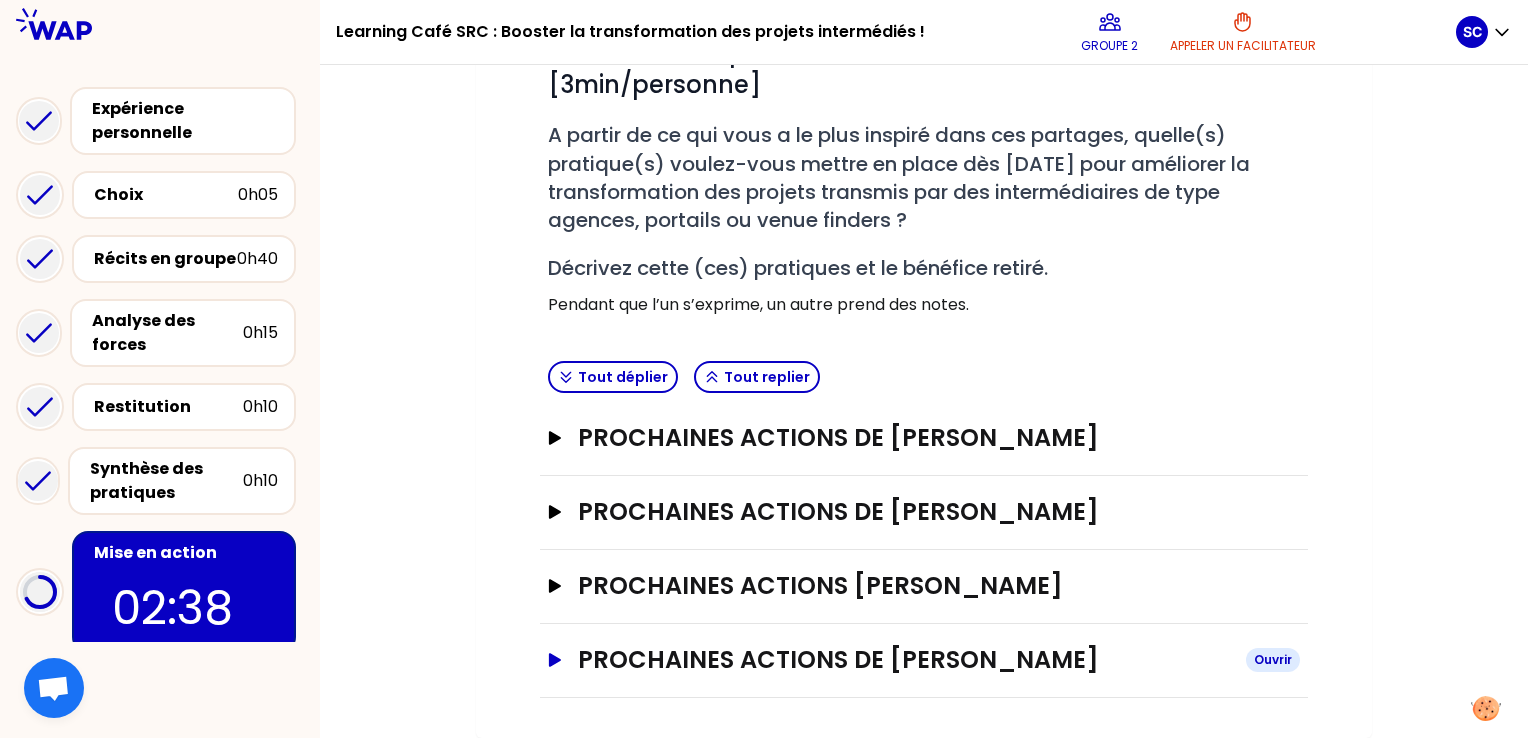 scroll, scrollTop: 296, scrollLeft: 0, axis: vertical 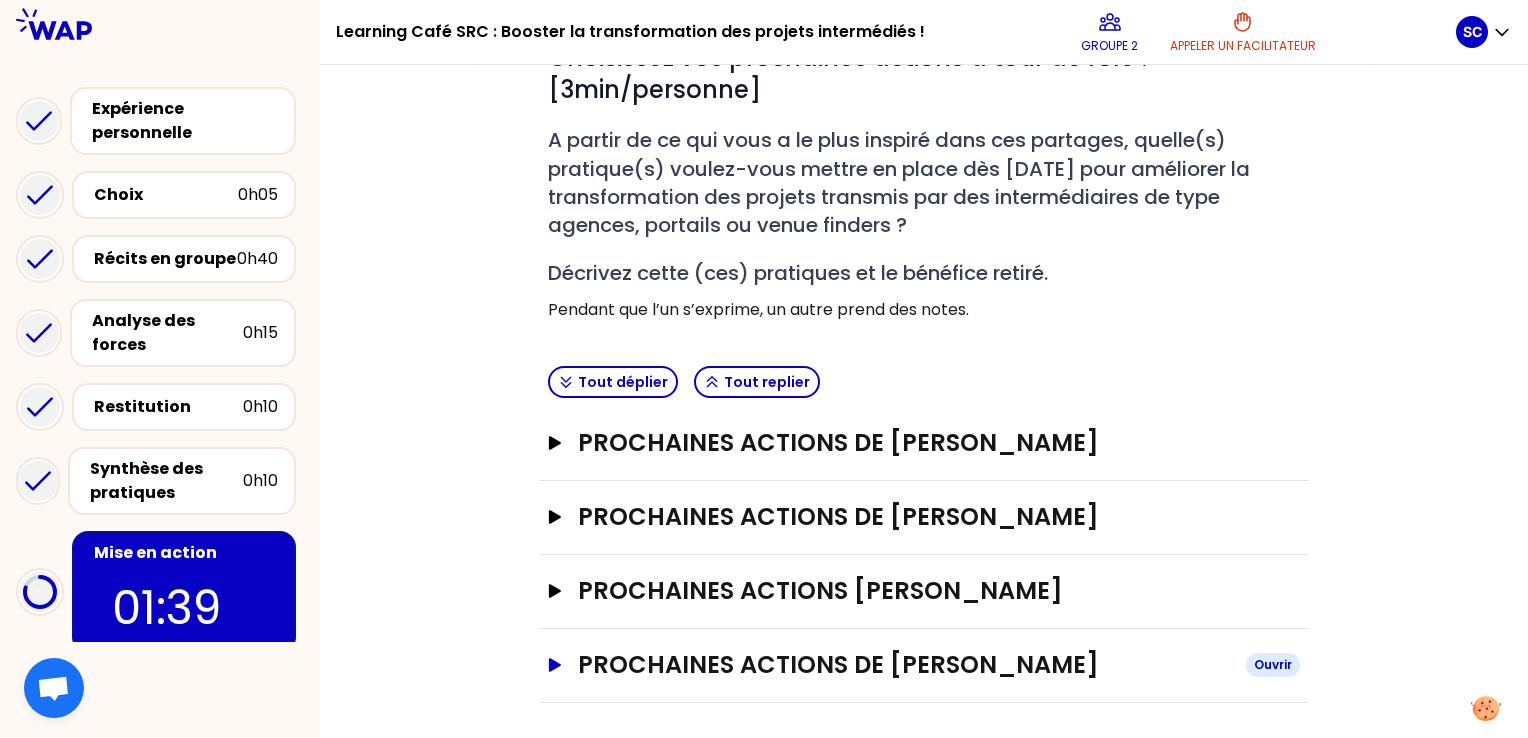 click on "PROCHAINES ACTIONS DE [PERSON_NAME]" at bounding box center [904, 665] 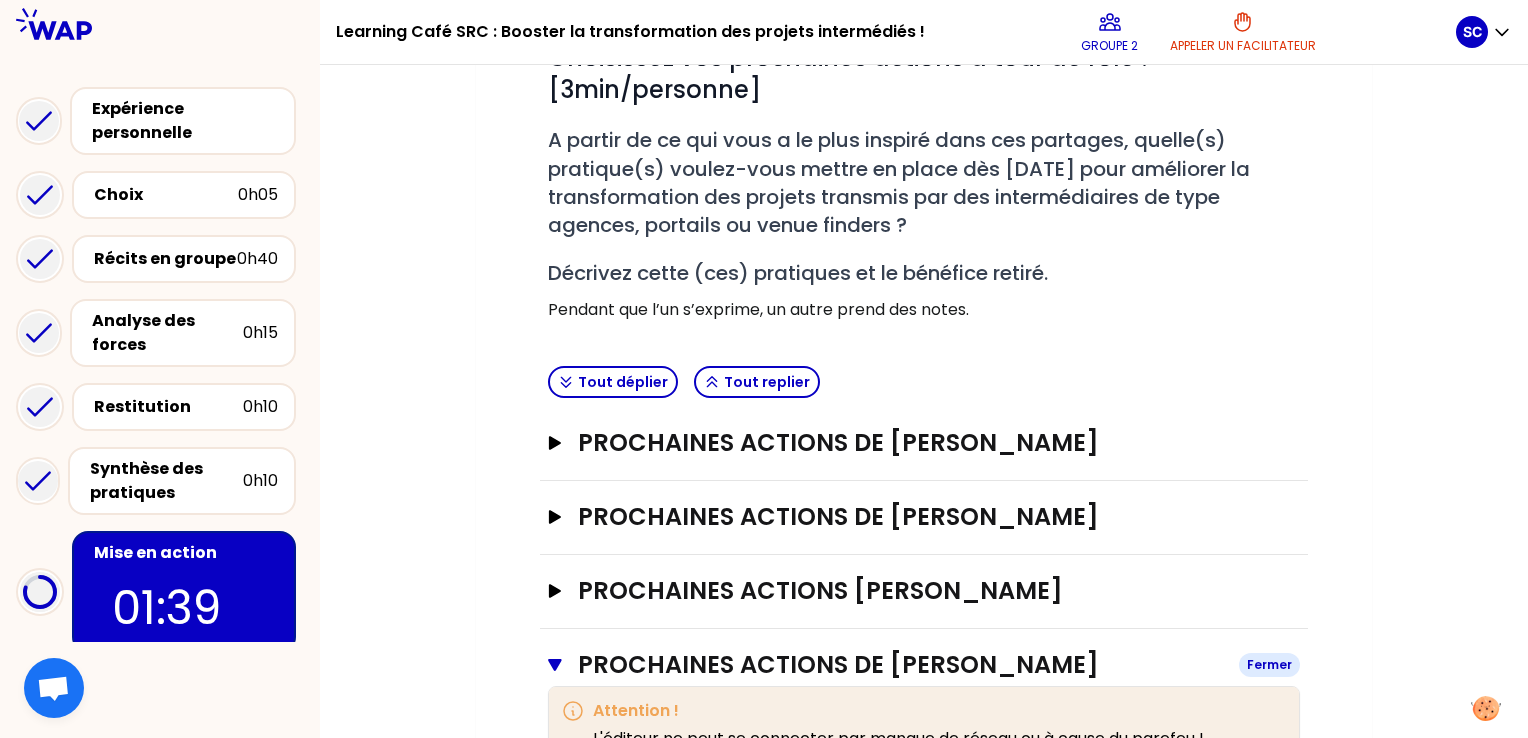 scroll, scrollTop: 486, scrollLeft: 0, axis: vertical 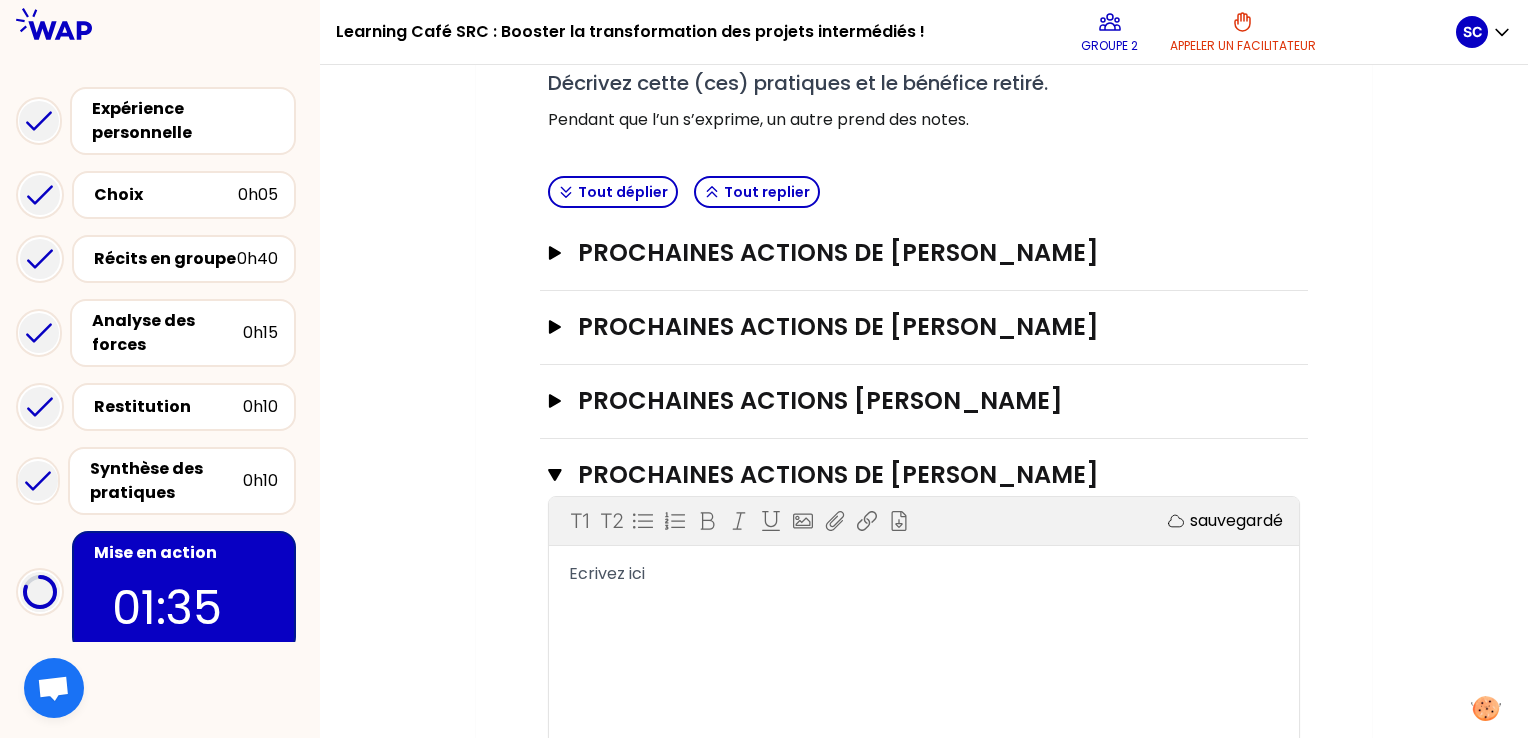 type 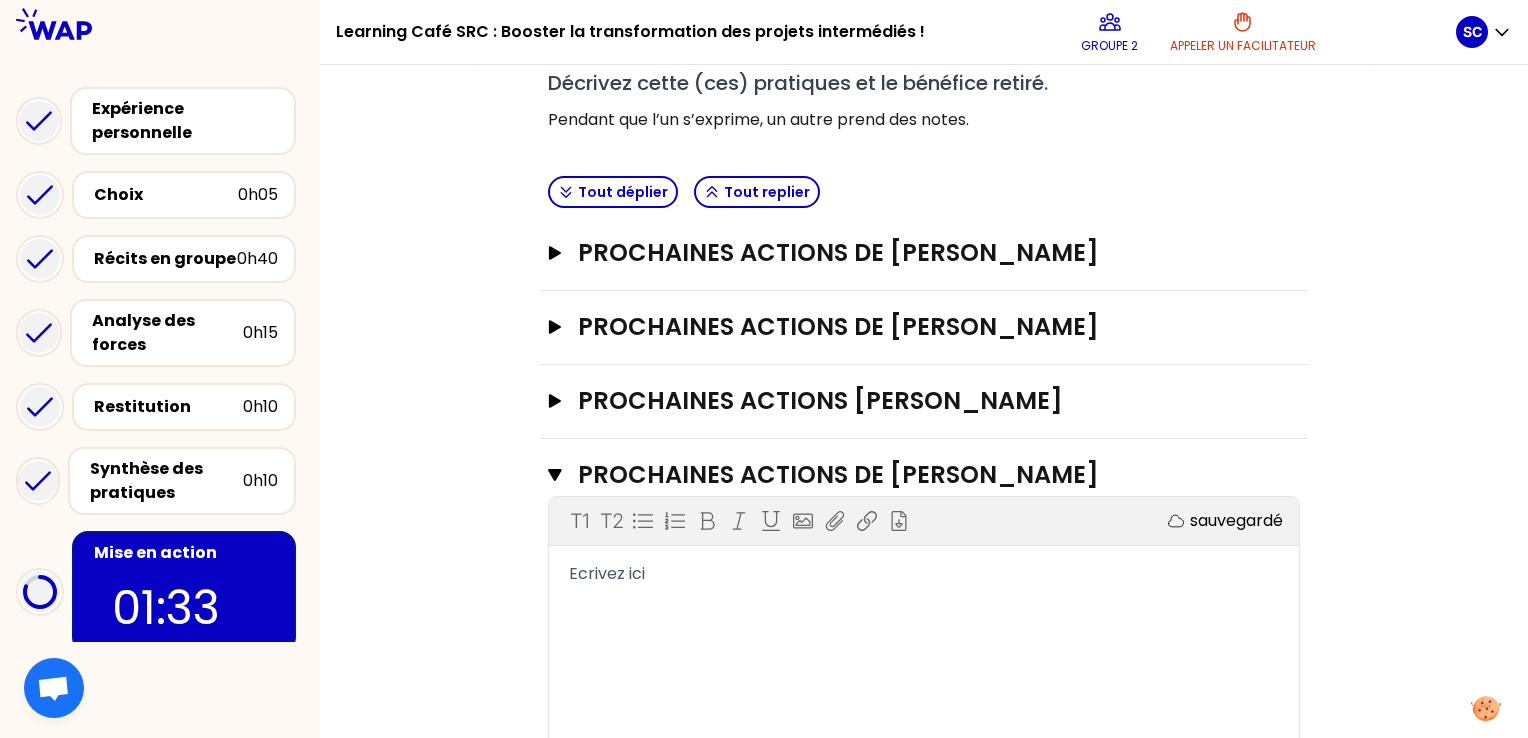 click on "T1 T2 Exporter sauvegardé Ecrivez ici" at bounding box center (924, 647) 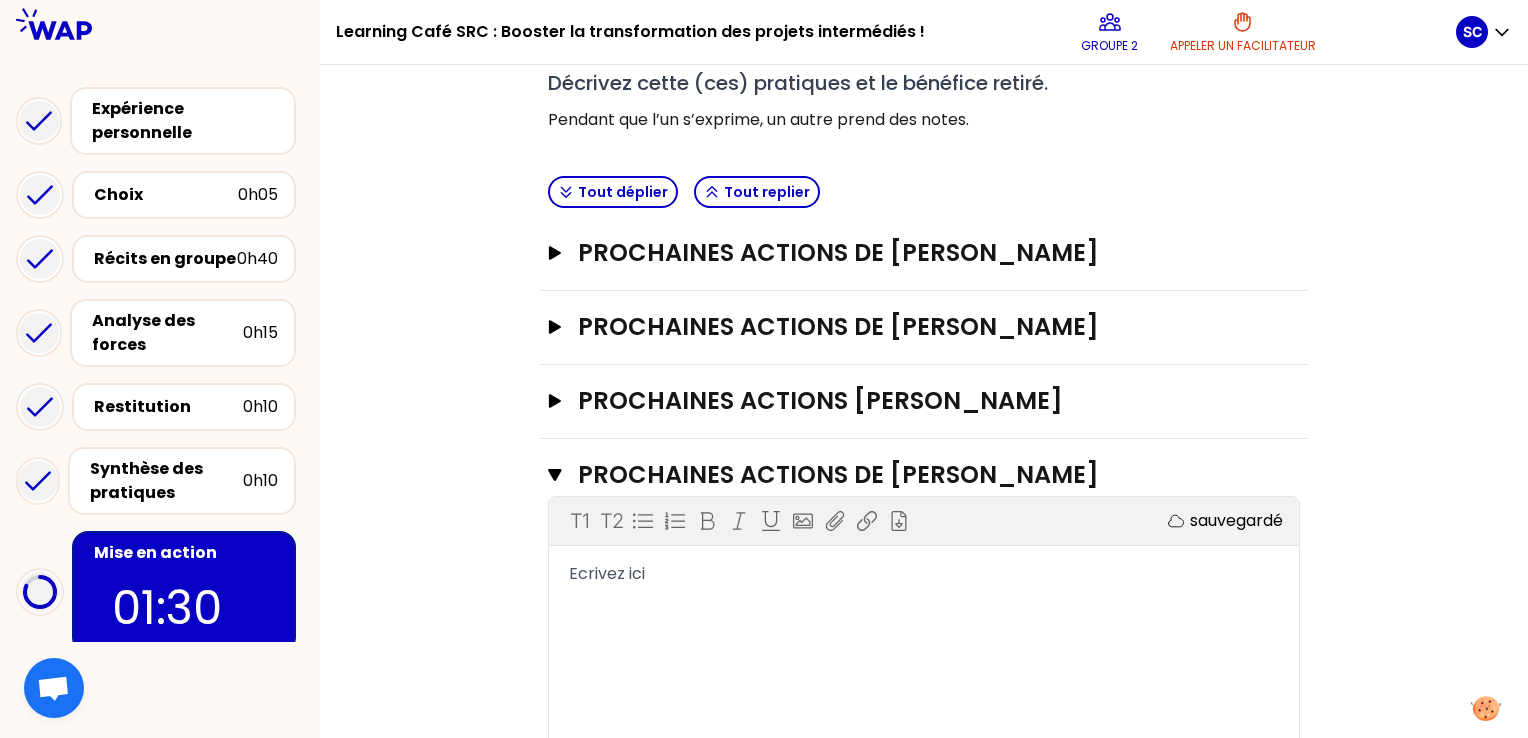 click on "T1 T2 Exporter sauvegardé Ecrivez ici" at bounding box center [924, 647] 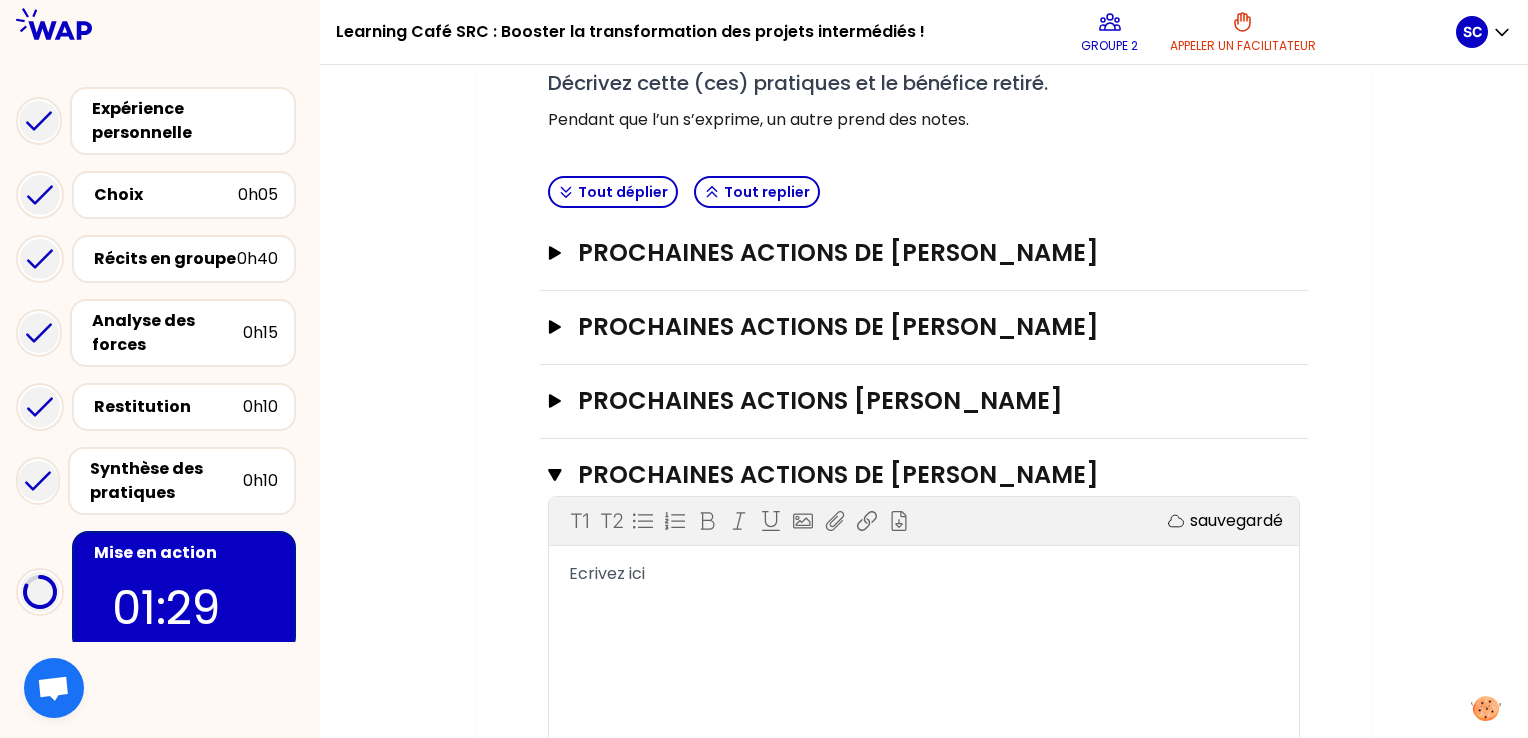 click on "Ecrivez ici" at bounding box center [924, 574] 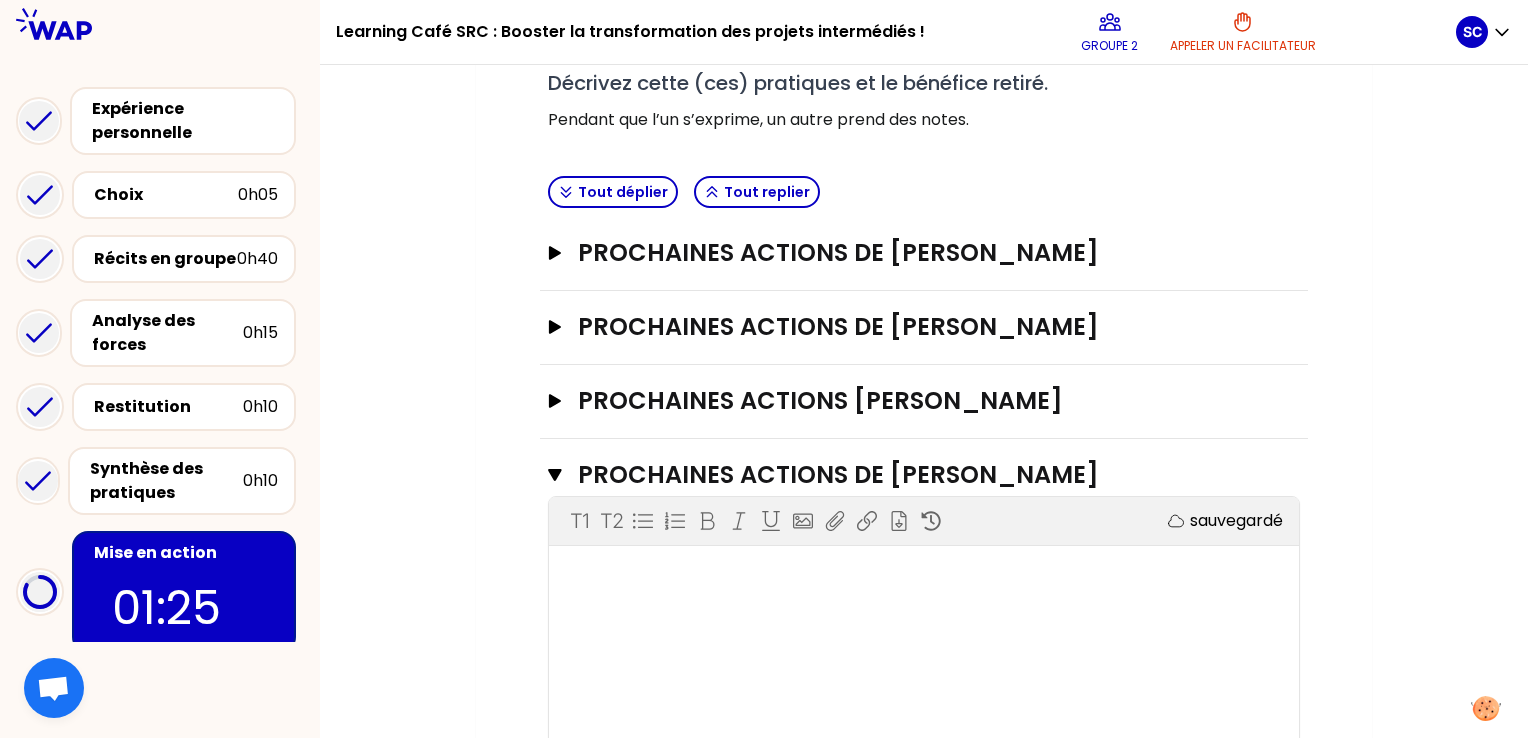 click on "Objectifs # Choisissez vos prochaines actions à tour de rôle ! [3min/personne] # A partir de ce qui vous a le plus inspiré dans ces partages, quelle(s) pratique(s) voulez-vous mettre en place dès [DATE] pour améliorer la transformation des projets transmis par des intermédiaires de type agences, portails ou venue finders ? # Décrivez cette (ces) pratiques et le bénéfice retiré. Pendant que l’un s’exprime, un autre prend des notes." at bounding box center [924, -31] 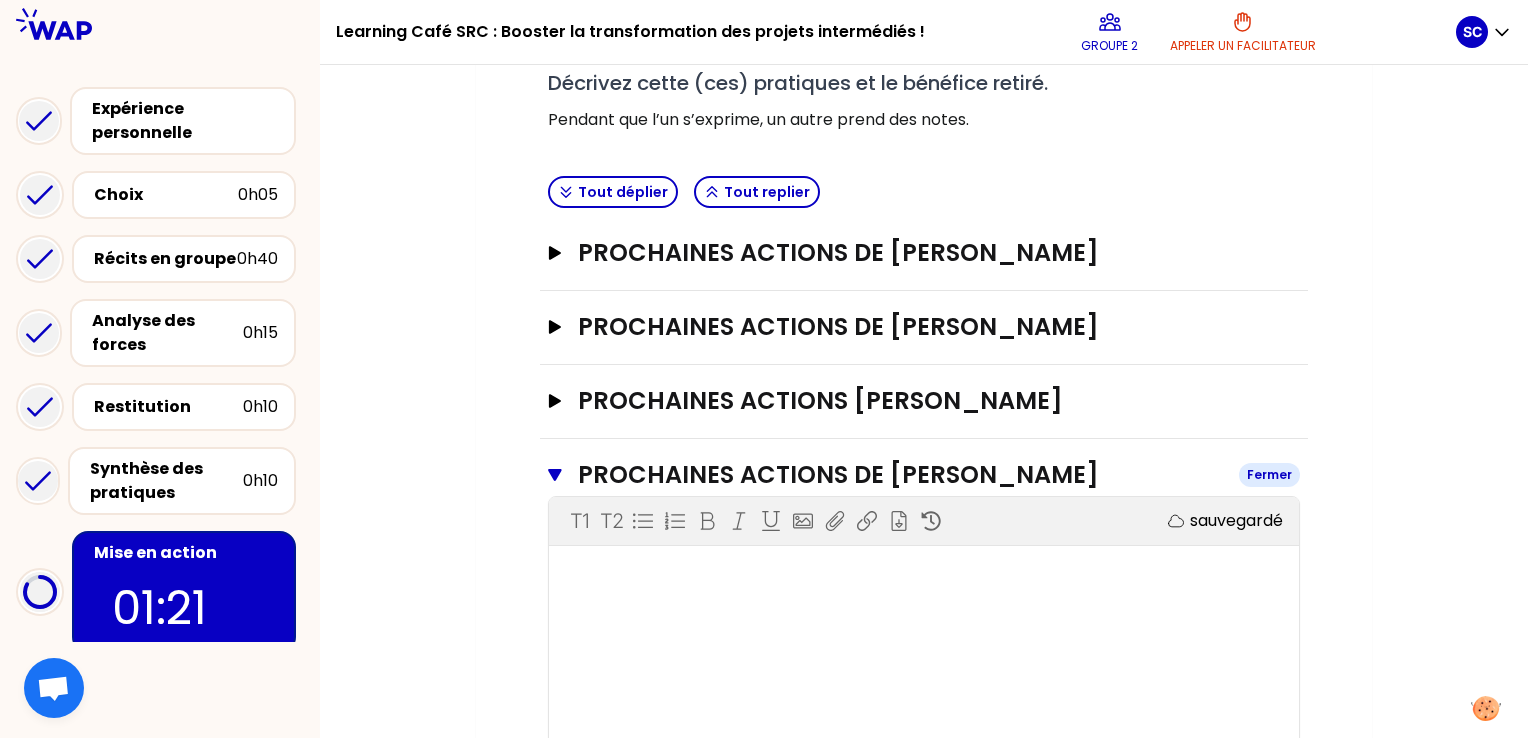 click on "PROCHAINES ACTIONS DE [PERSON_NAME]" at bounding box center [924, 475] 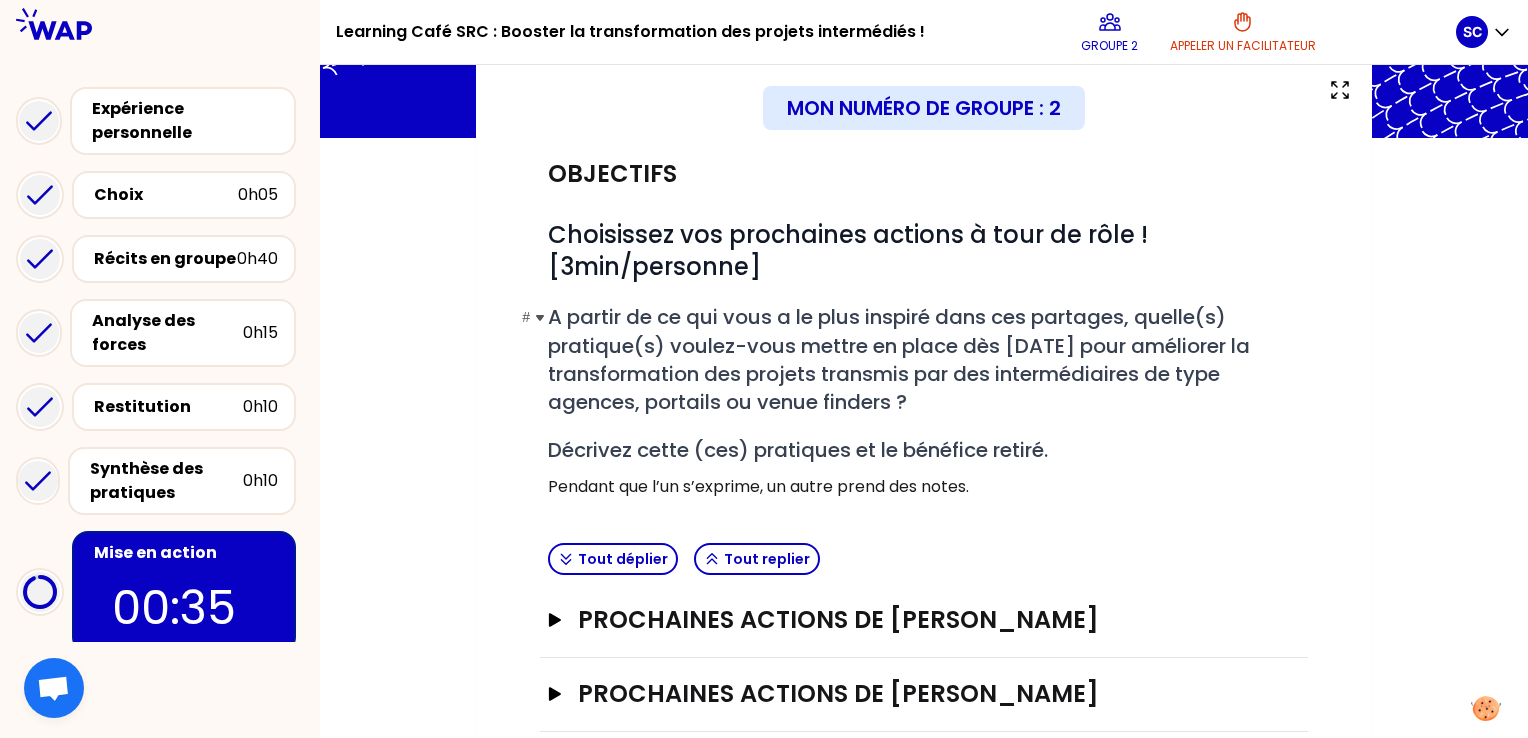 scroll, scrollTop: 0, scrollLeft: 0, axis: both 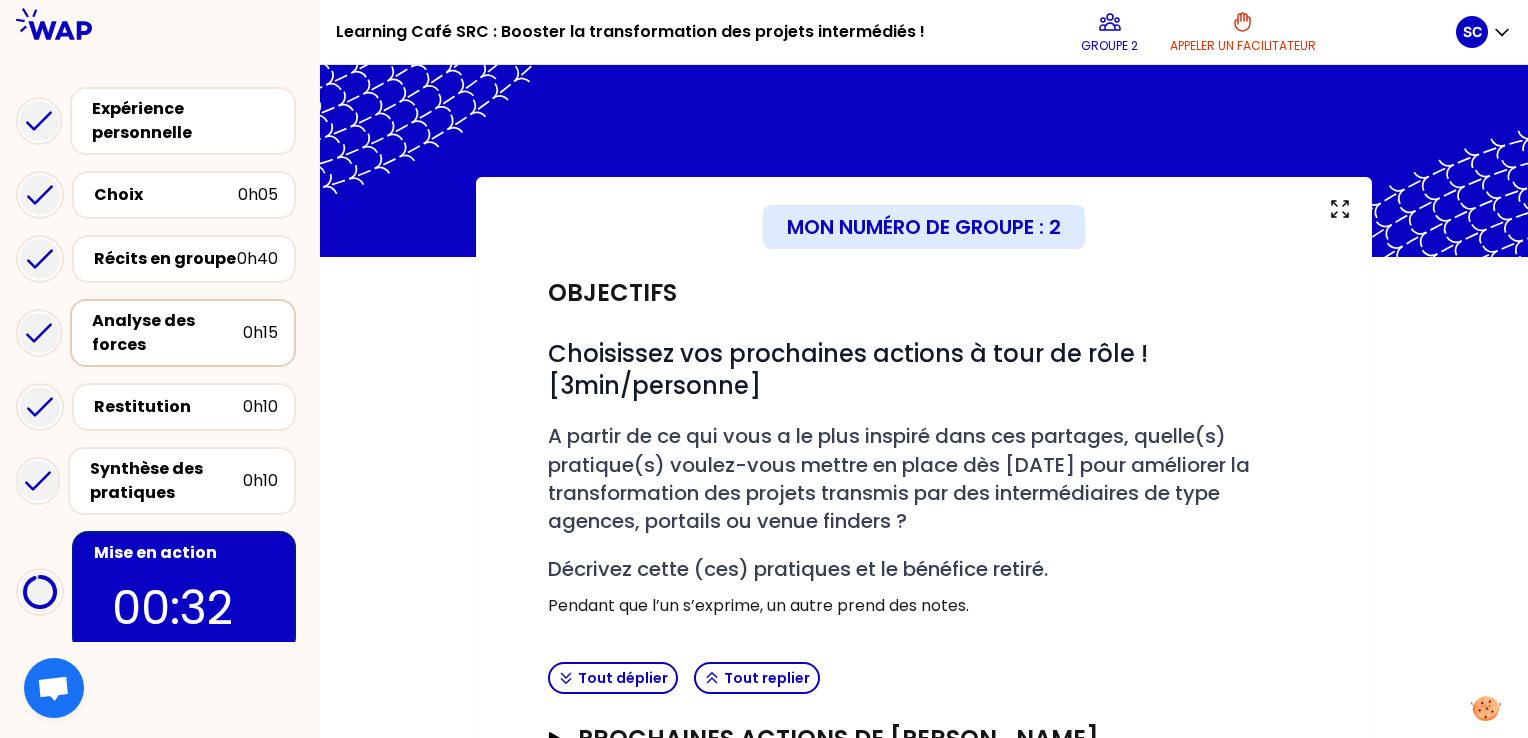 click on "Analyse des forces" at bounding box center (167, 333) 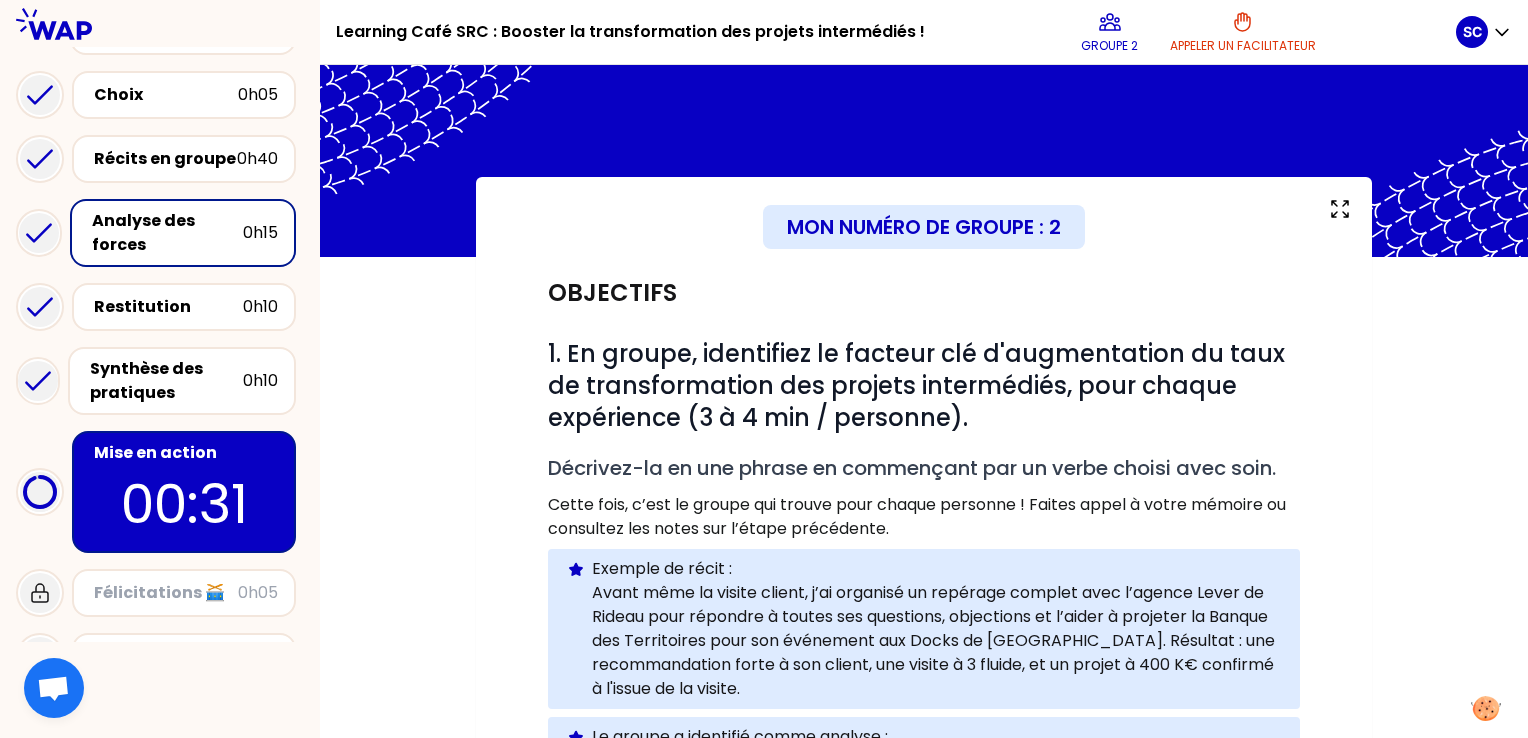 scroll, scrollTop: 103, scrollLeft: 0, axis: vertical 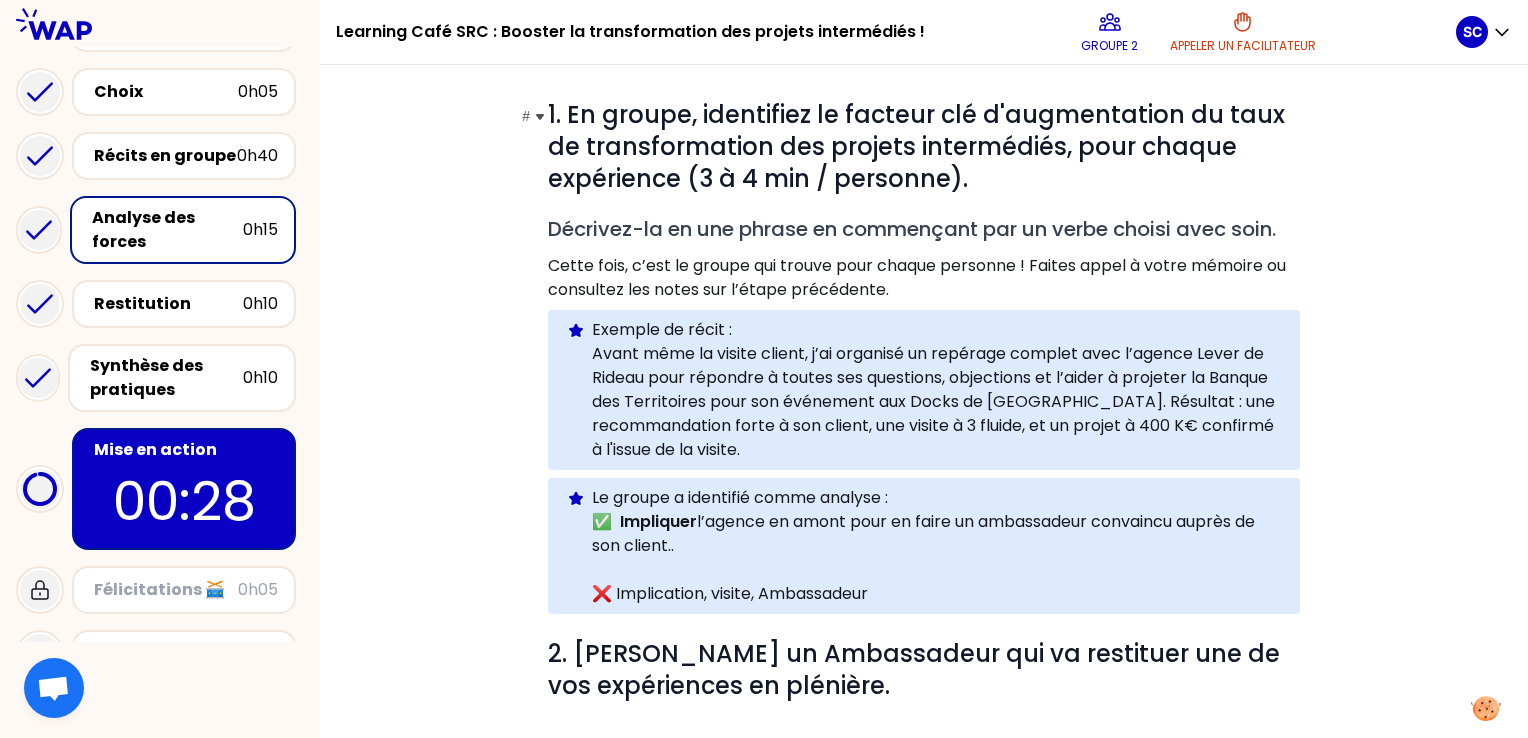 click on "Avant même la visite client, j’ai organisé un repérage complet avec l’agence Lever de Rideau pour répondre à toutes ses questions, objections et l’aider à projeter la Banque des Territoires pour son événement aux Docks de [GEOGRAPHIC_DATA]. Résultat : une recommandation forte à son client, une visite à 3 fluide, et un projet à 400 K€ confirmé à l'issue de la visite." at bounding box center (938, 402) 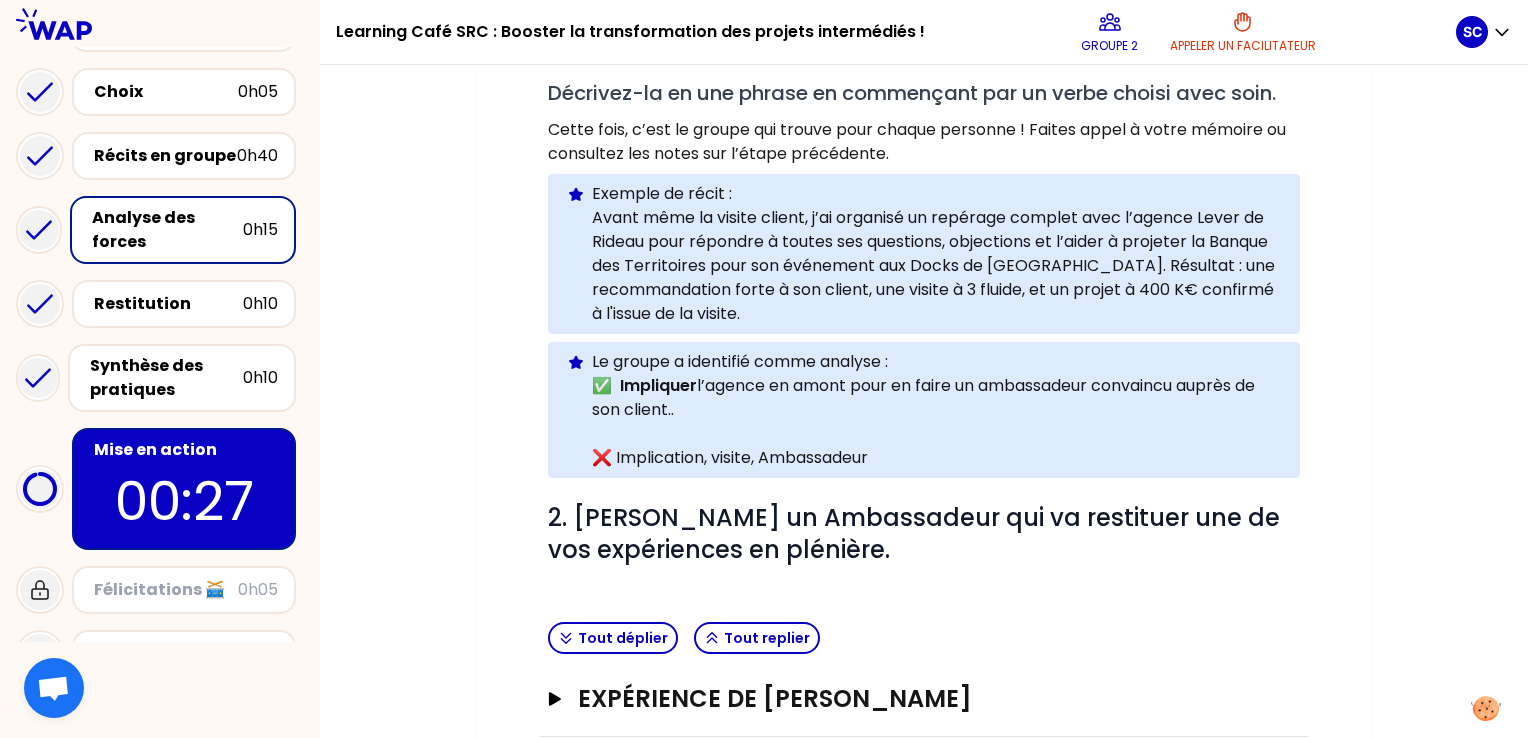scroll, scrollTop: 632, scrollLeft: 0, axis: vertical 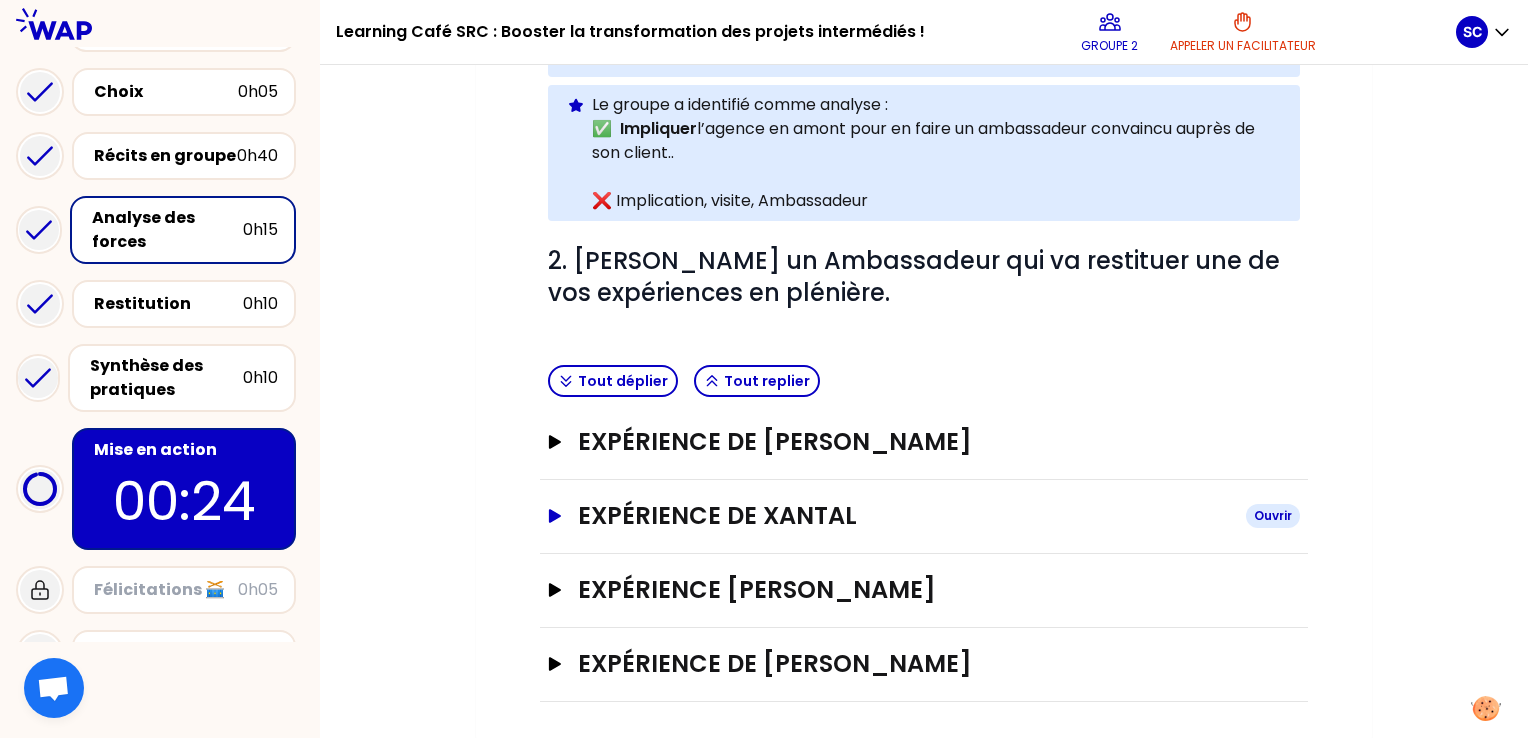click on "Expérience de Xantal" at bounding box center [904, 516] 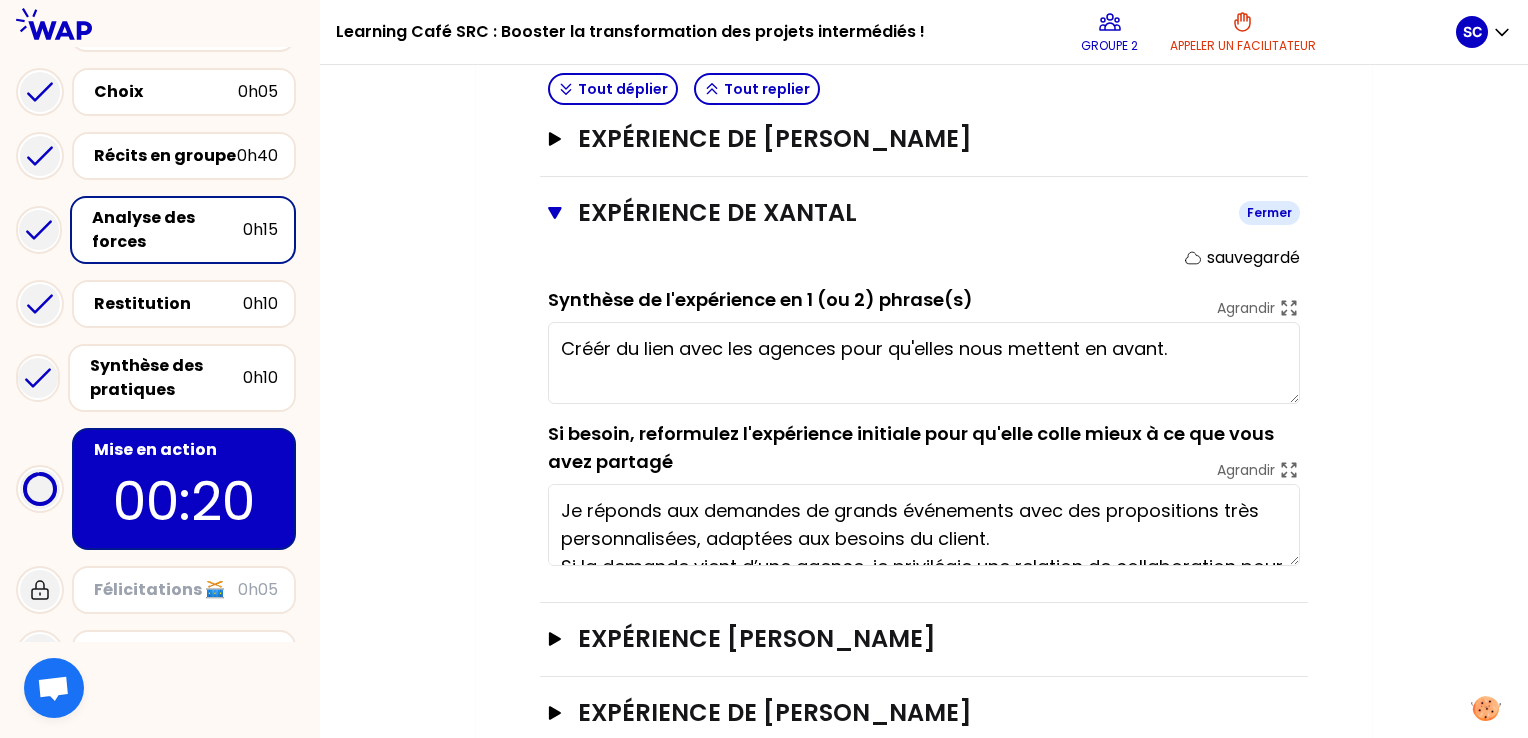 scroll, scrollTop: 934, scrollLeft: 0, axis: vertical 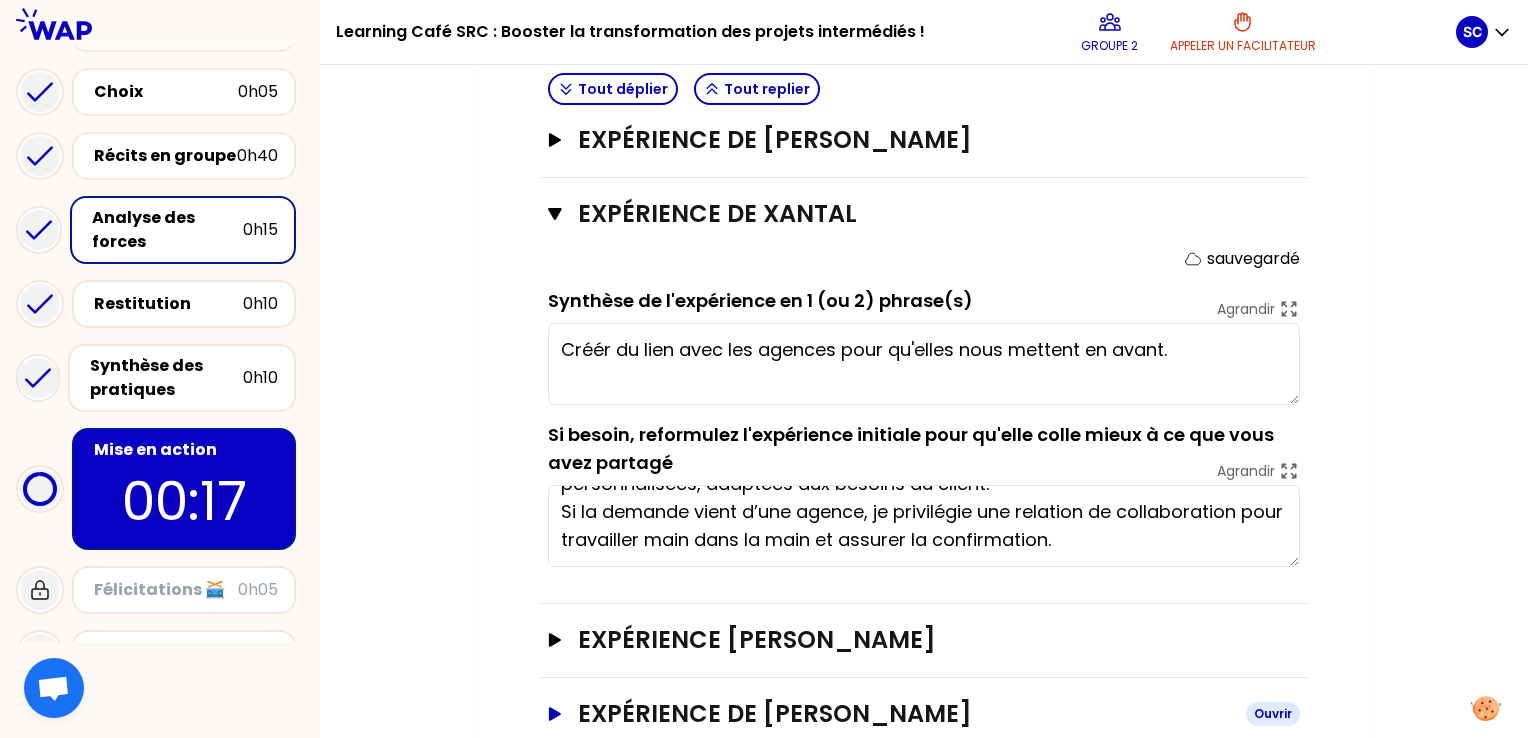 click on "Expérience de [PERSON_NAME]" at bounding box center (904, 714) 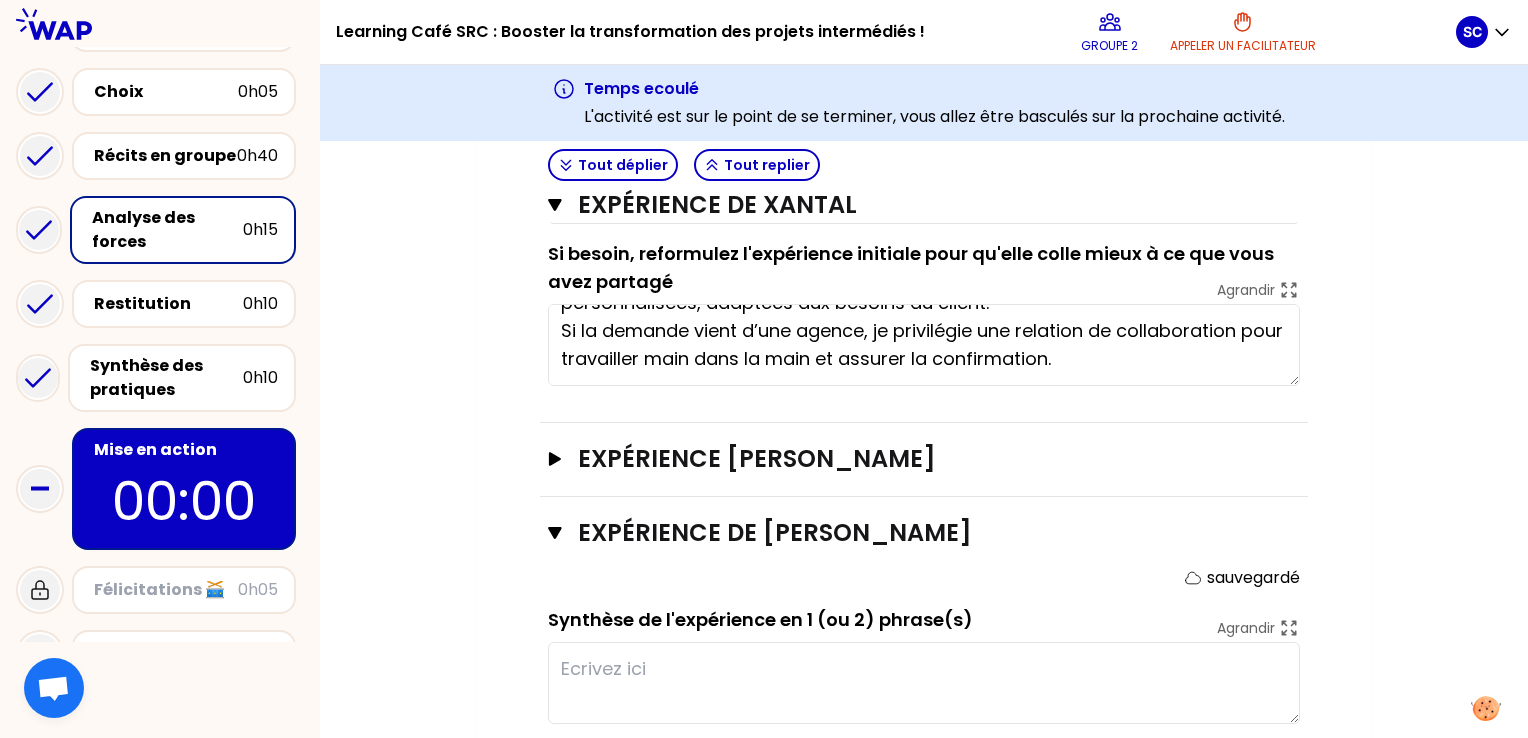 scroll, scrollTop: 1196, scrollLeft: 0, axis: vertical 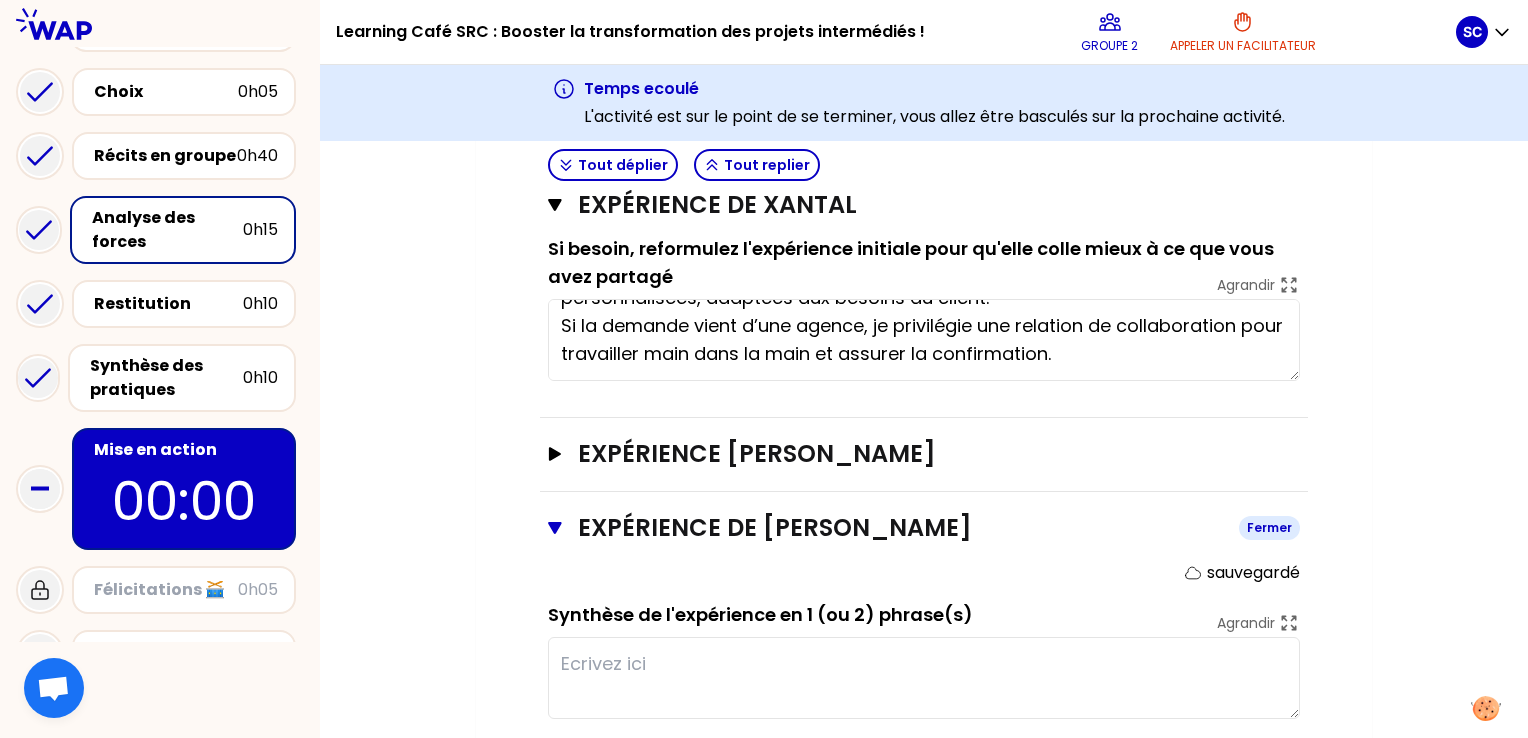 click on "Expérience de [PERSON_NAME]" at bounding box center (900, 528) 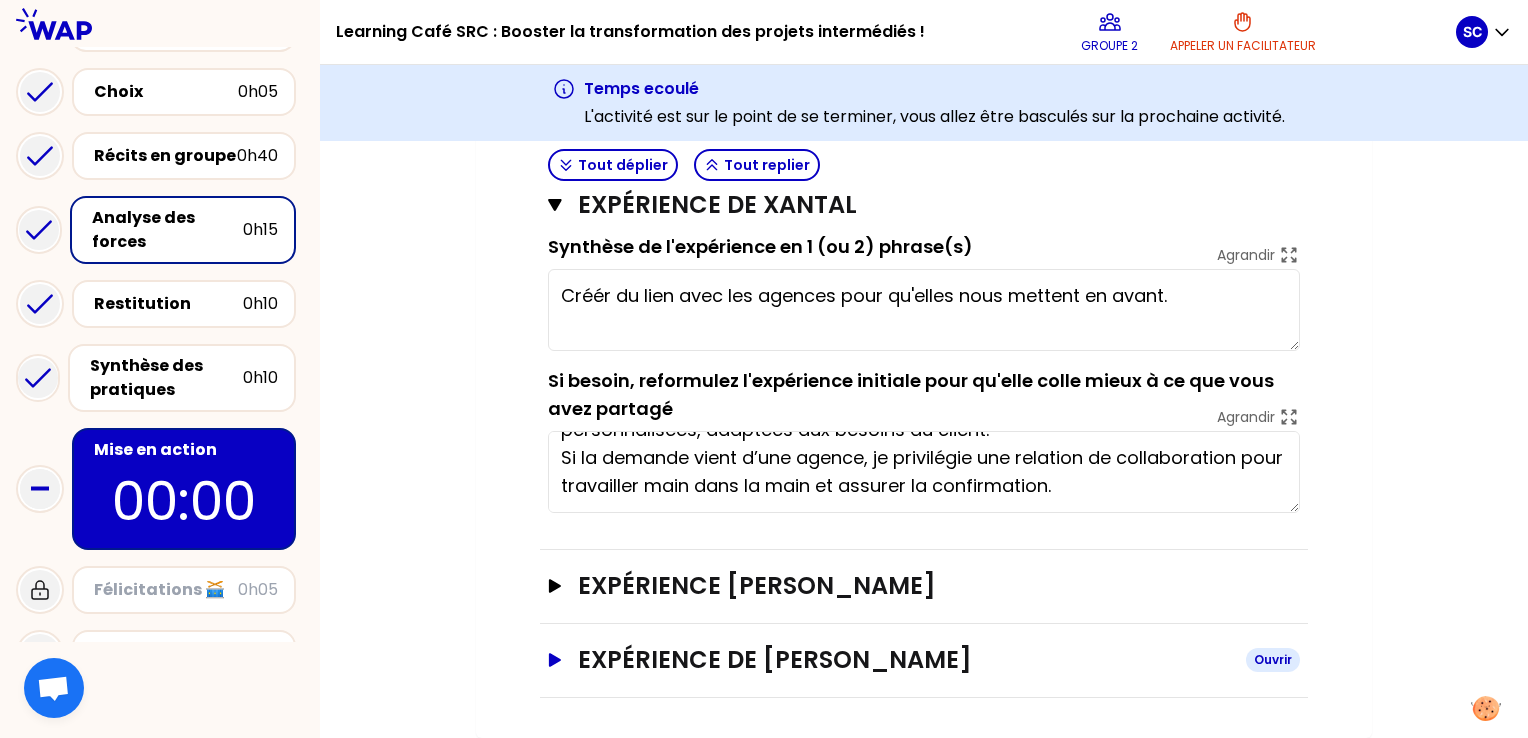 scroll, scrollTop: 1059, scrollLeft: 0, axis: vertical 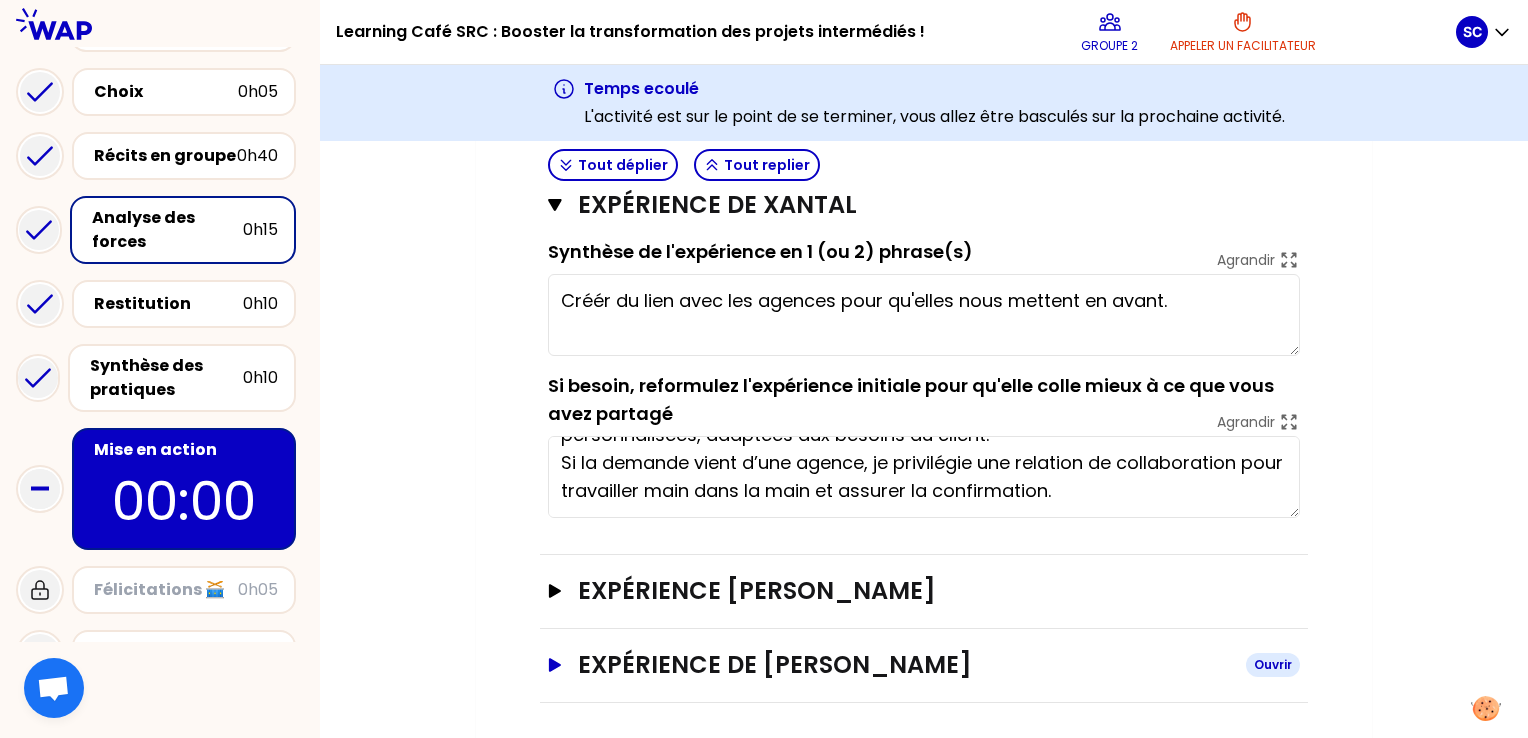 click on "Expérience de [PERSON_NAME]" at bounding box center (904, 665) 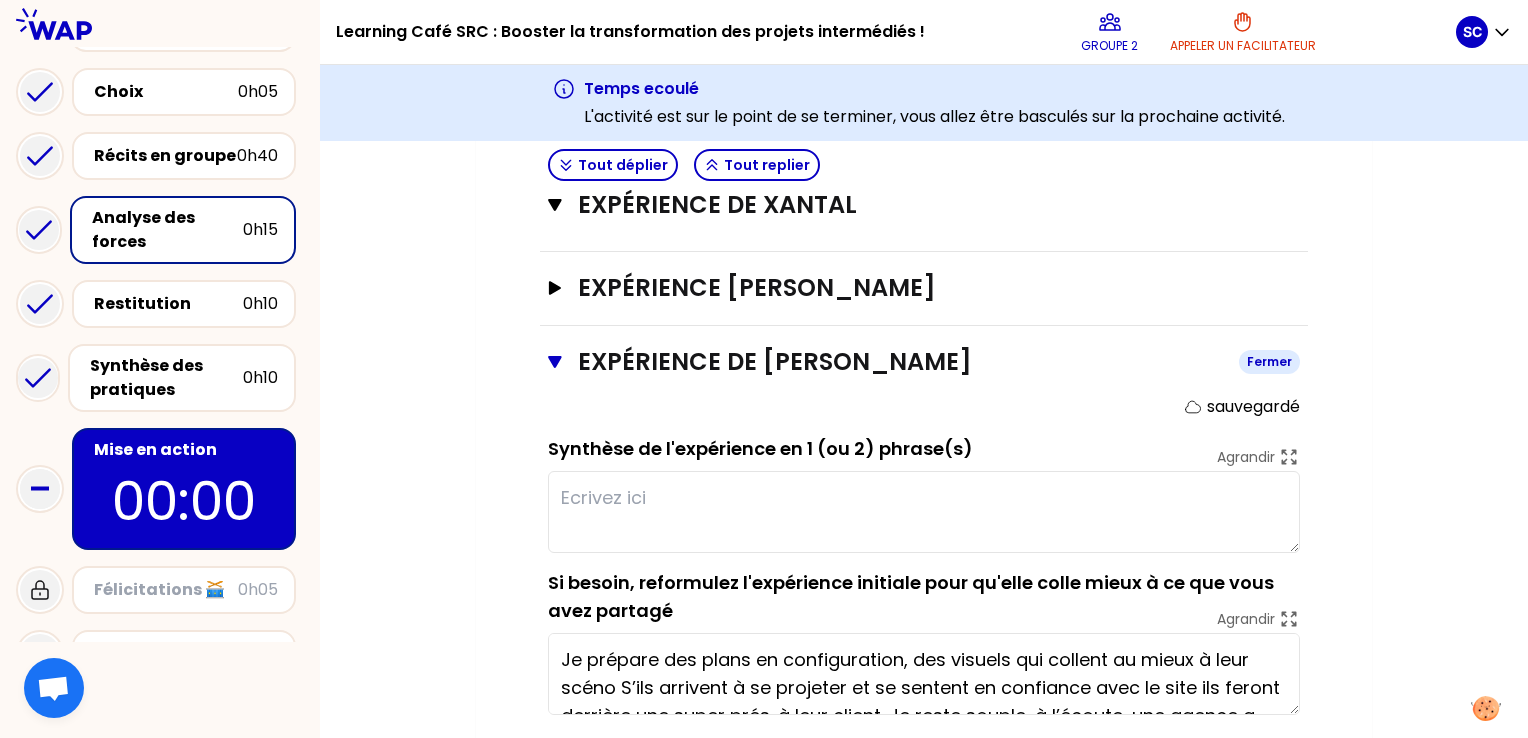 scroll, scrollTop: 1364, scrollLeft: 0, axis: vertical 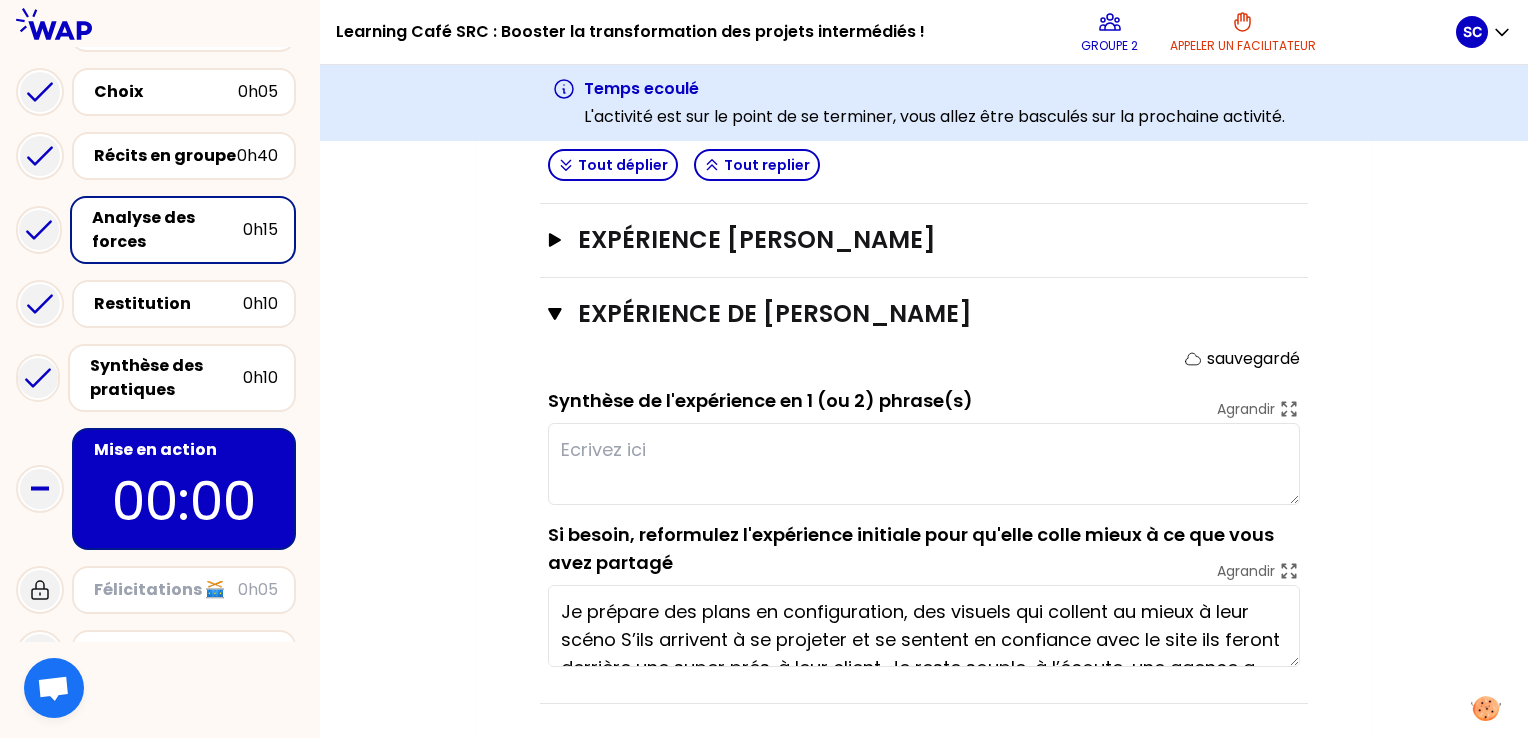 click at bounding box center [924, 464] 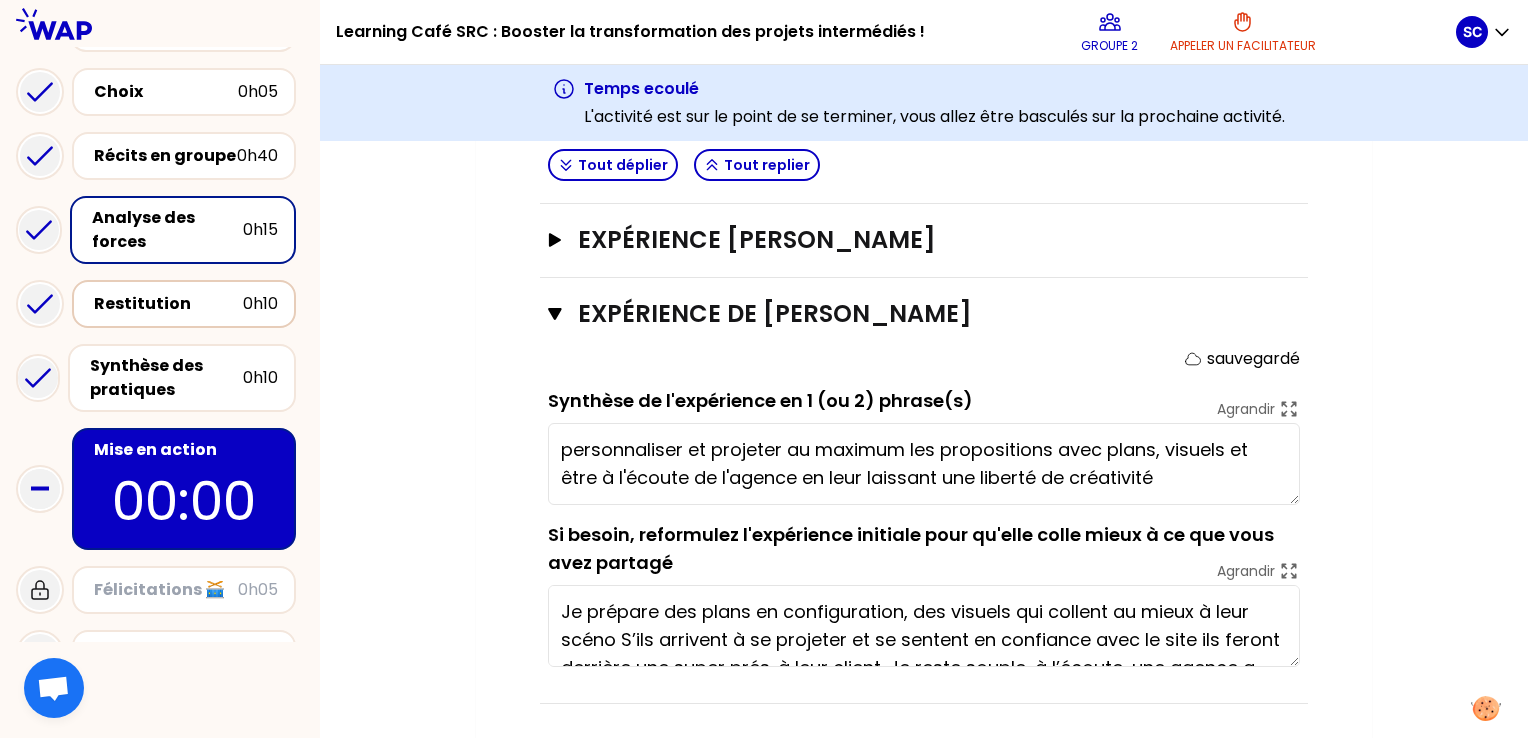 type on "personnaliser et projeter au maximum les propositions avec plans, visuels et être à l'écoute de l'agence en leur laissant une liberté de créativité" 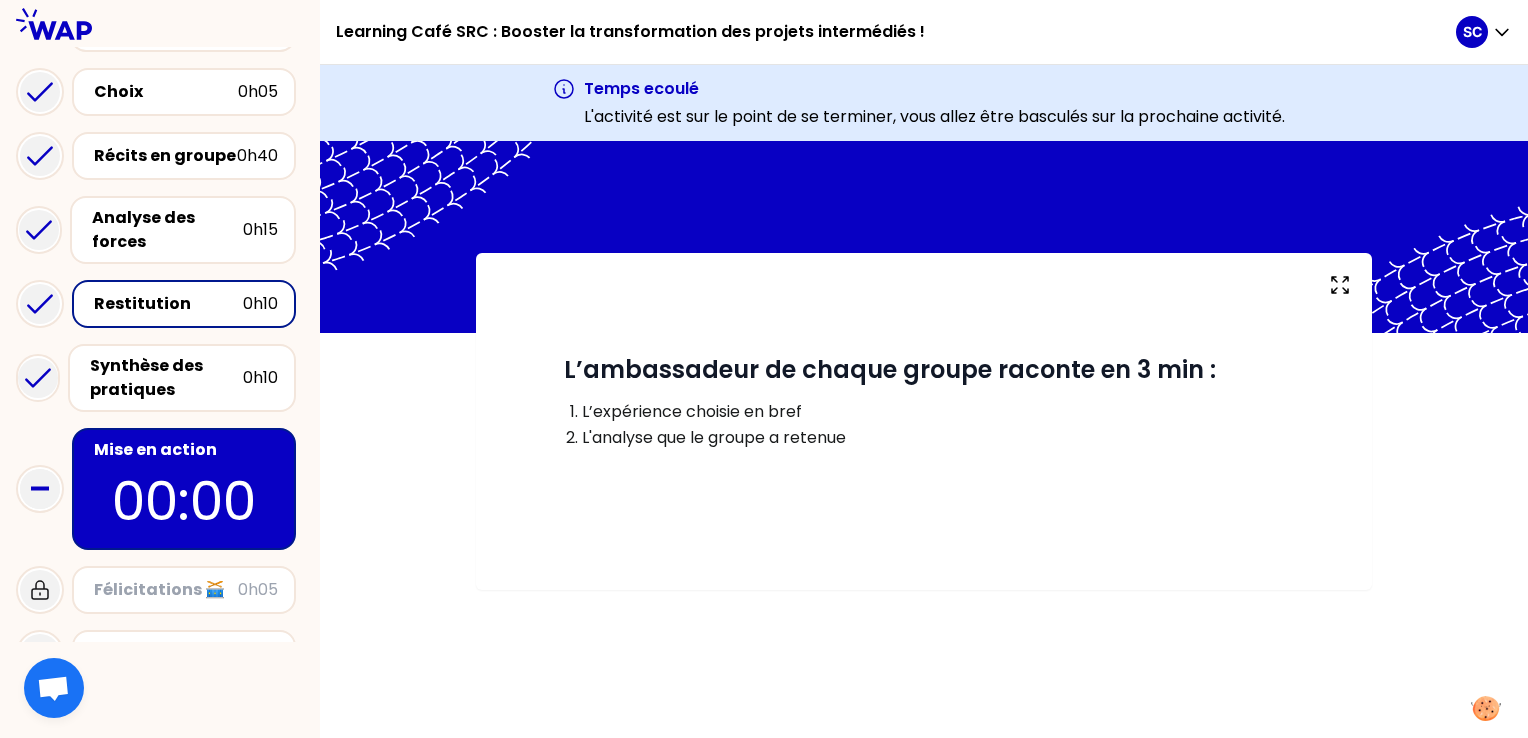 scroll, scrollTop: 0, scrollLeft: 0, axis: both 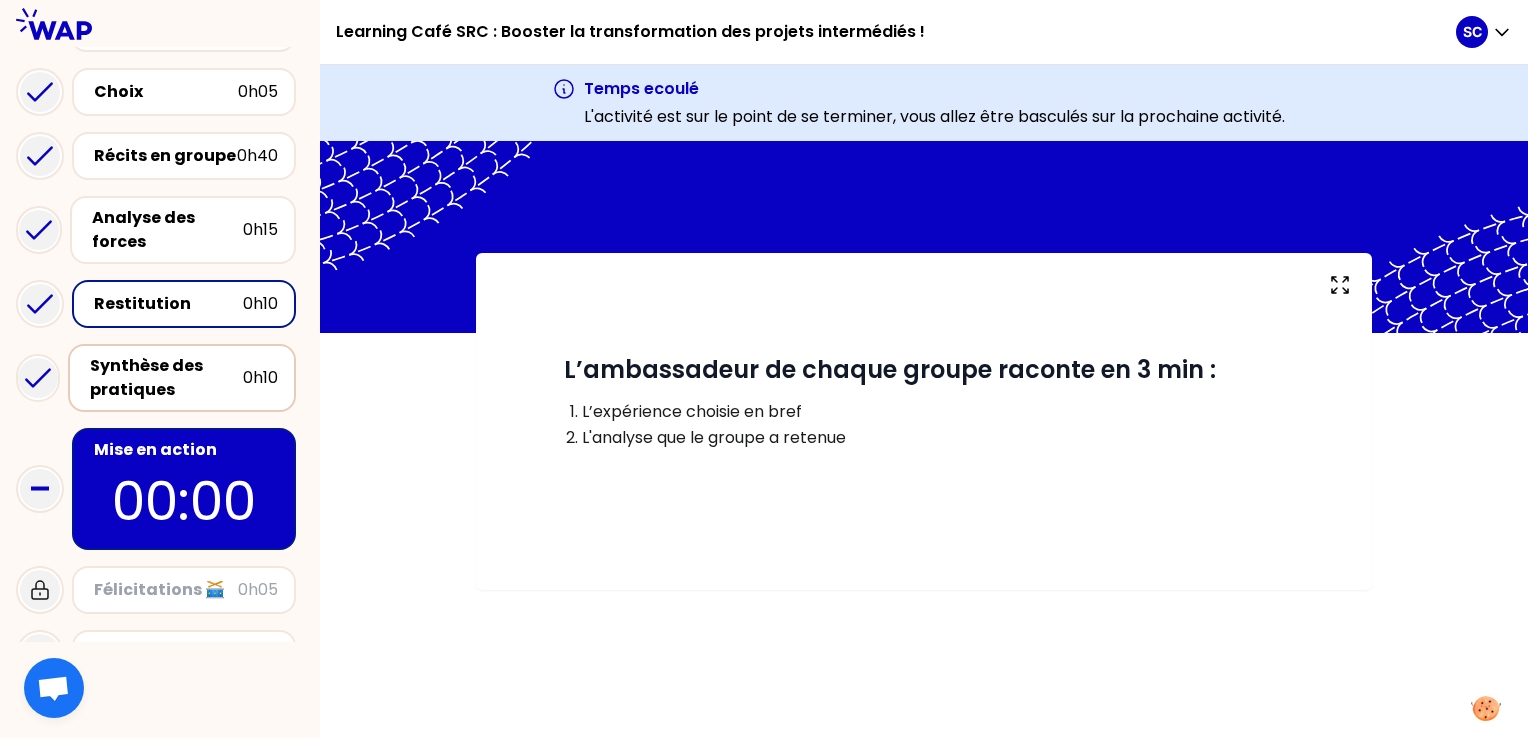 click on "Synthèse des pratiques" at bounding box center [166, 378] 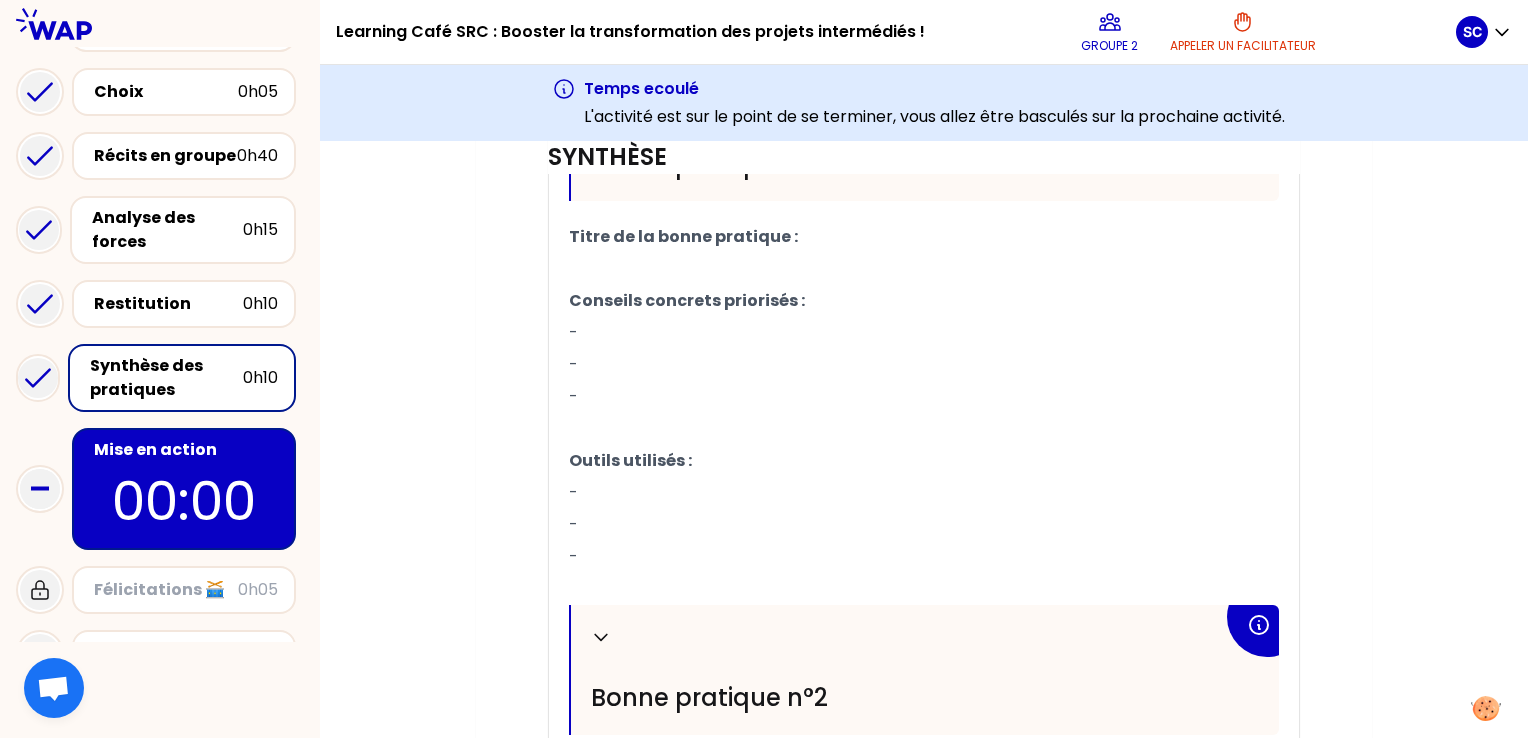 scroll, scrollTop: 805, scrollLeft: 0, axis: vertical 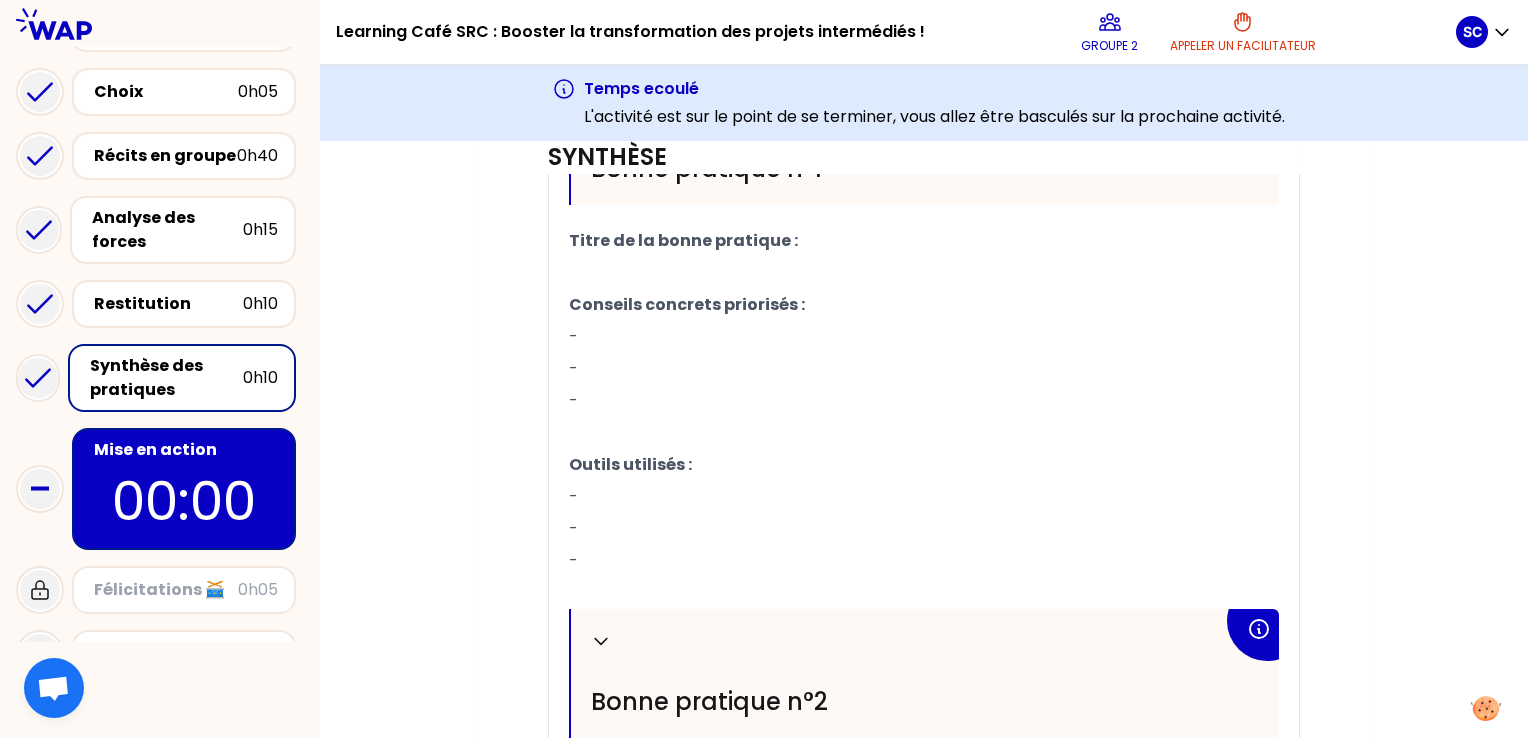 click on "-" at bounding box center [924, 337] 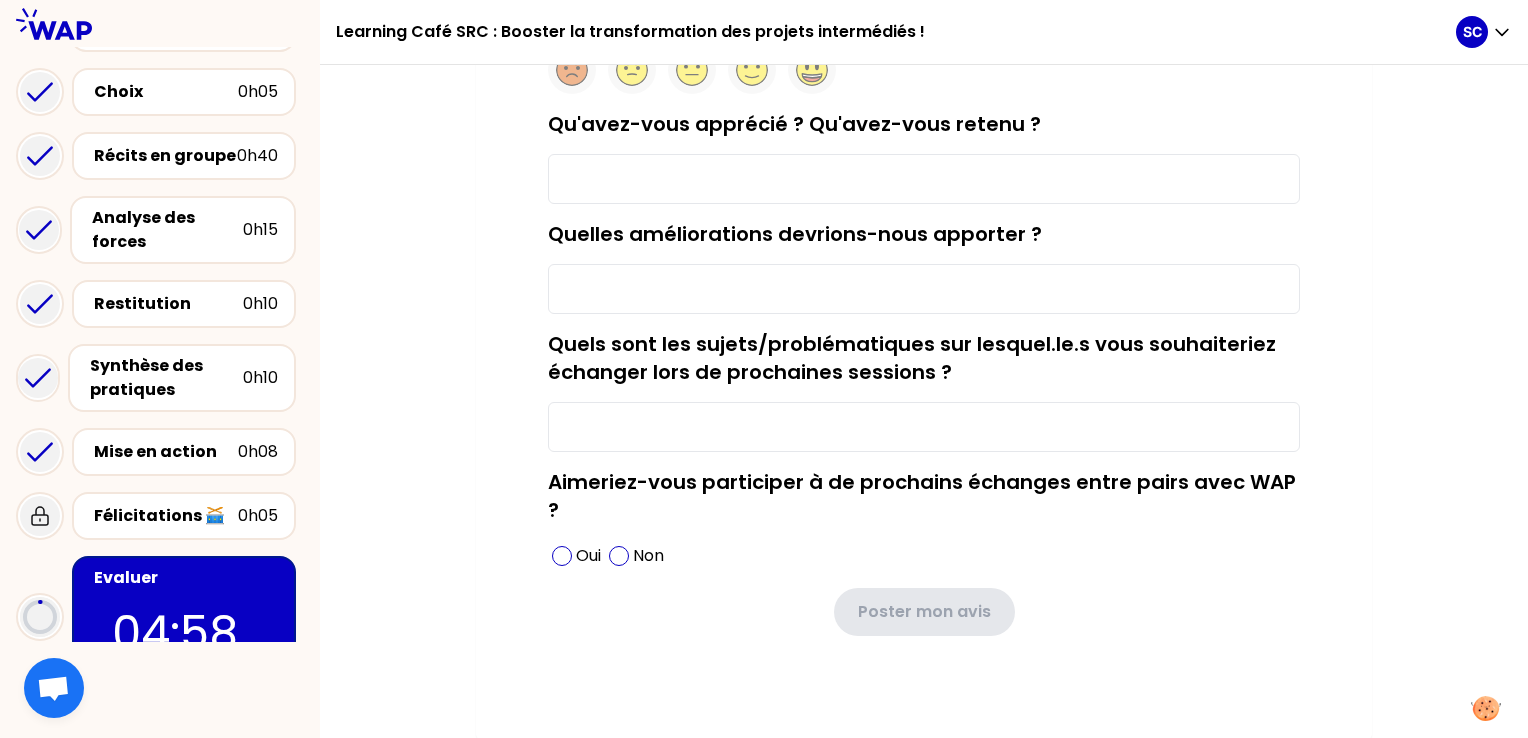 click on "Quels sont les sujets/problématiques sur lesquel.le.s vous souhaiteriez échanger lors de prochaines sessions ?" at bounding box center (912, 358) 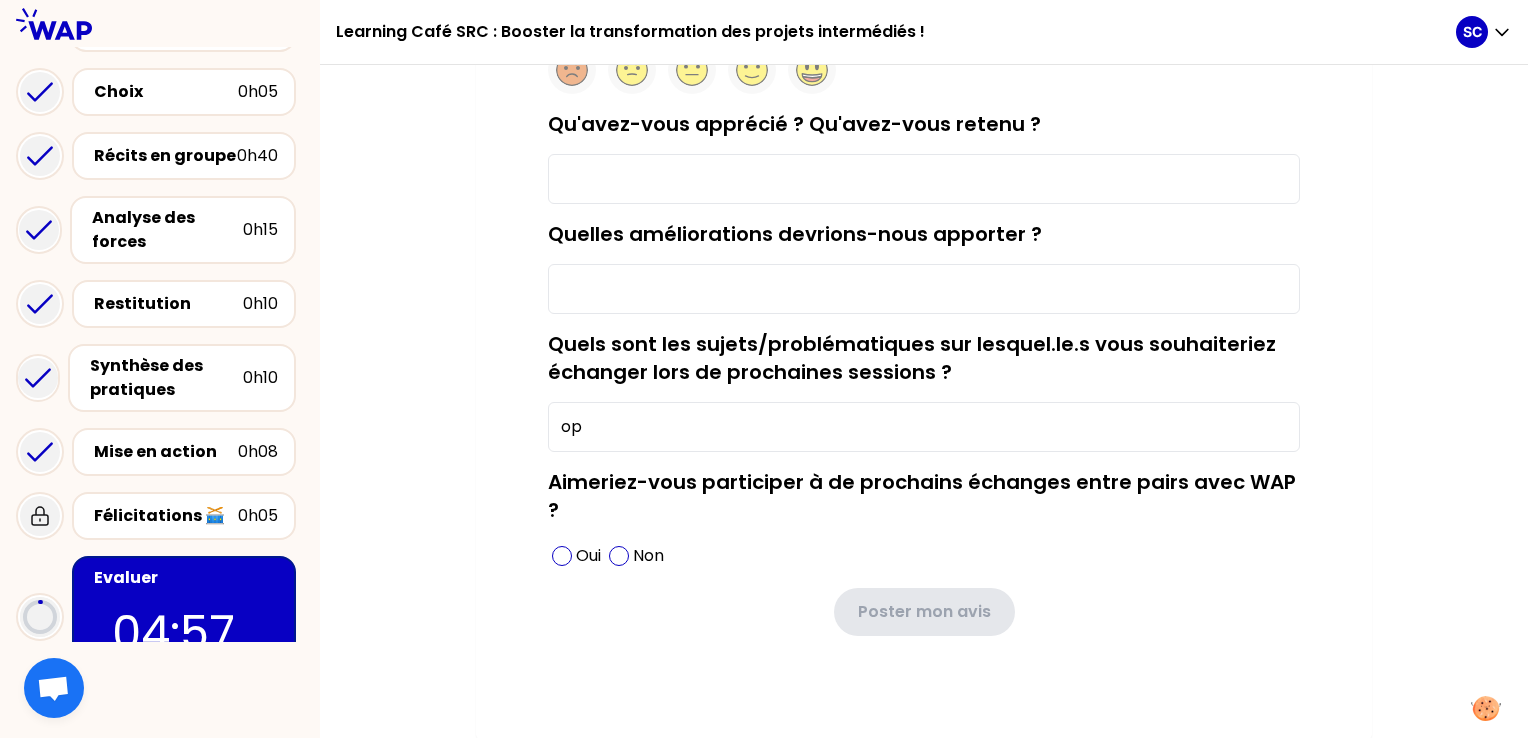 type on "o" 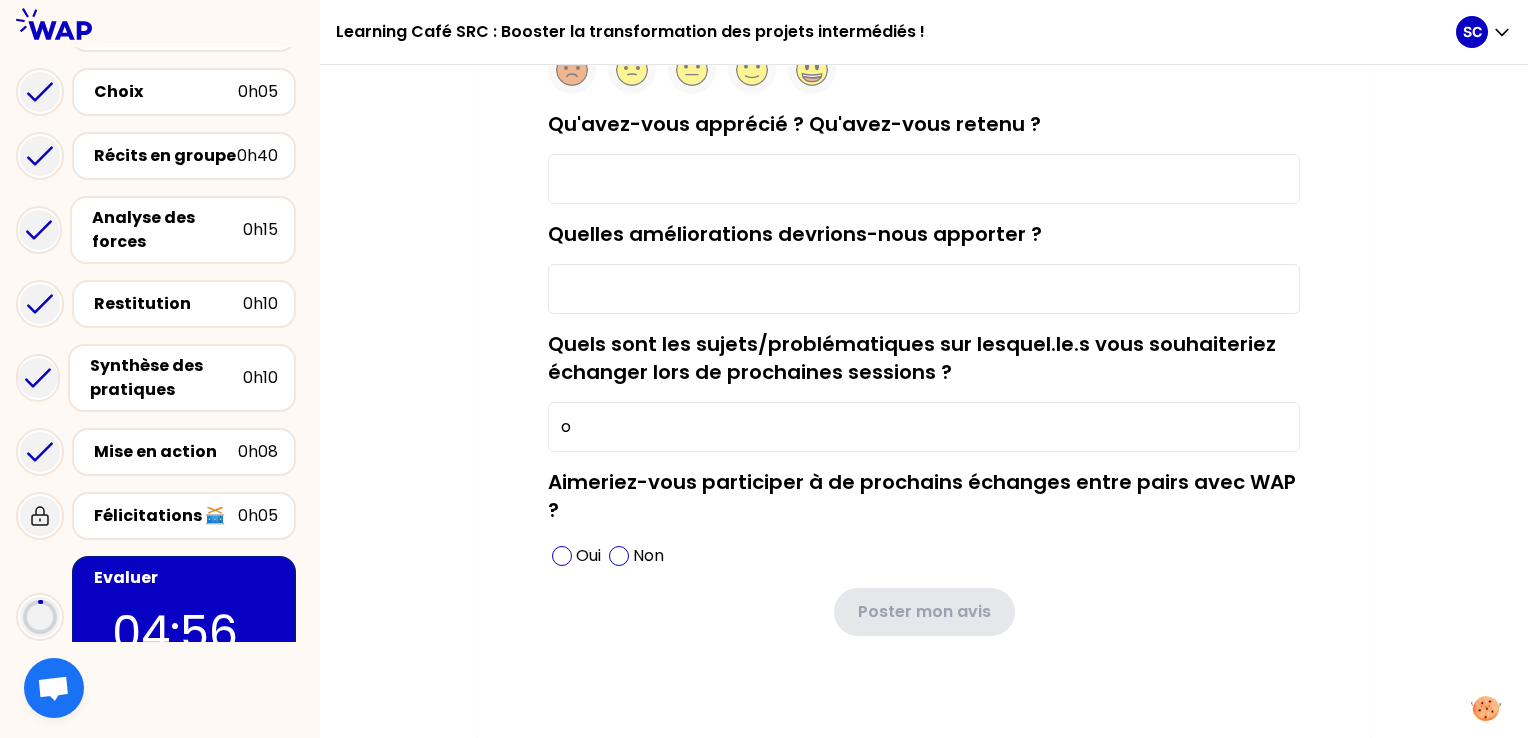 type 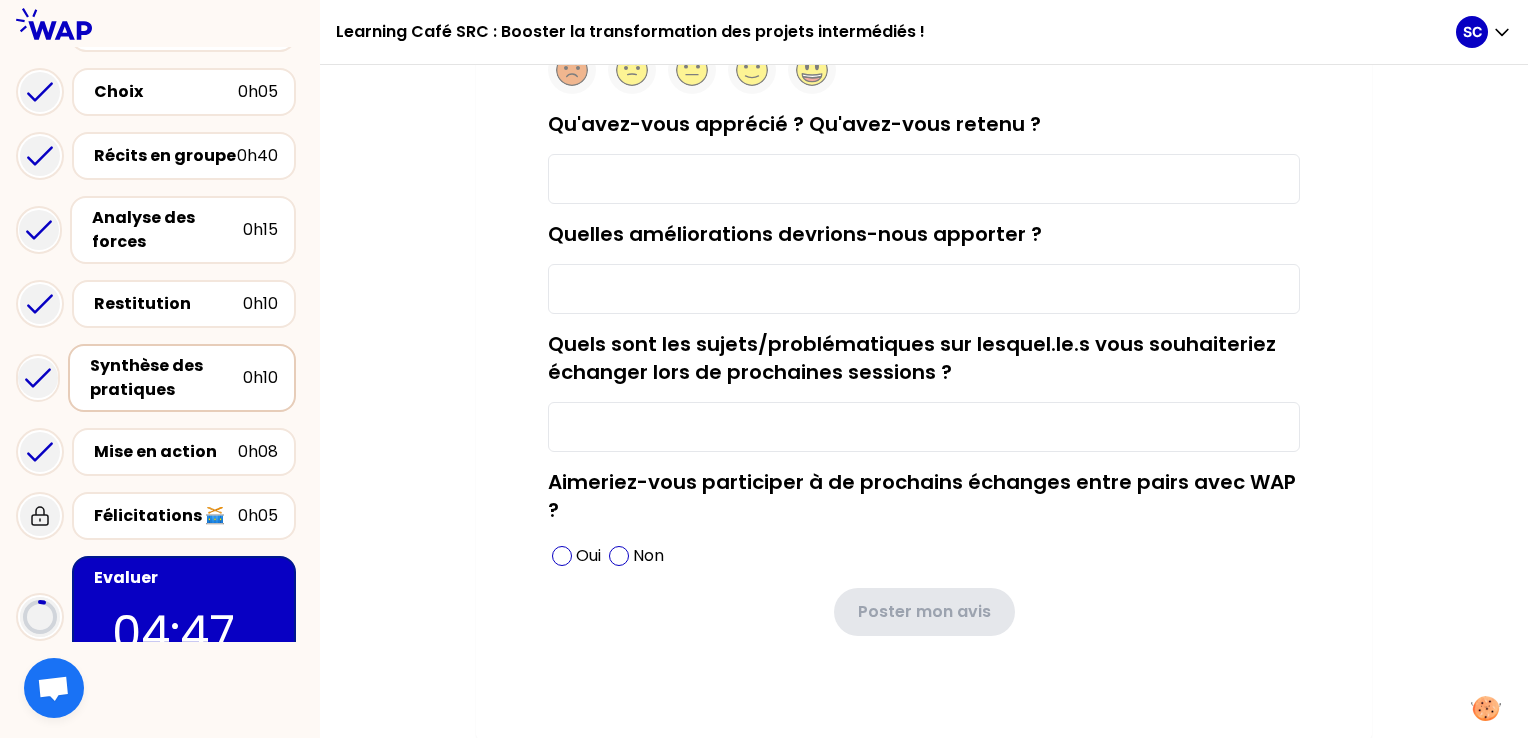 click on "Synthèse des pratiques" at bounding box center (166, 378) 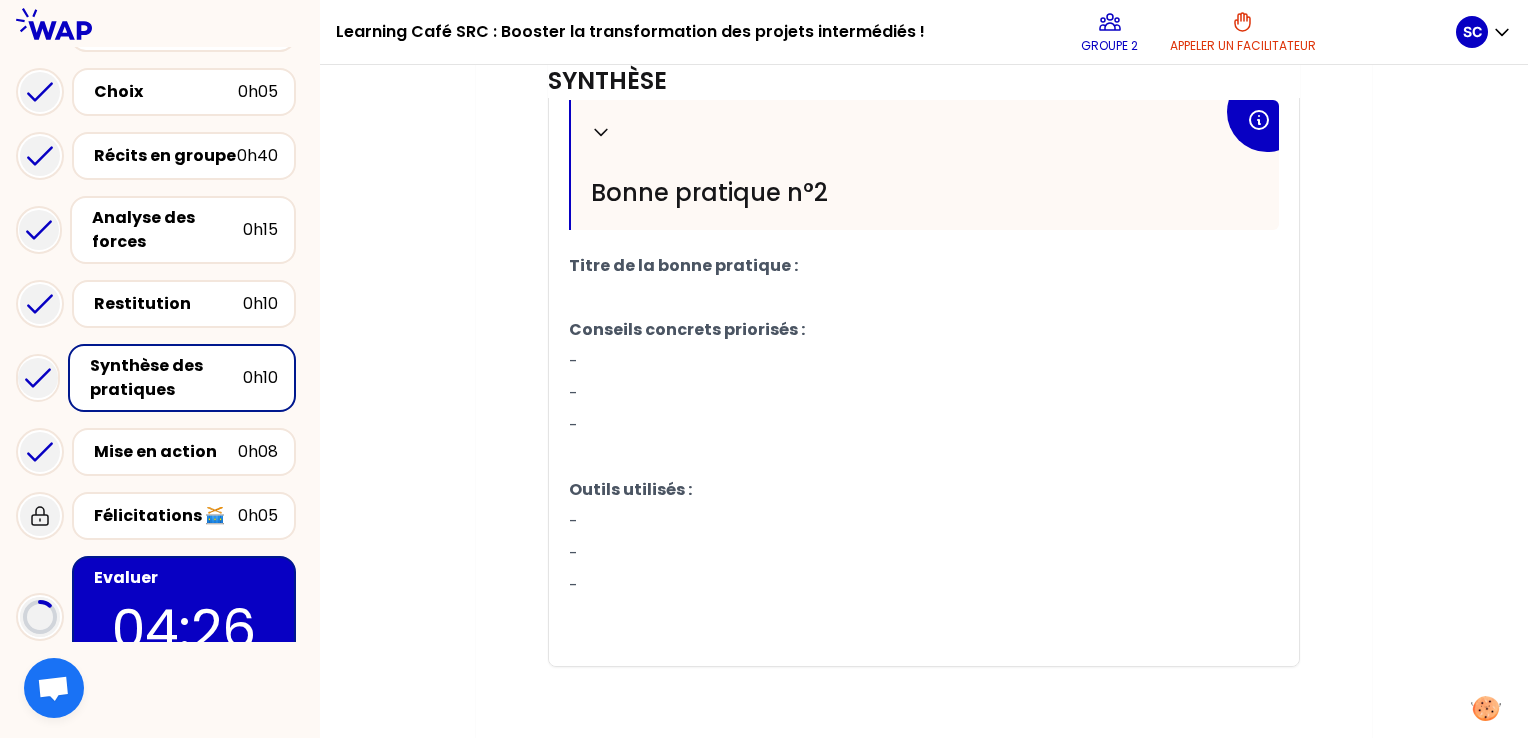 scroll, scrollTop: 1239, scrollLeft: 0, axis: vertical 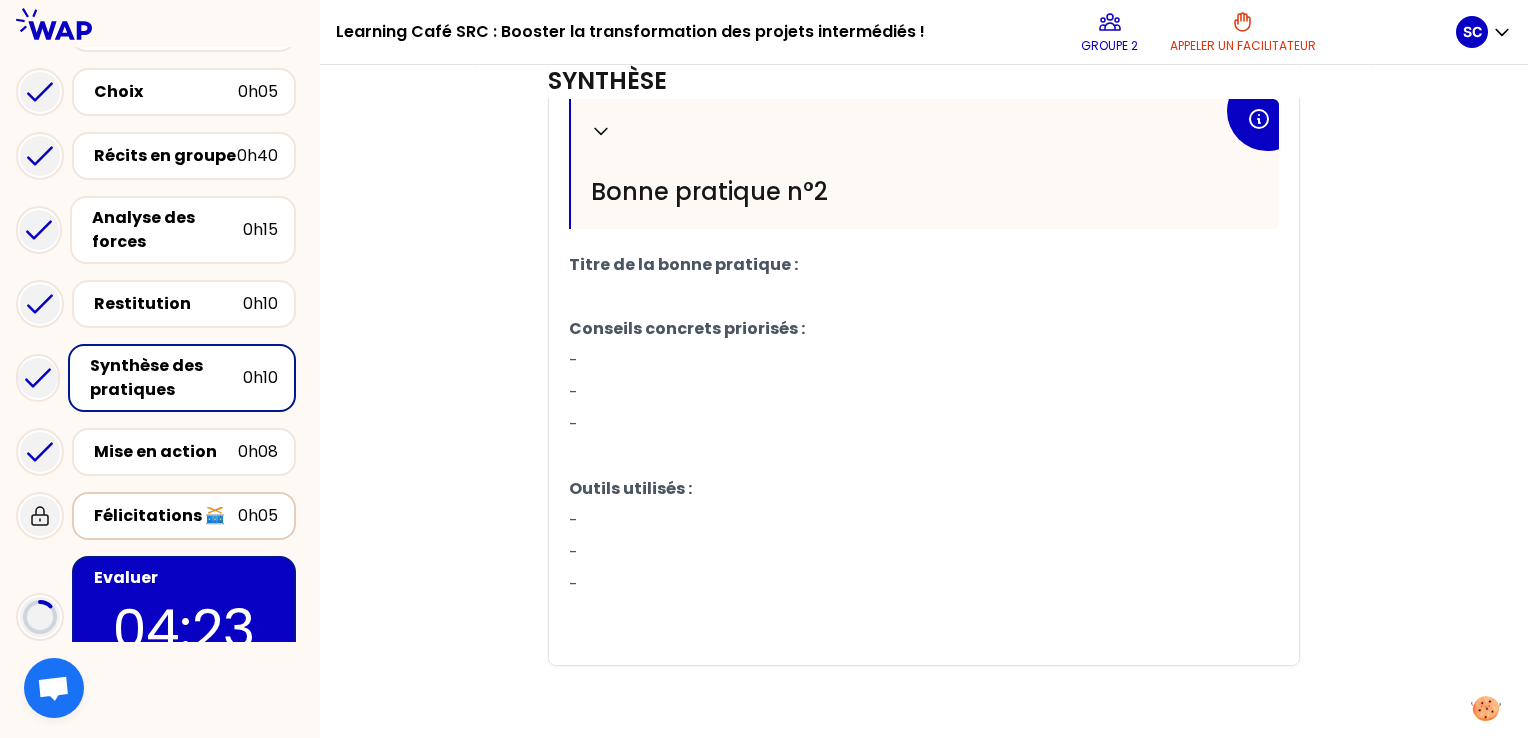 click on "Félicitations 🥁" at bounding box center [166, 516] 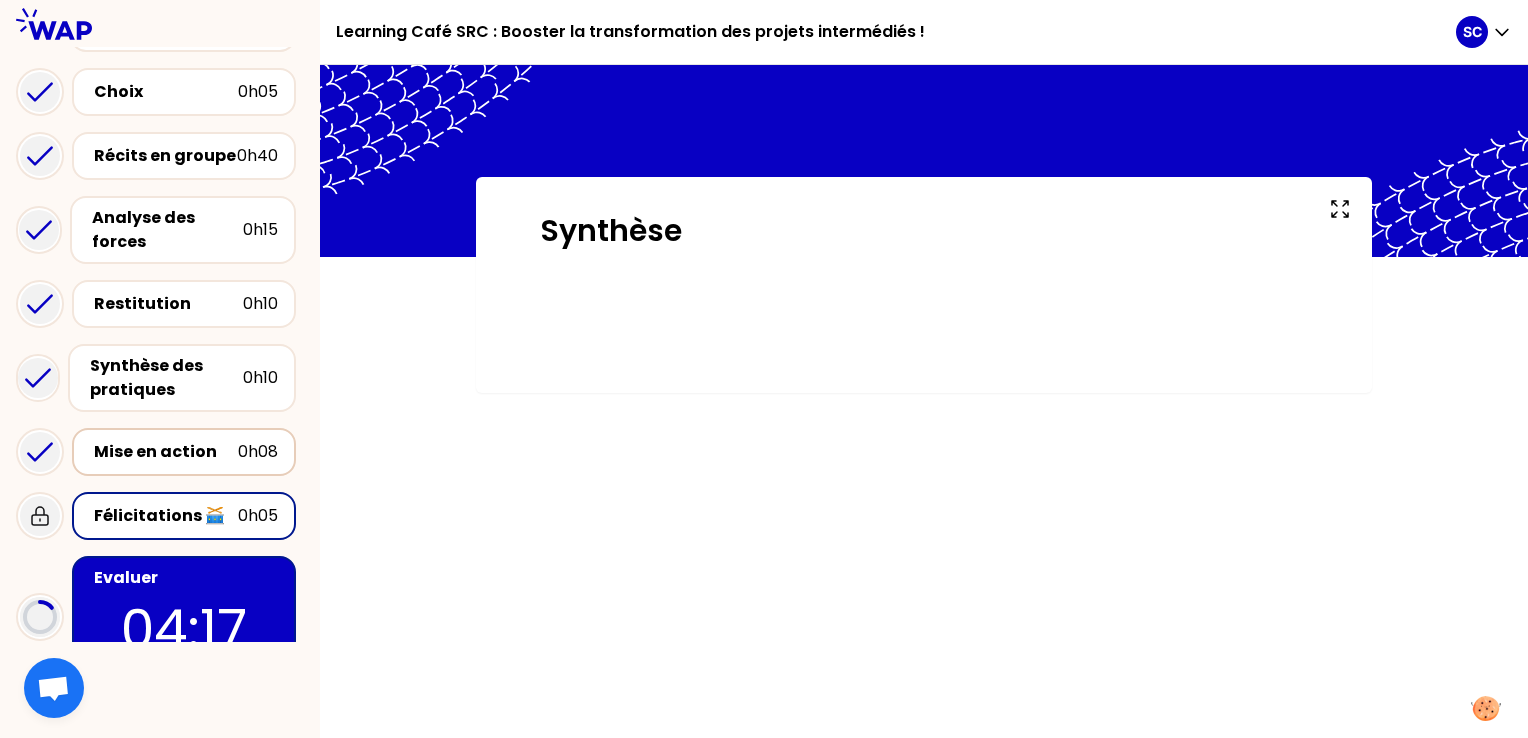 click on "Mise en action" at bounding box center [166, 452] 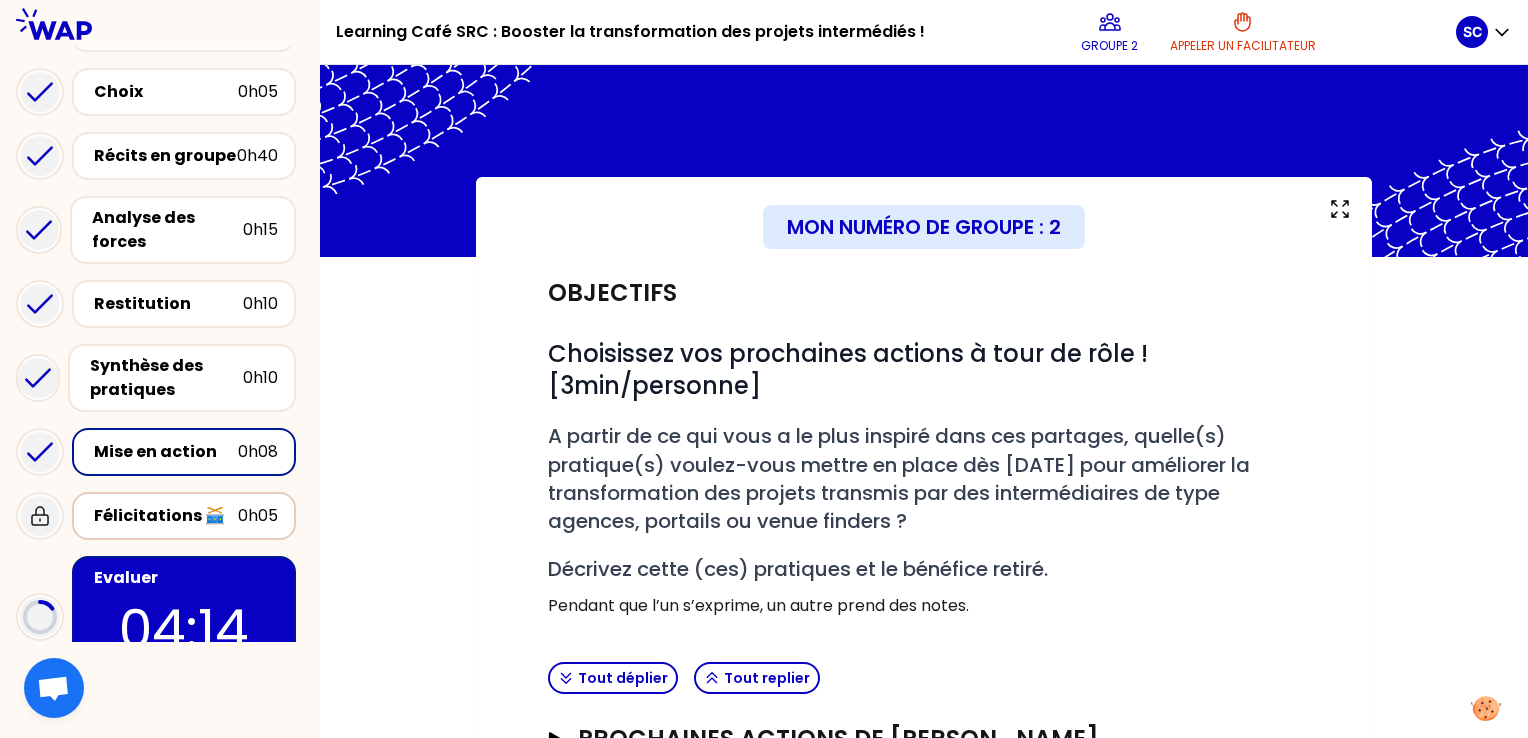 click on "Félicitations 🥁" at bounding box center [166, 516] 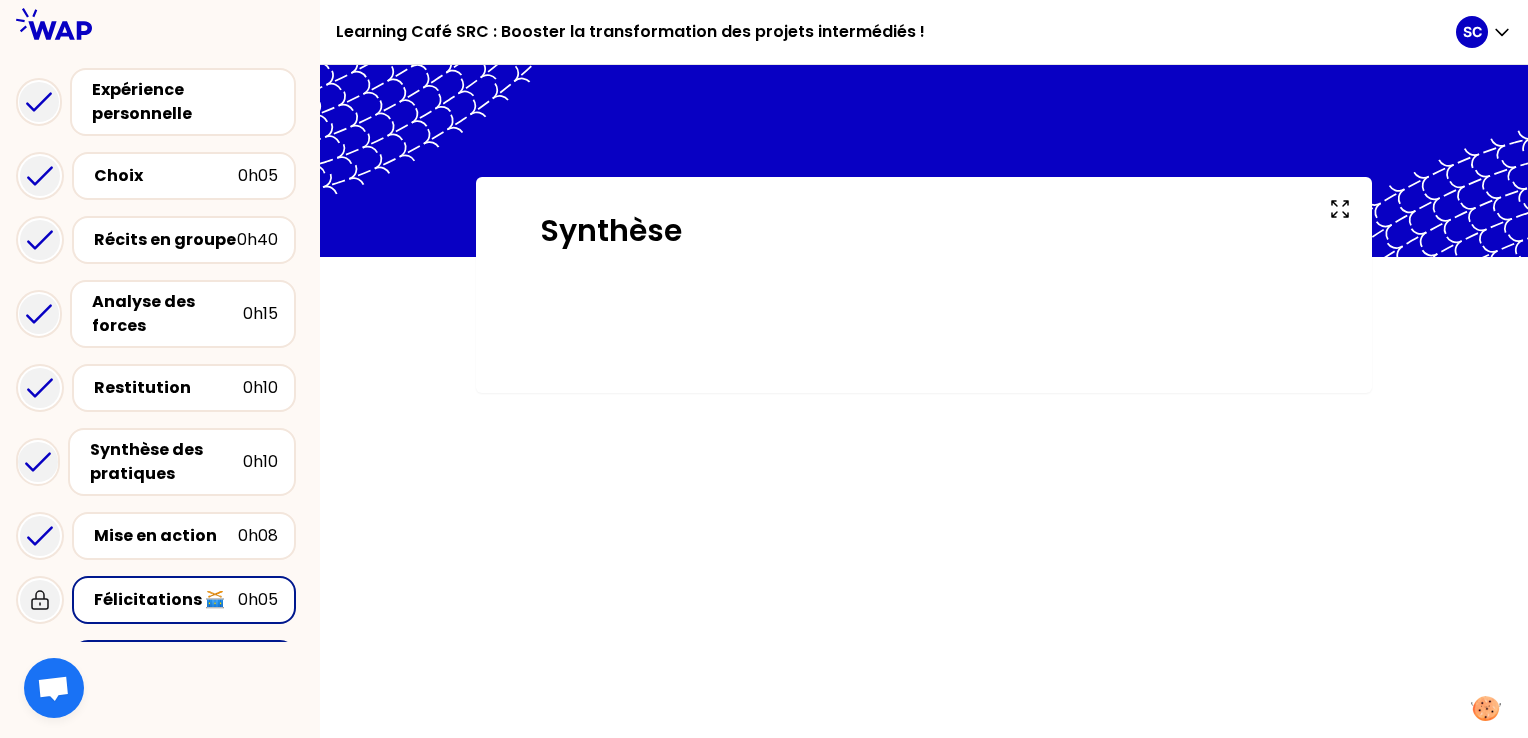 scroll, scrollTop: 19, scrollLeft: 0, axis: vertical 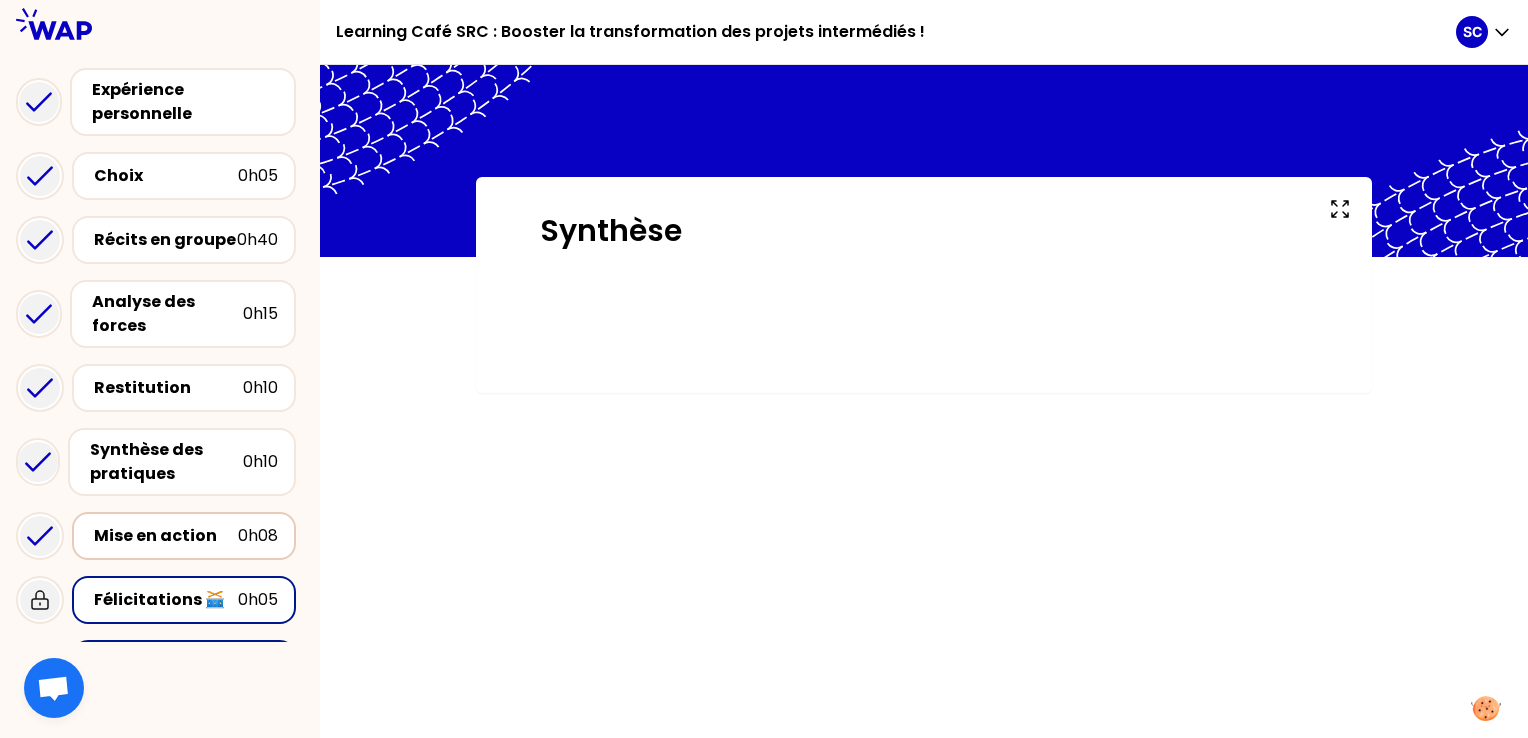 click on "Mise en action" at bounding box center [166, 536] 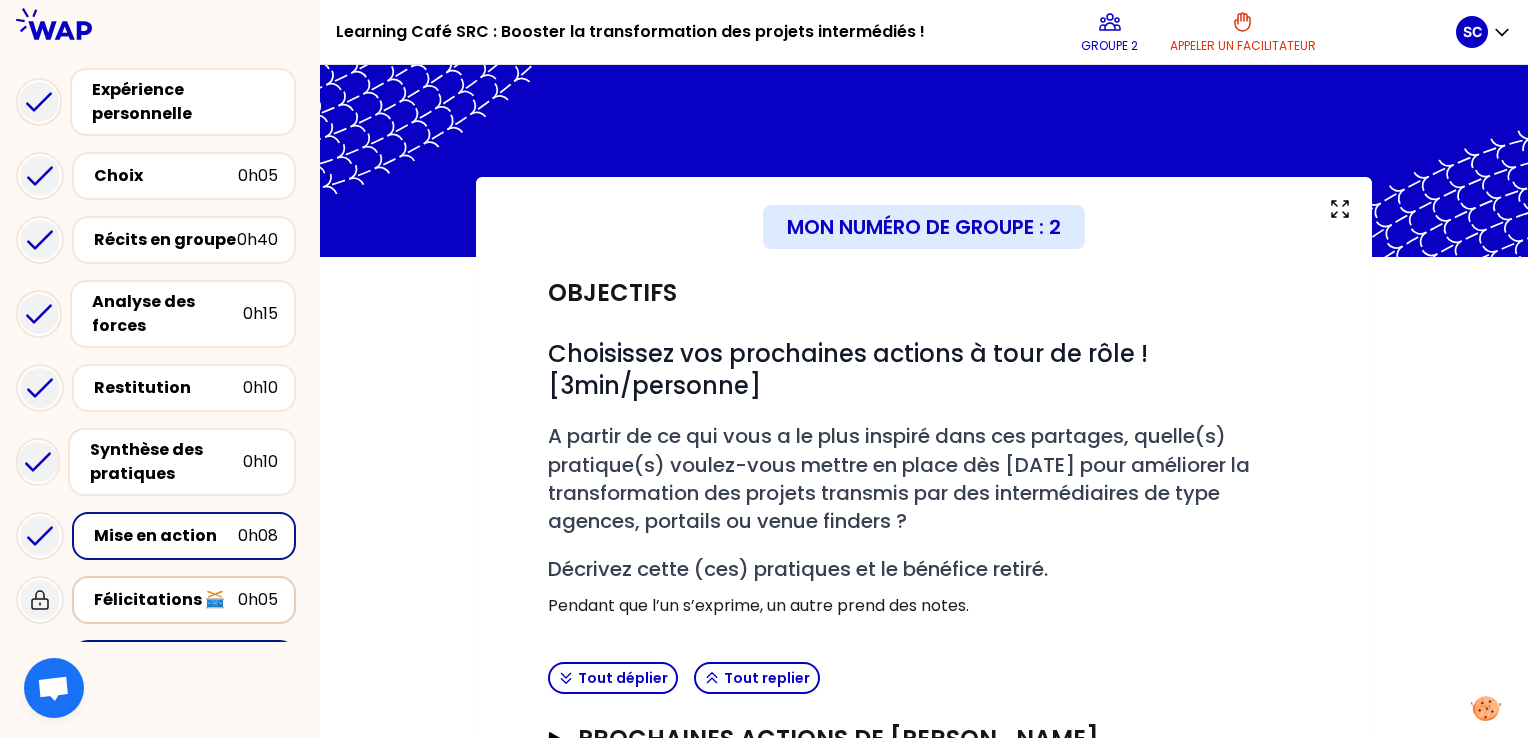 click on "Félicitations 🥁" at bounding box center (166, 600) 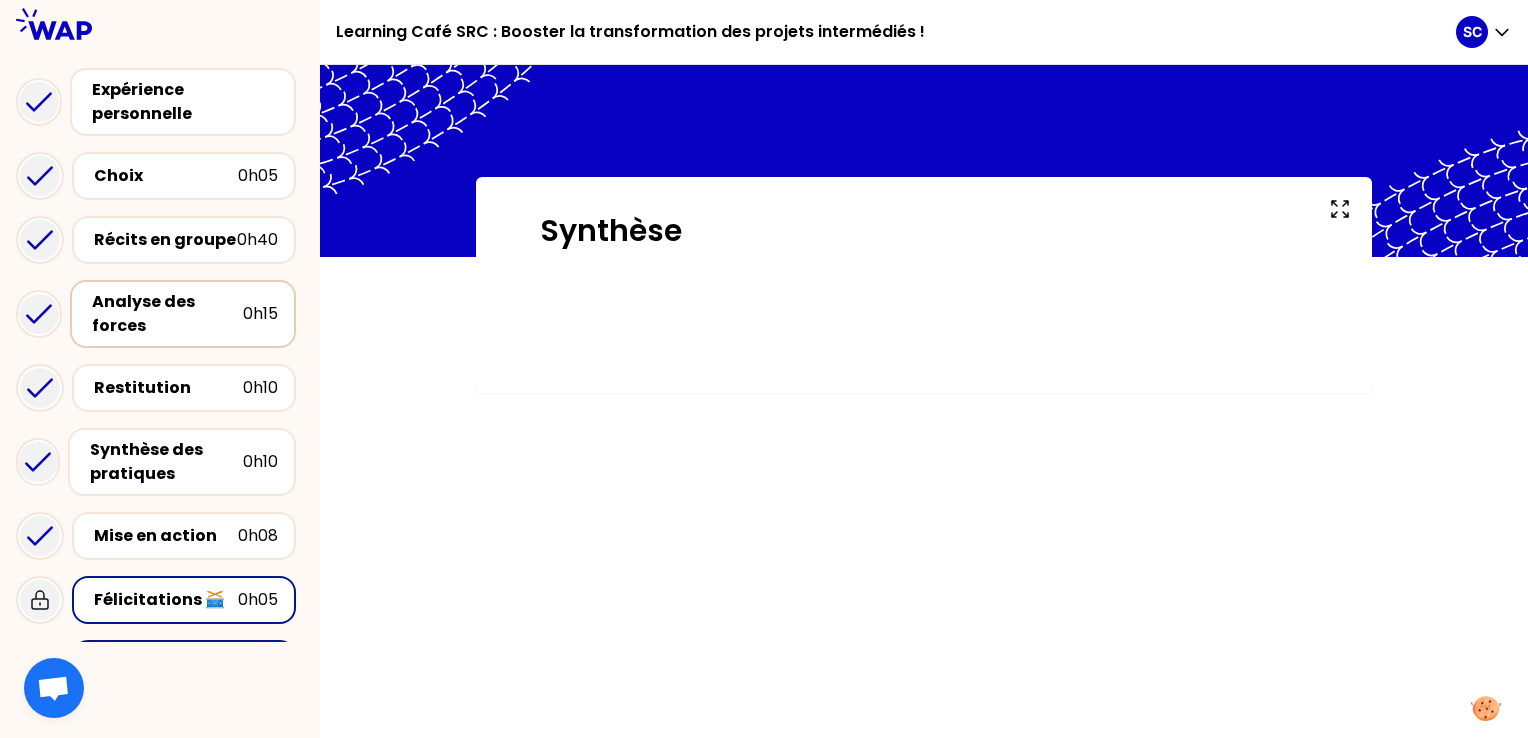 click on "Analyse des forces 0h15" at bounding box center [183, 314] 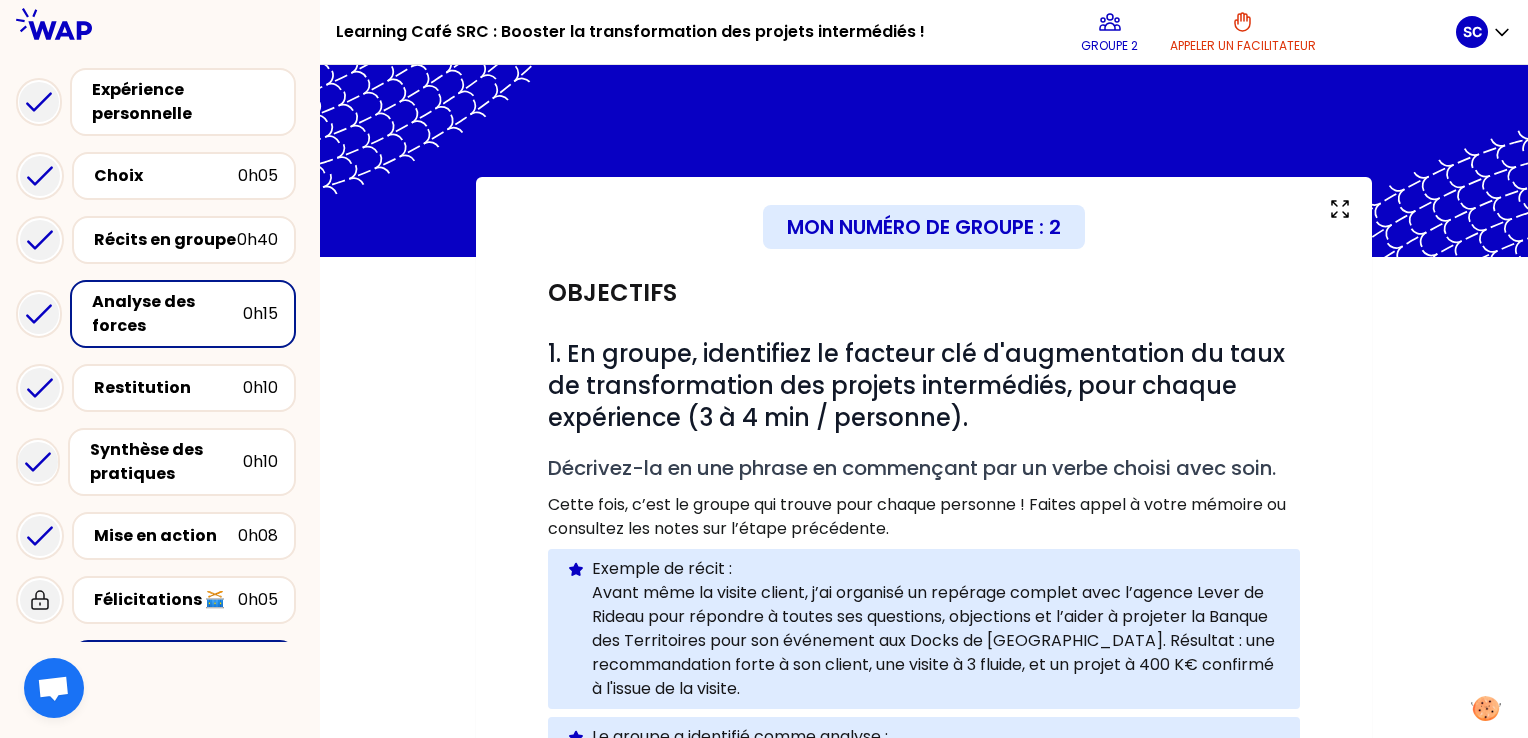 scroll, scrollTop: 0, scrollLeft: 0, axis: both 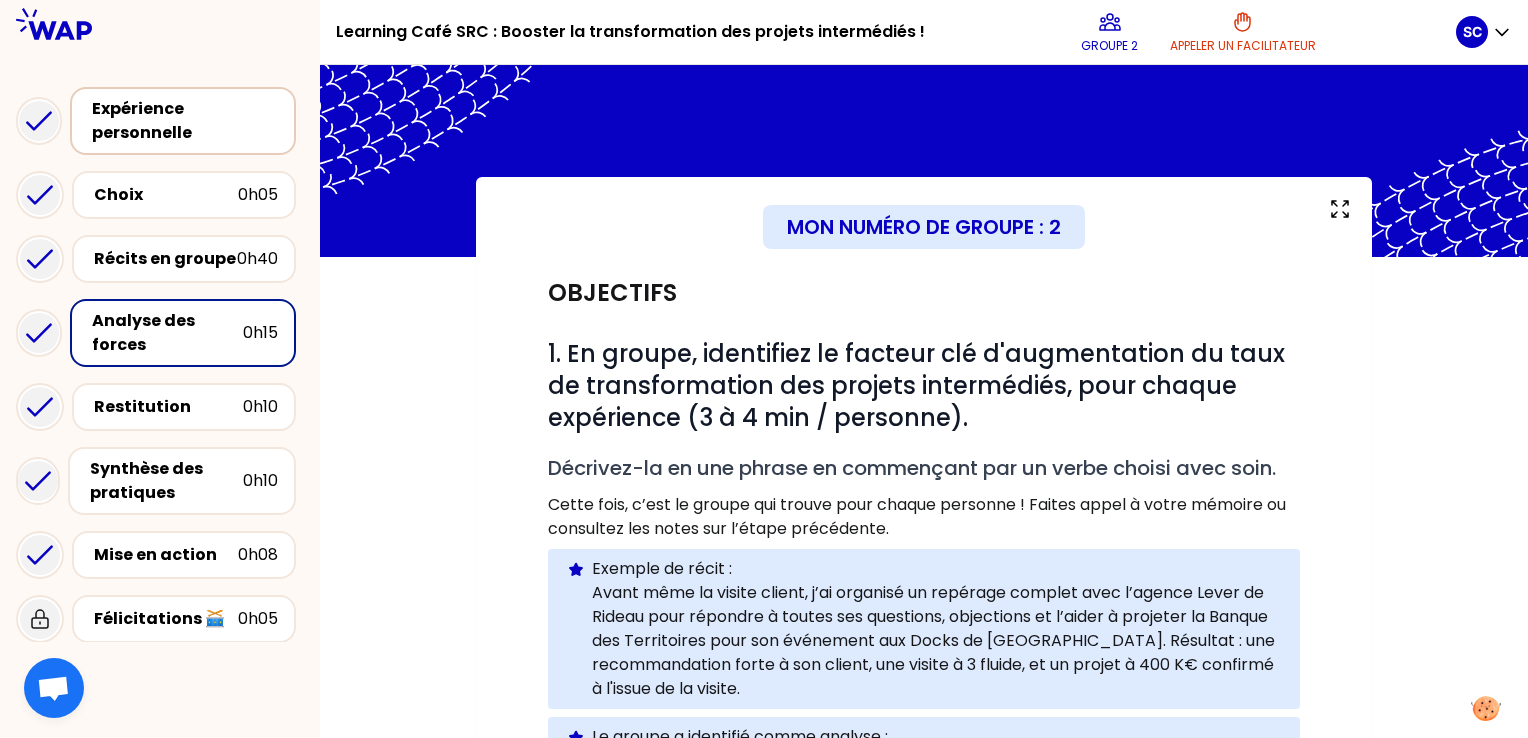 click on "Expérience personnelle" at bounding box center [185, 121] 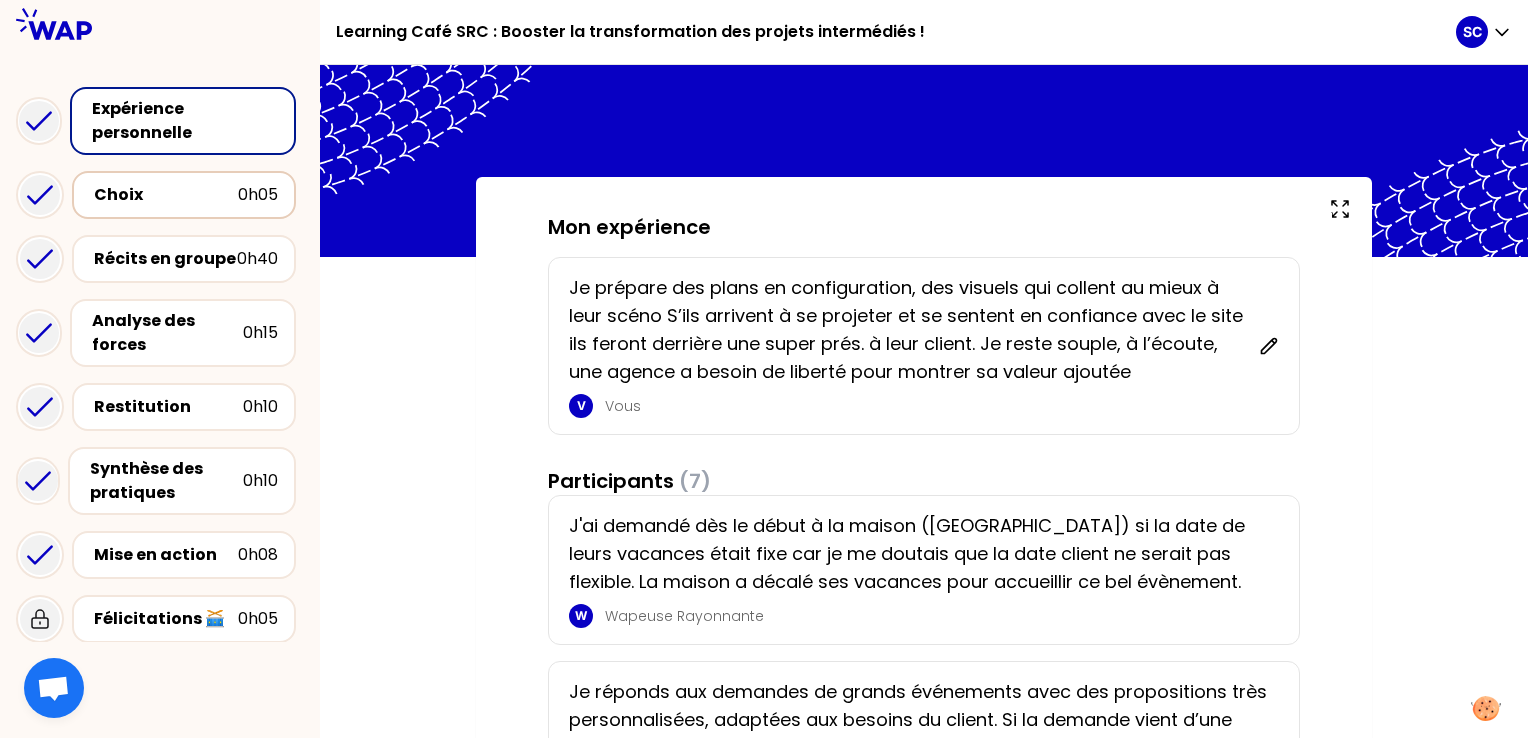 click on "Choix" at bounding box center [166, 195] 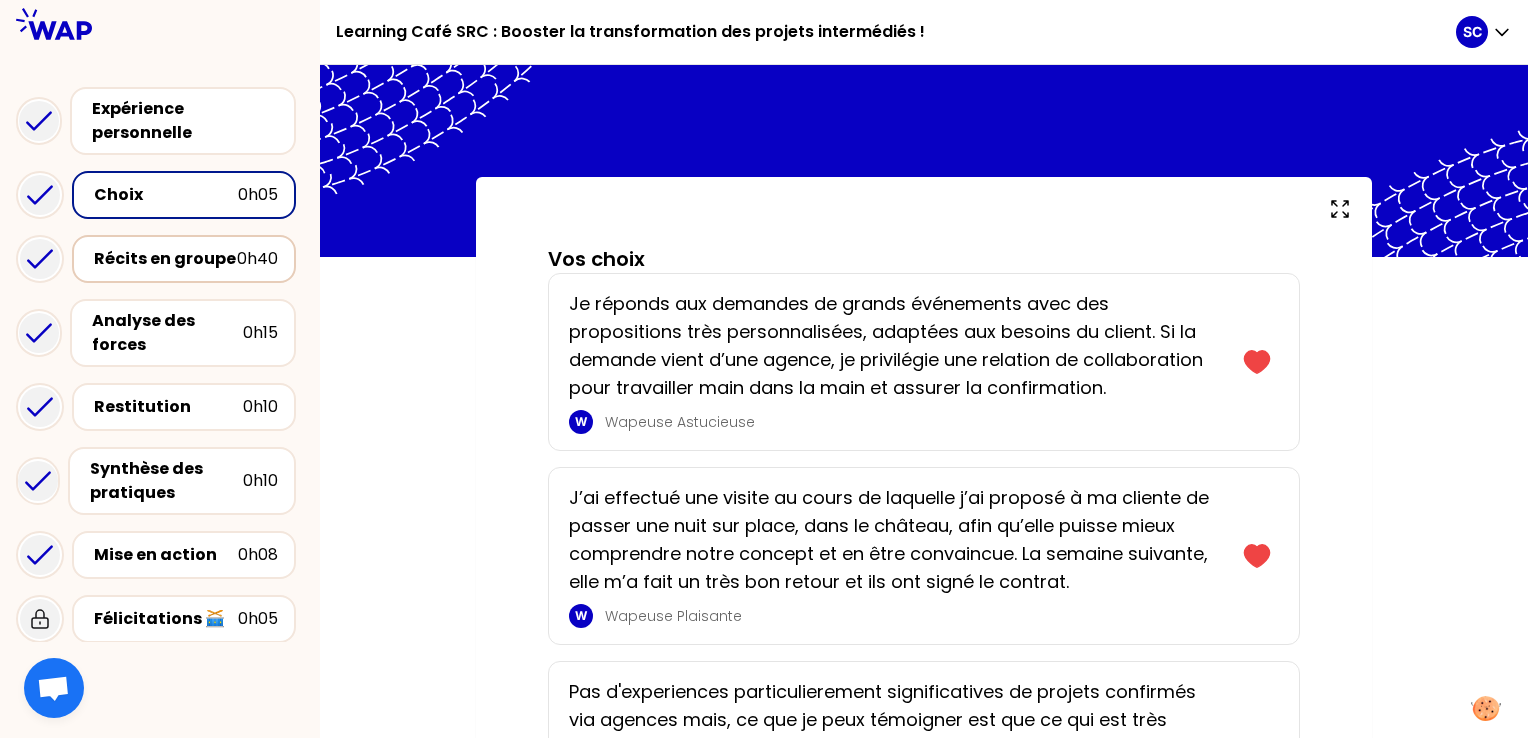 click on "Récits en groupe" at bounding box center (165, 259) 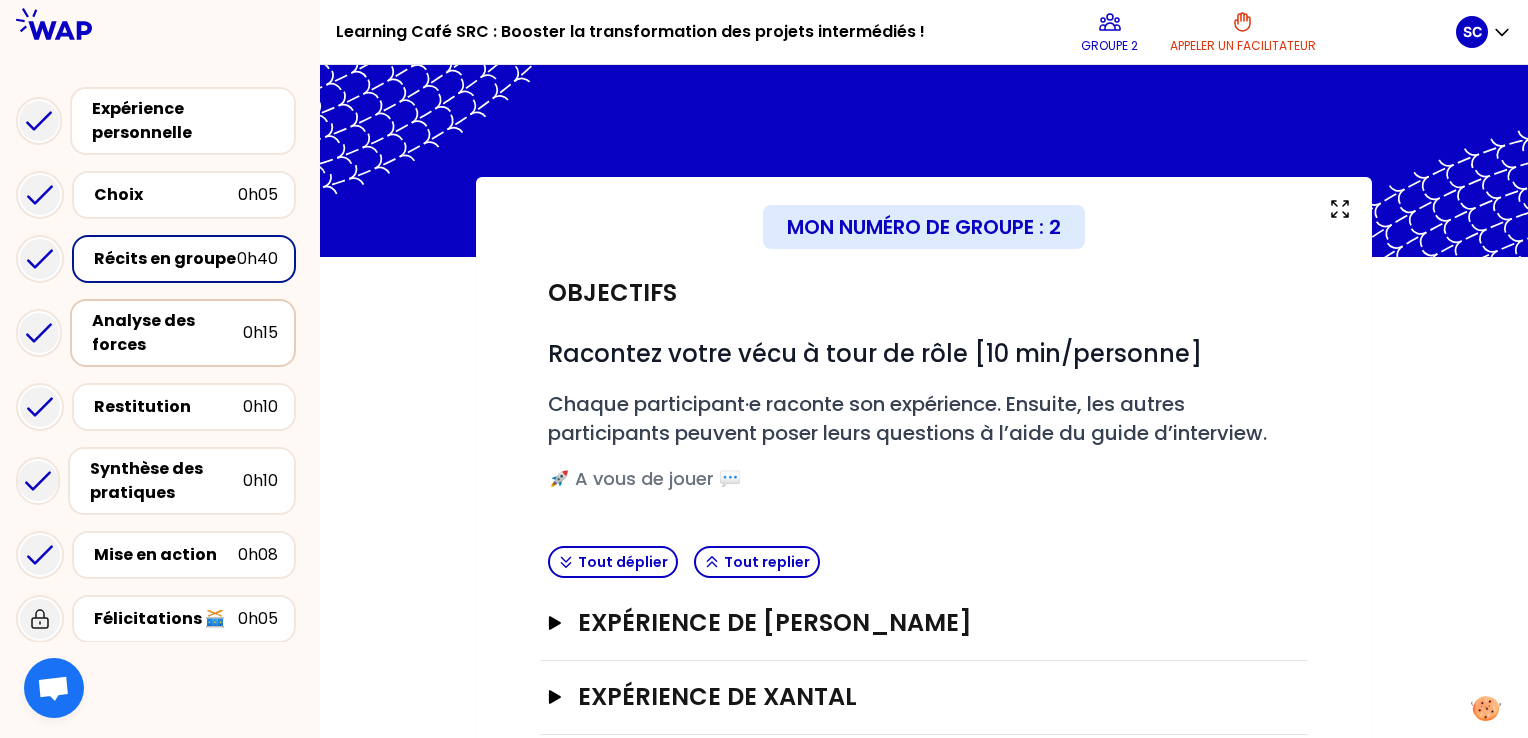 click on "Analyse des forces" at bounding box center [167, 333] 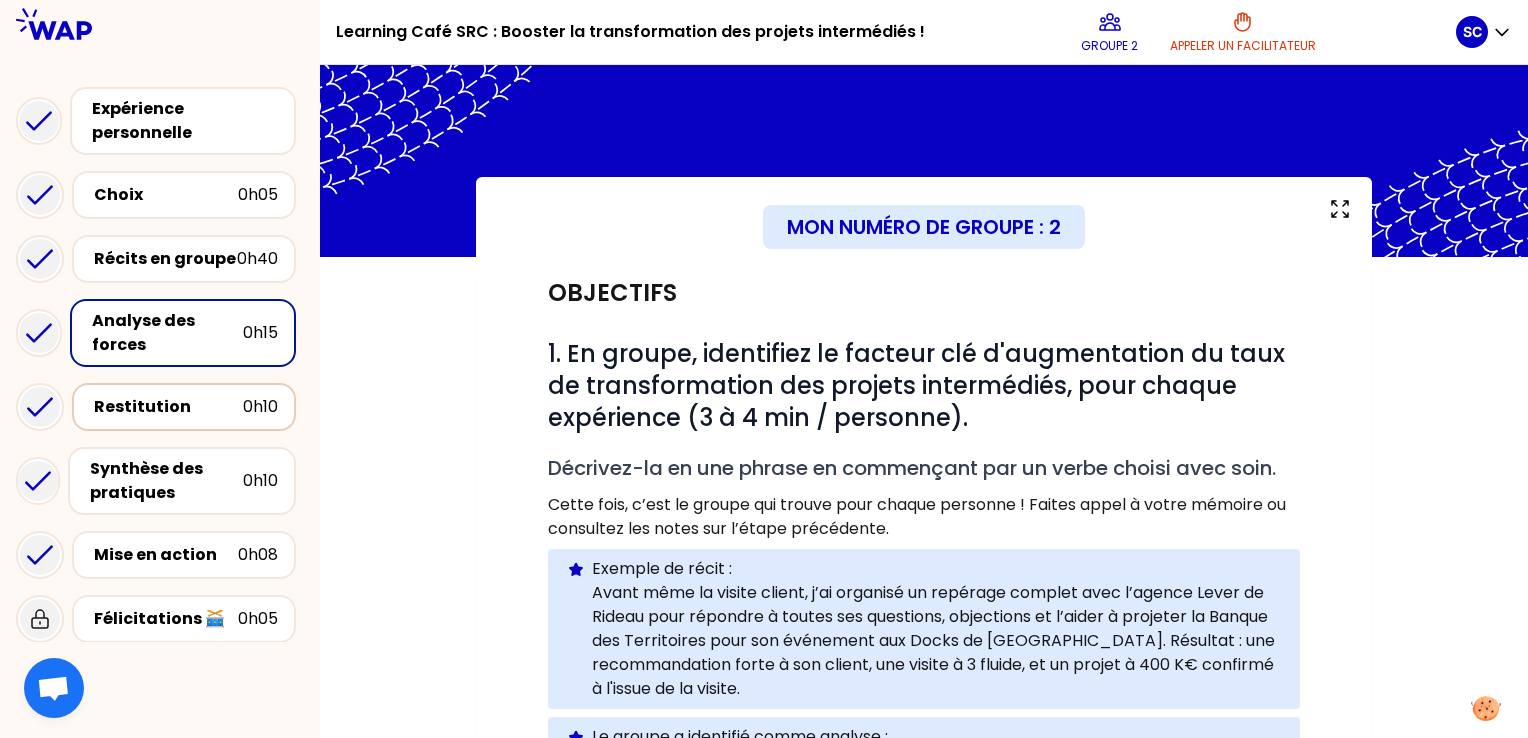 click on "Restitution 0h10" at bounding box center (184, 407) 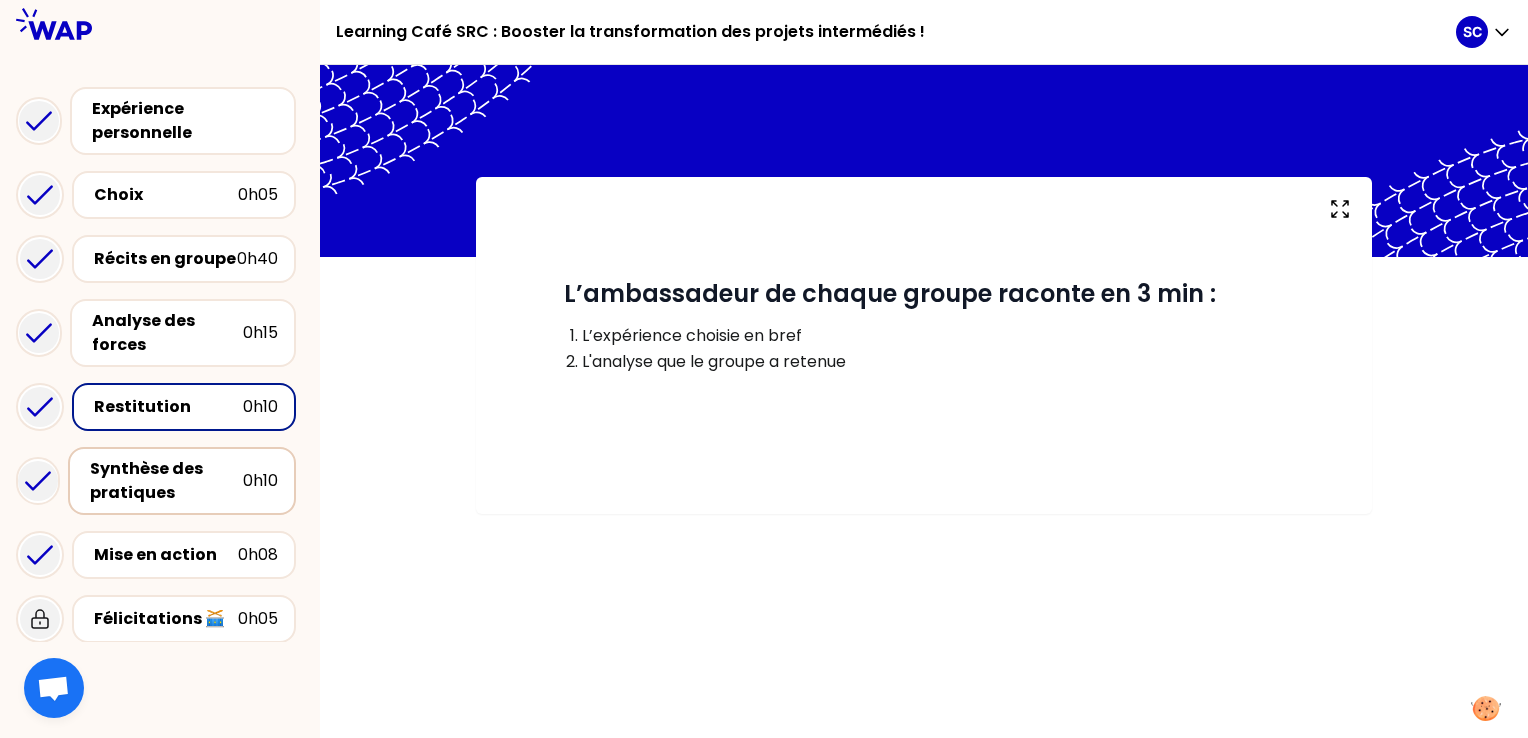 click on "Synthèse des pratiques 0h10" at bounding box center [182, 481] 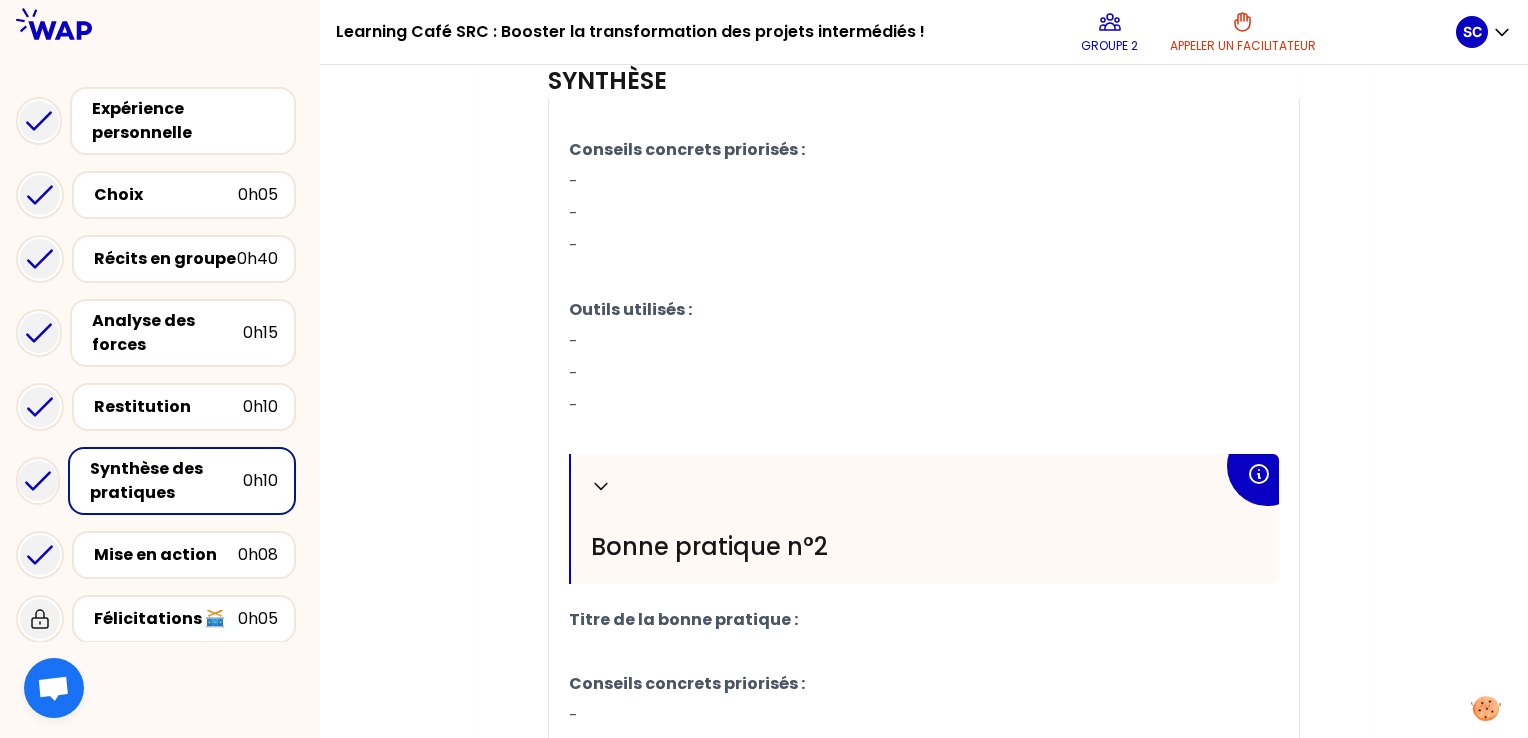 scroll, scrollTop: 1239, scrollLeft: 0, axis: vertical 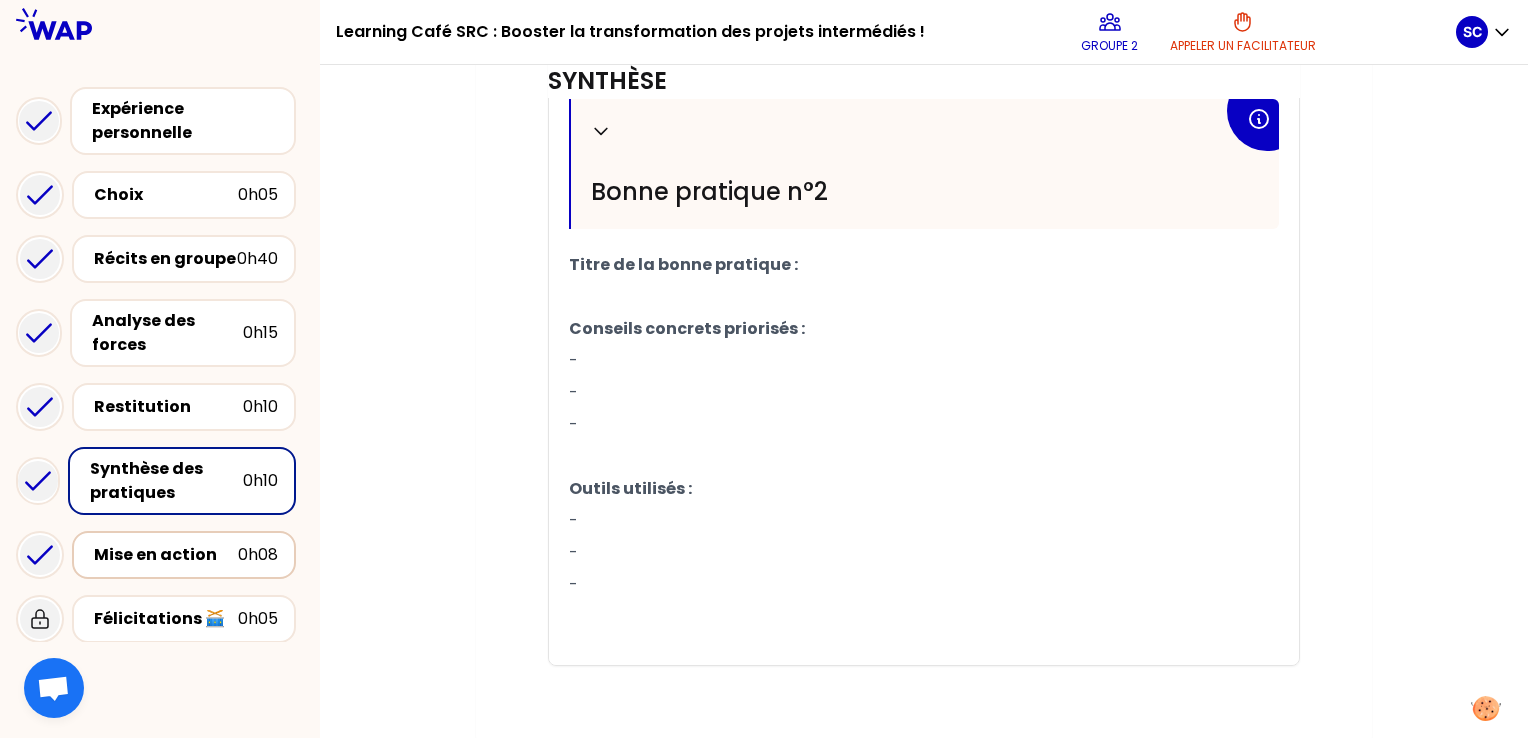 click on "Mise en action" at bounding box center (166, 555) 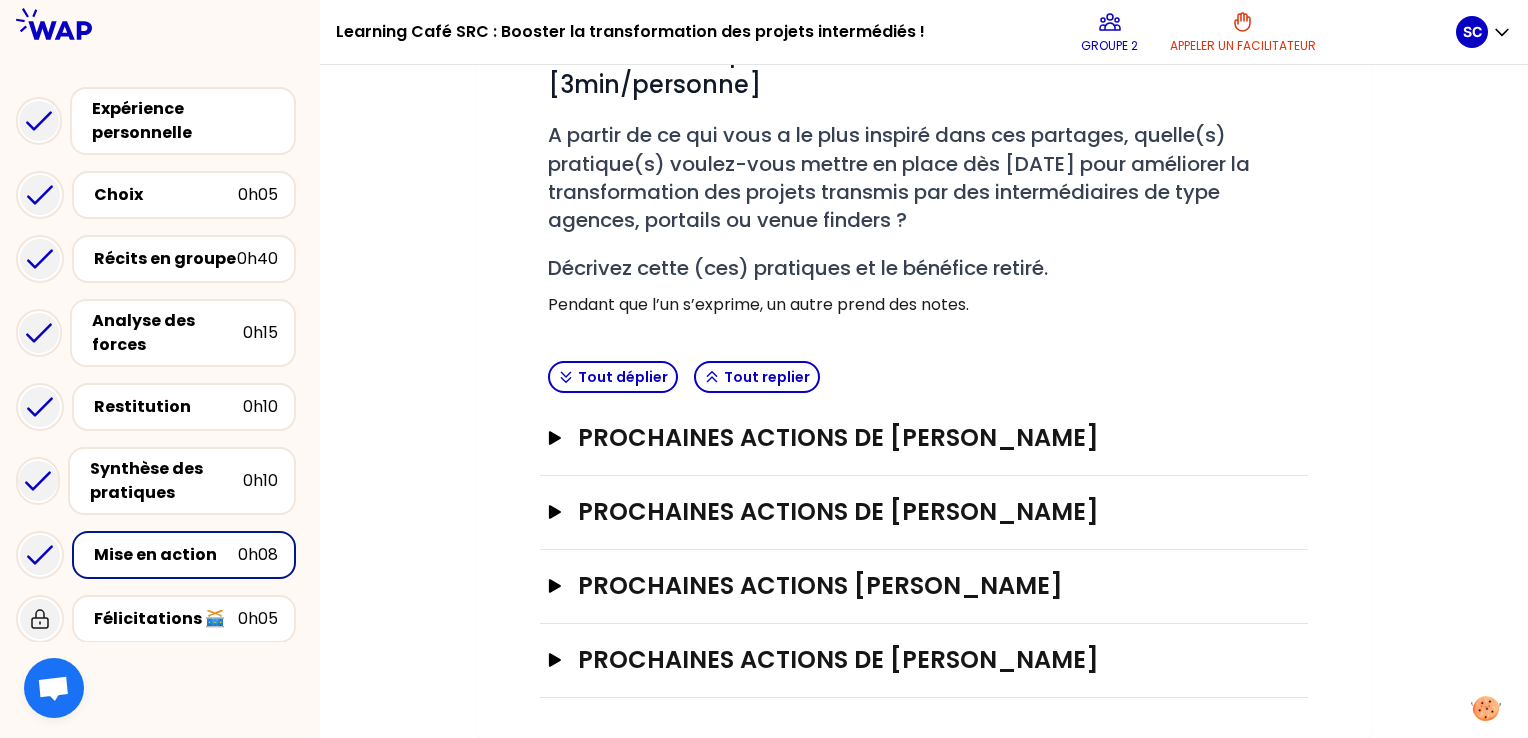 scroll, scrollTop: 296, scrollLeft: 0, axis: vertical 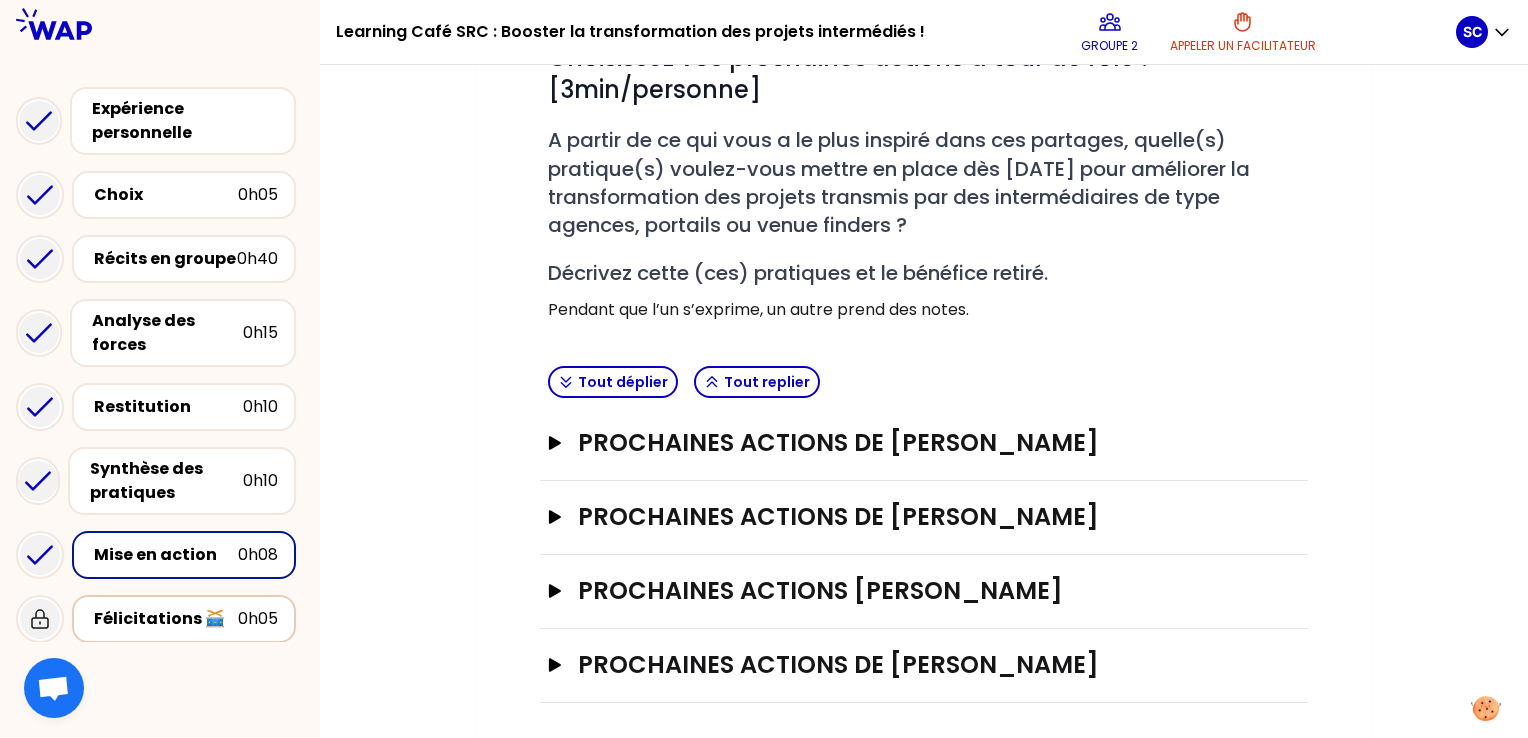 click on "Félicitations 🥁" at bounding box center [166, 619] 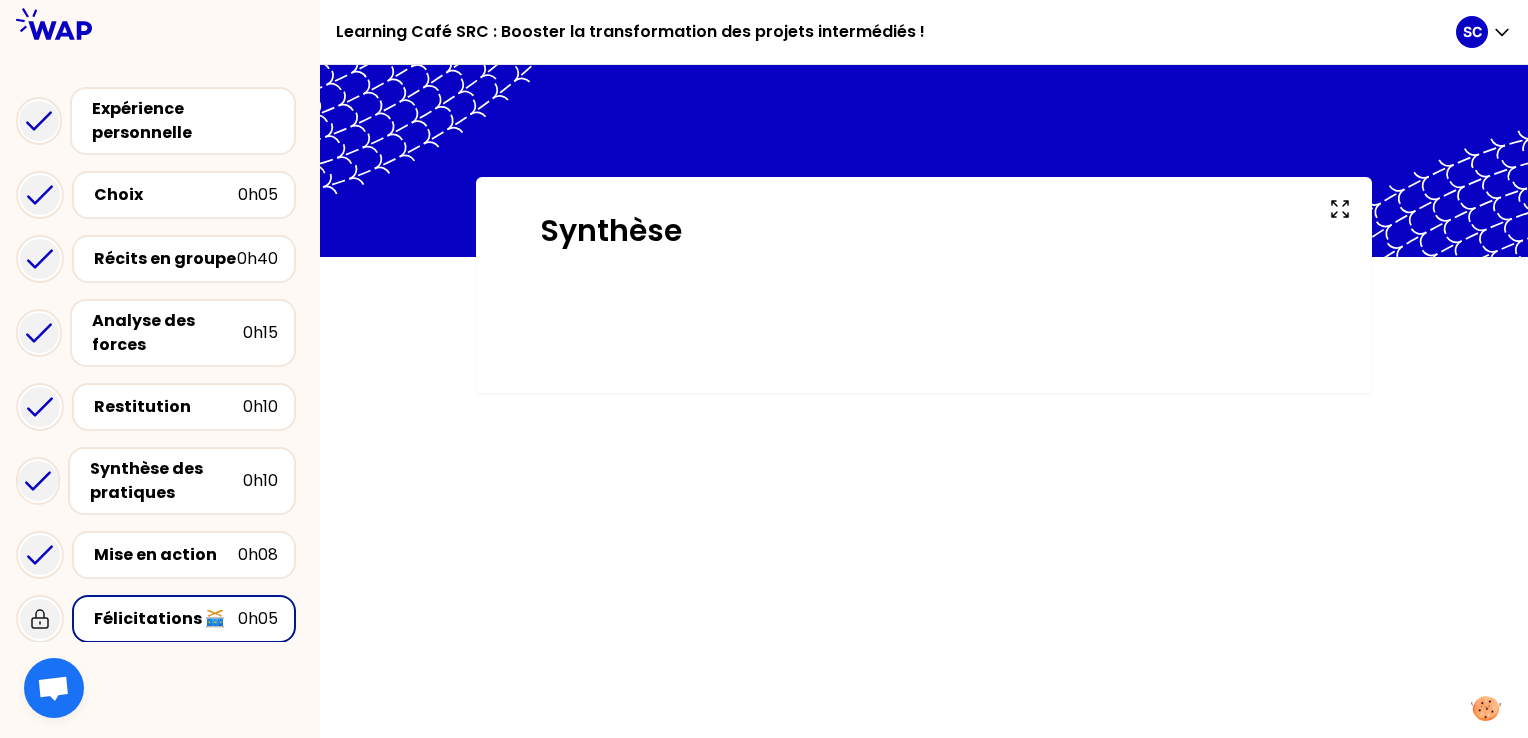 scroll, scrollTop: 0, scrollLeft: 0, axis: both 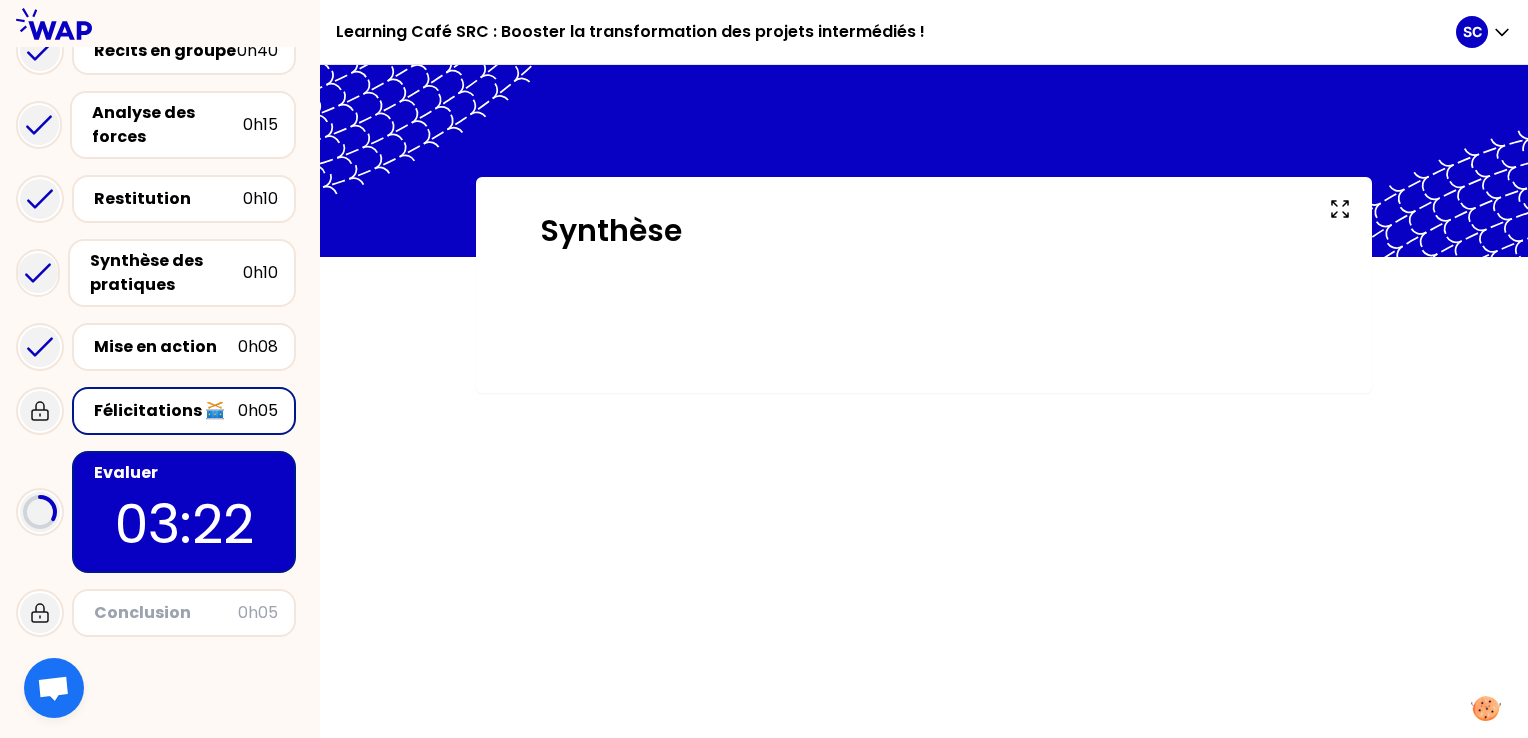 click on "Conclusion" at bounding box center (166, 613) 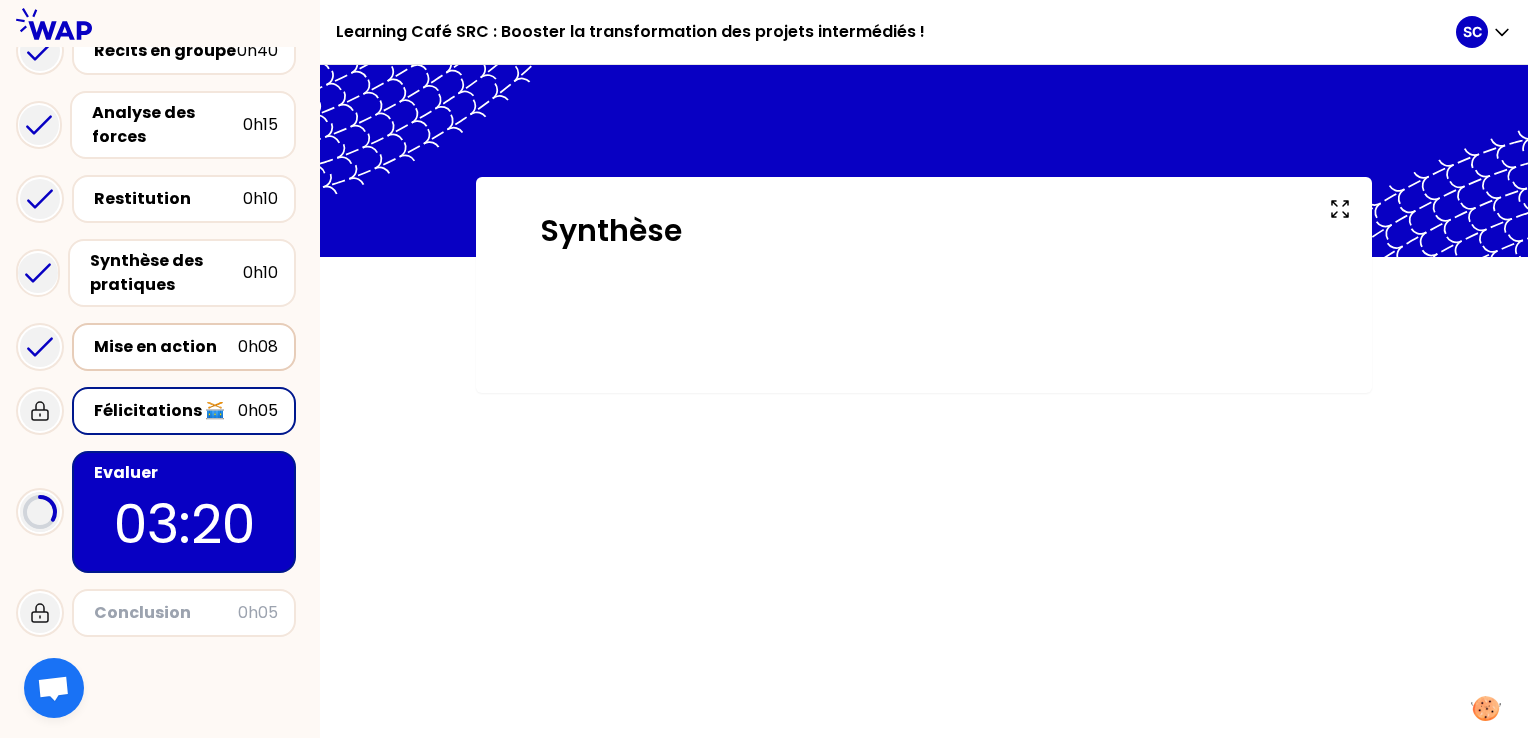 click on "Mise en action" at bounding box center (166, 347) 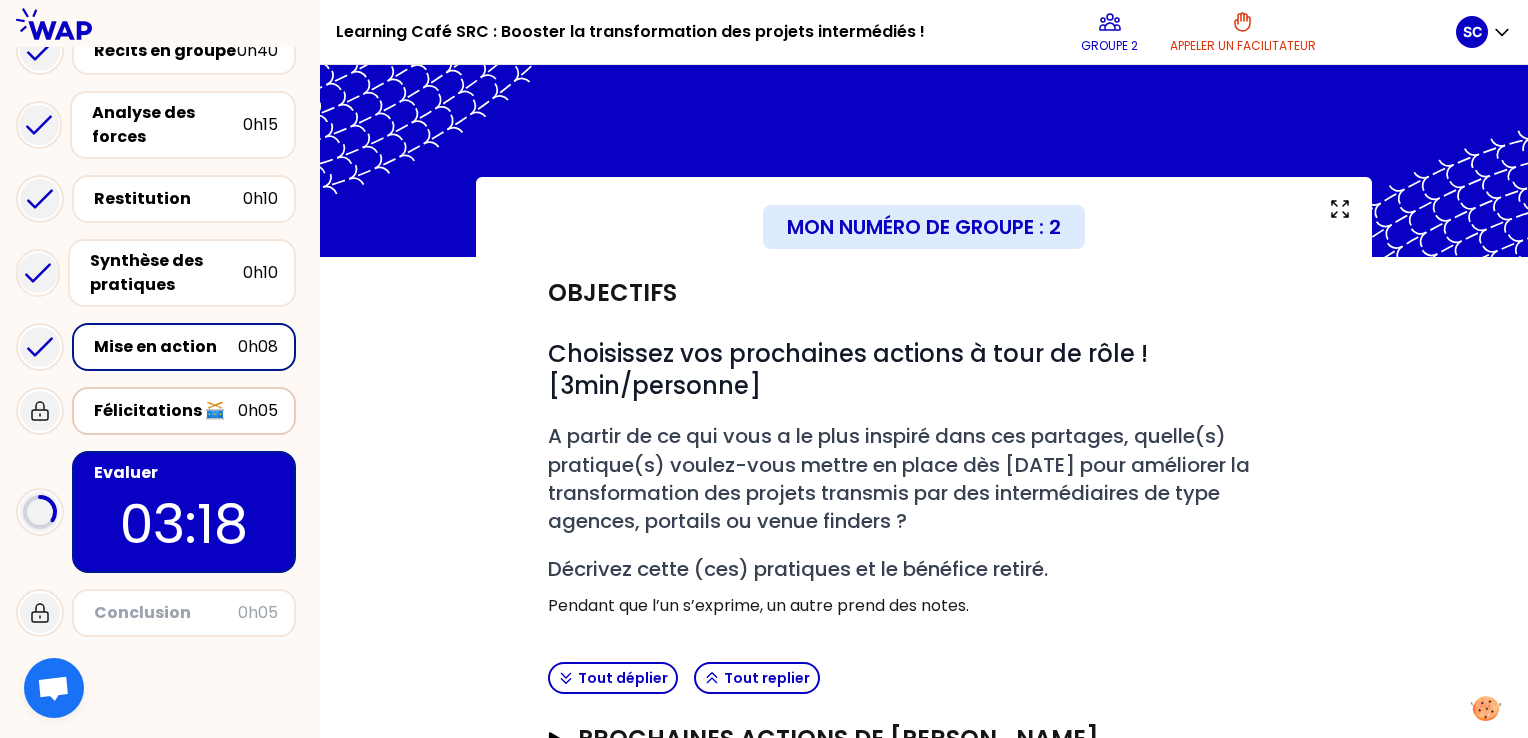 click on "Félicitations 🥁 0h05" at bounding box center (184, 411) 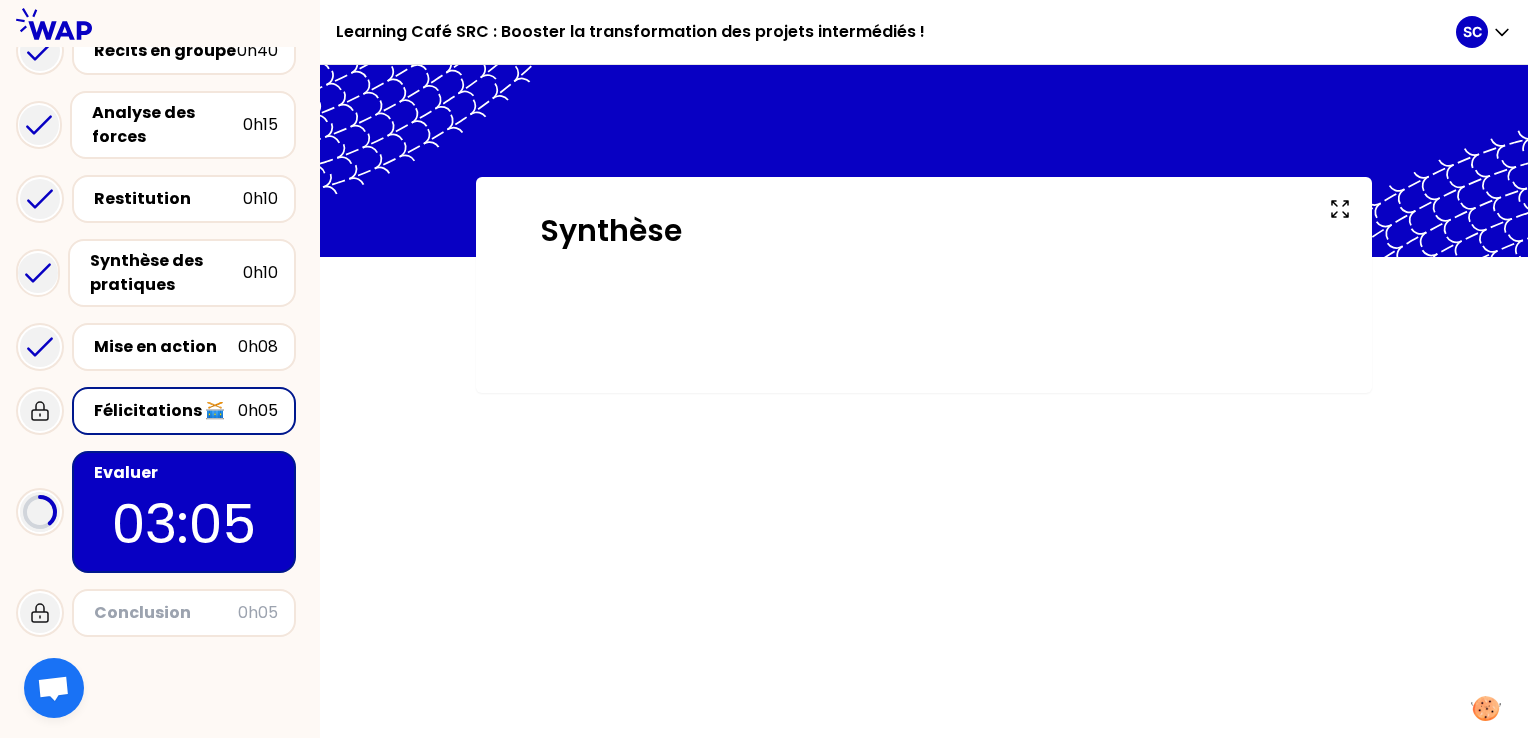 click on "Conclusion" at bounding box center (166, 613) 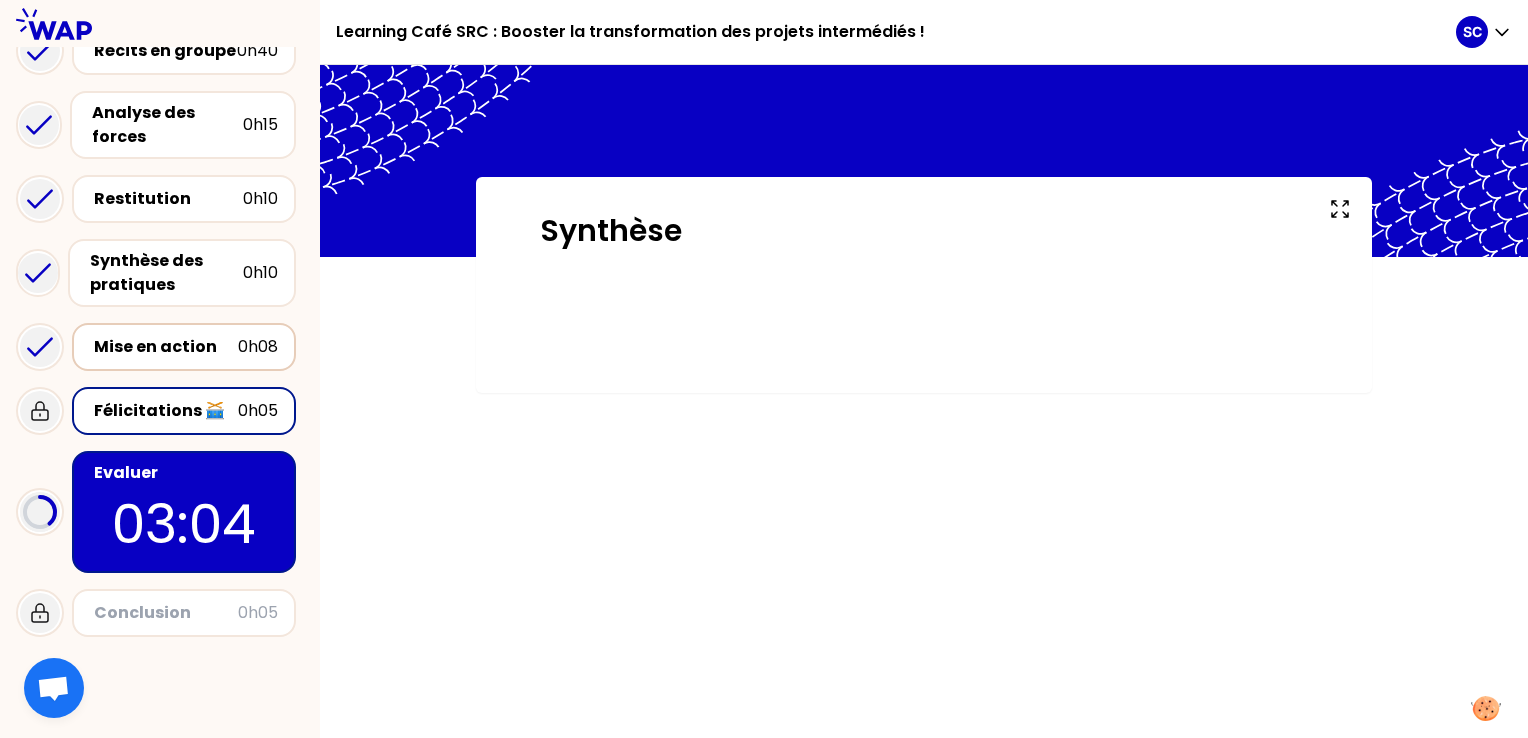 click on "Mise en action" at bounding box center (166, 347) 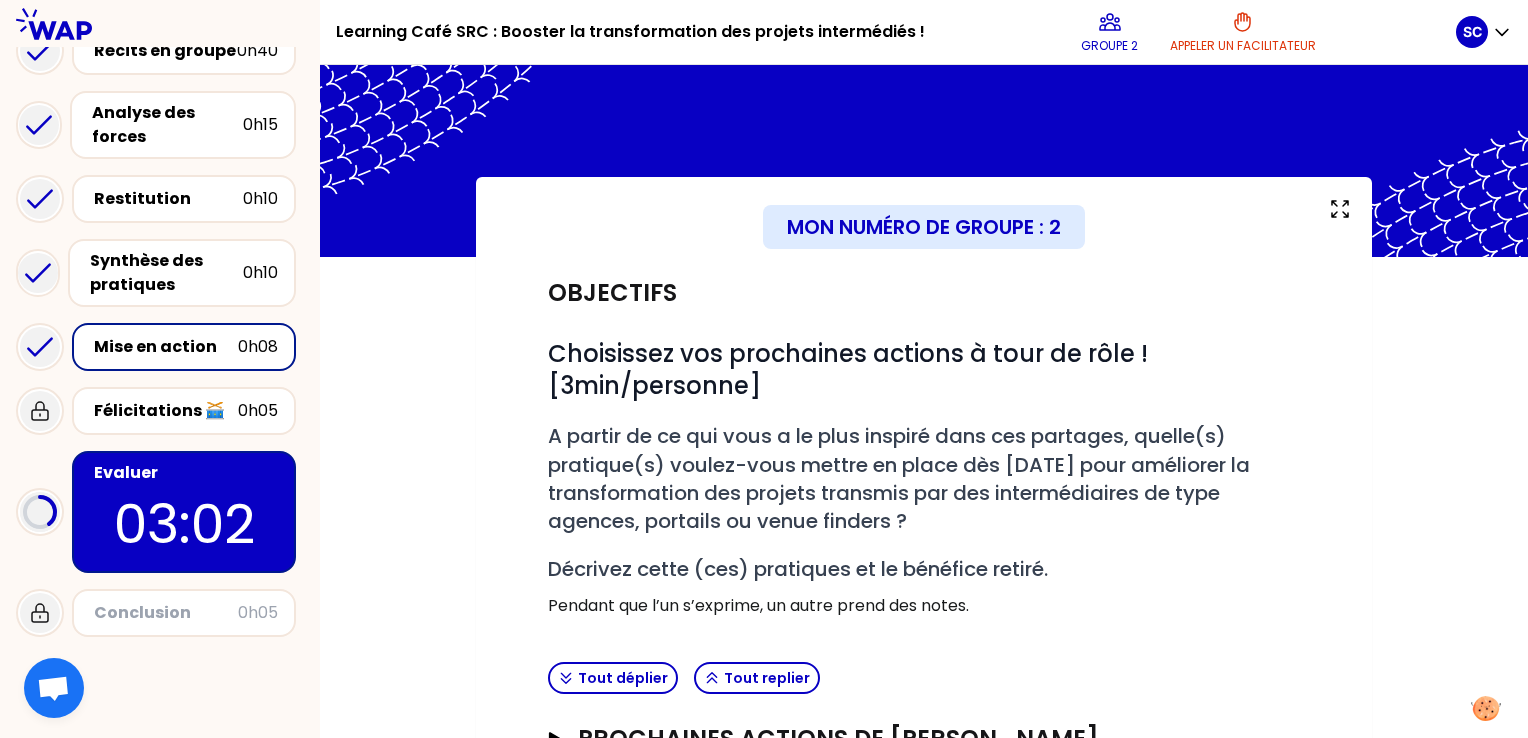 scroll, scrollTop: 296, scrollLeft: 0, axis: vertical 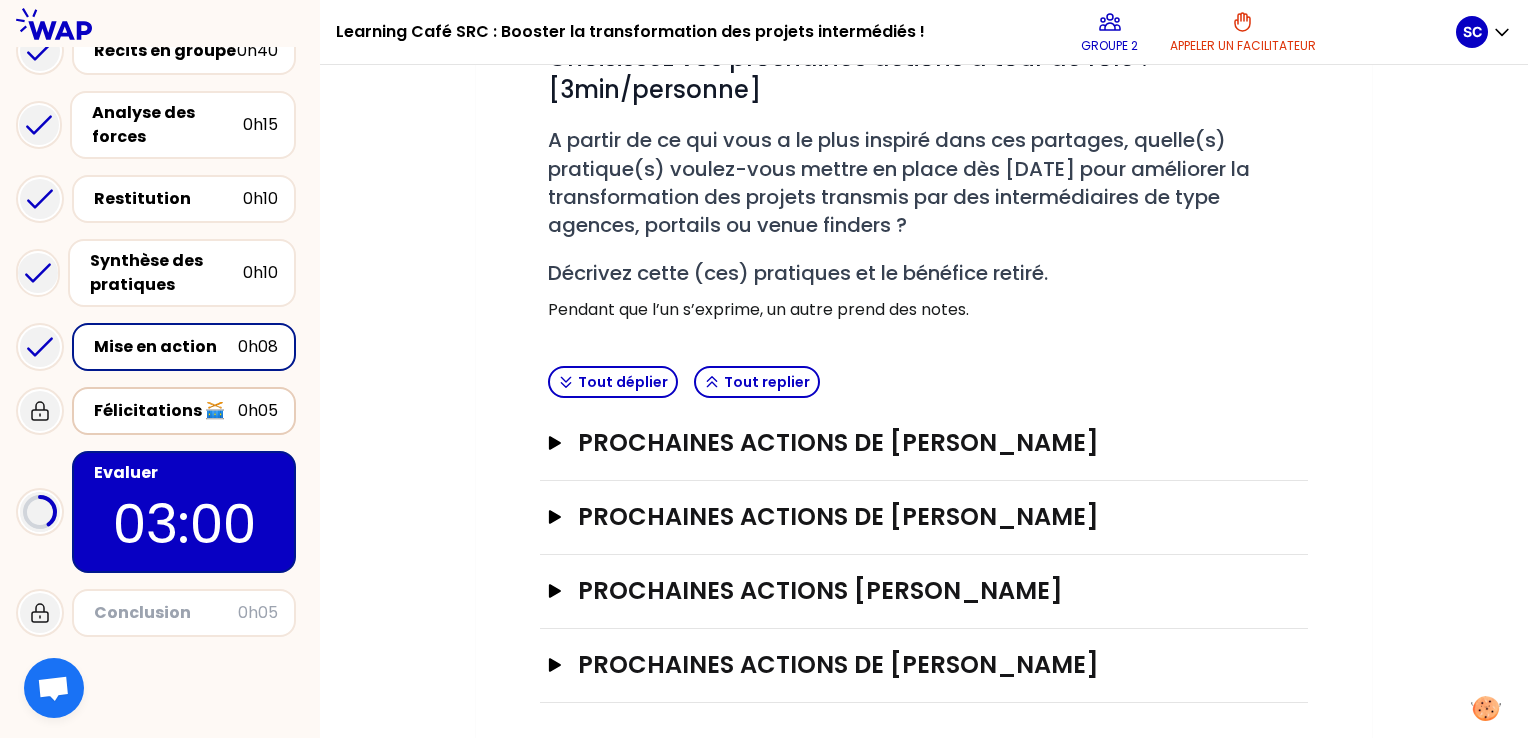 click on "Félicitations 🥁" at bounding box center [166, 411] 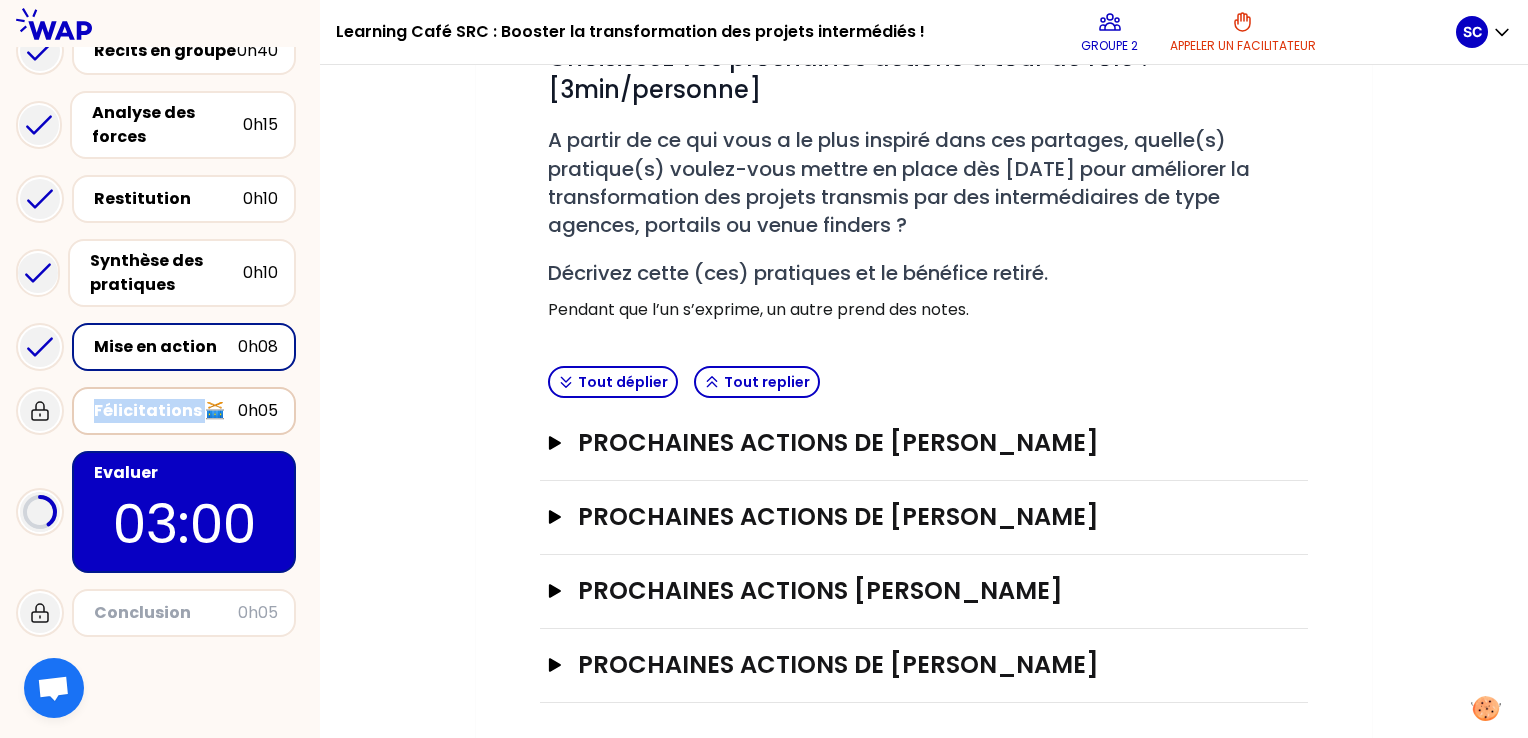 scroll, scrollTop: 0, scrollLeft: 0, axis: both 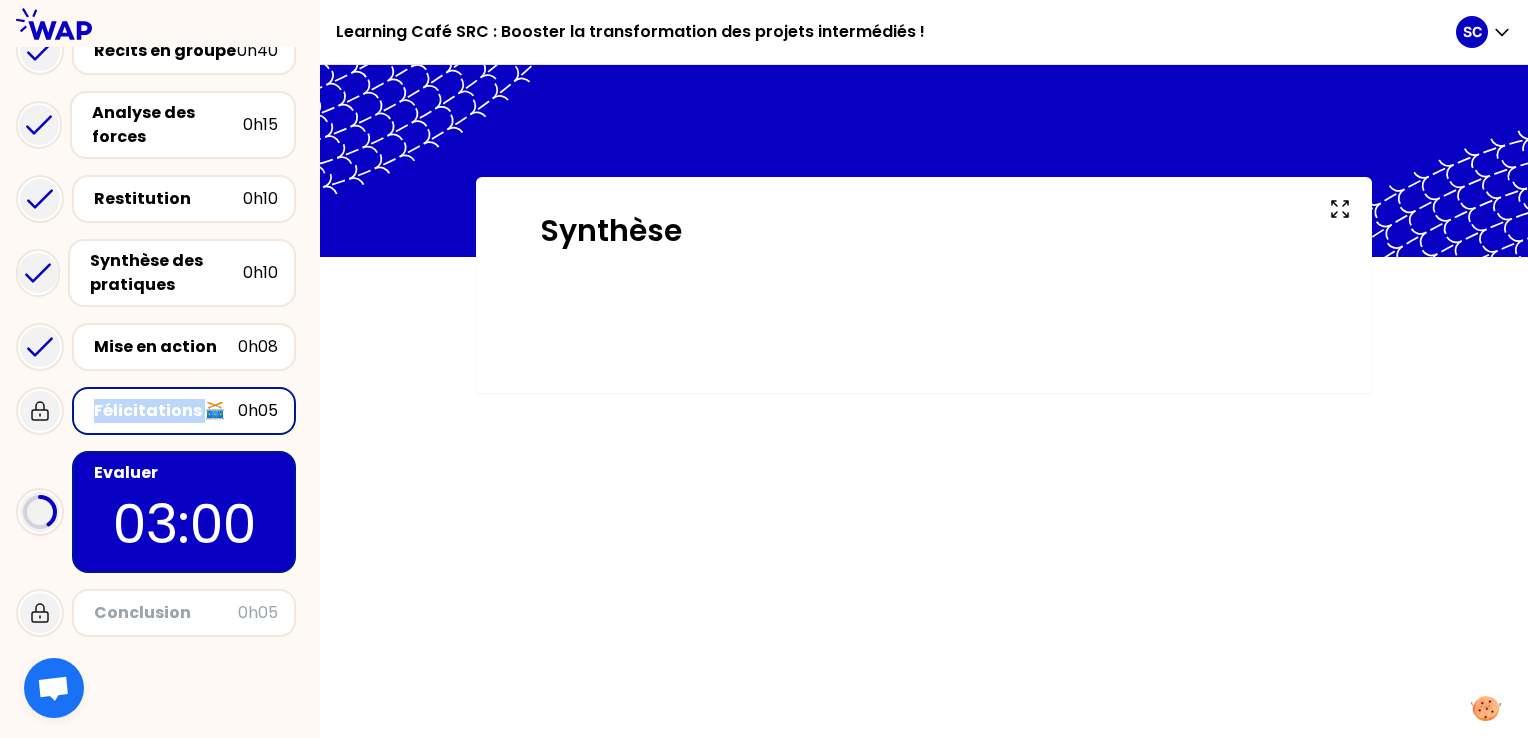 click on "Félicitations 🥁" at bounding box center (166, 411) 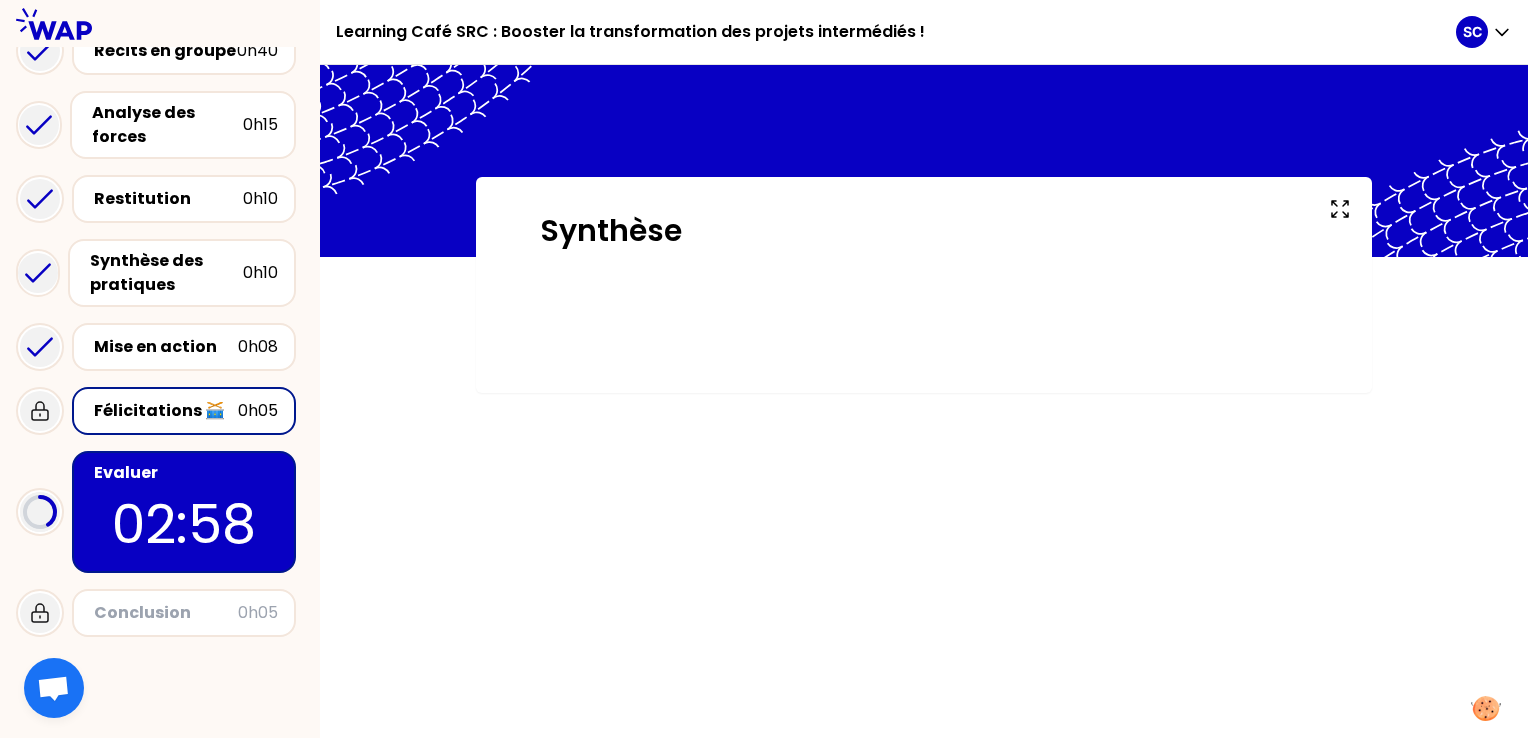 click at bounding box center [924, 321] 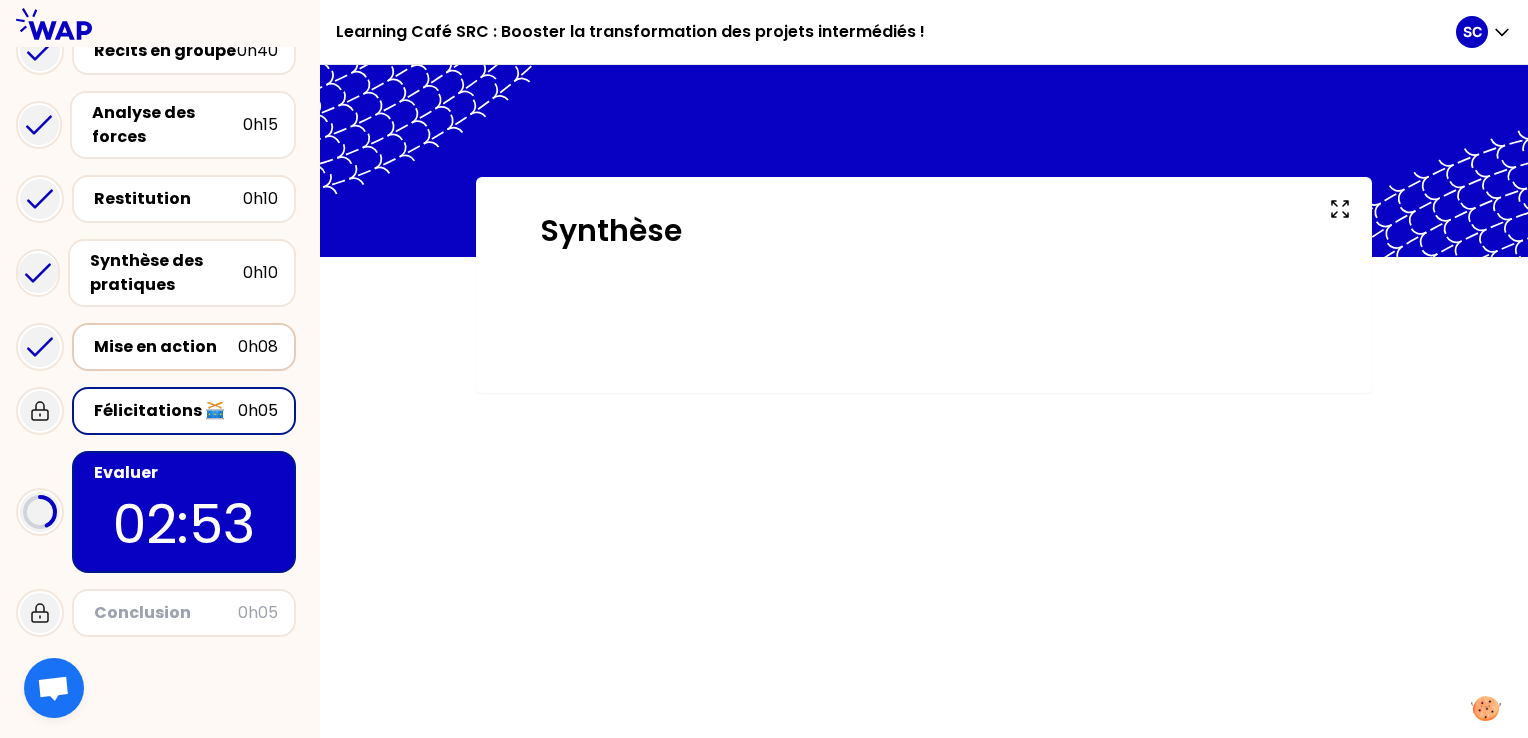 click on "Mise en action" at bounding box center [166, 347] 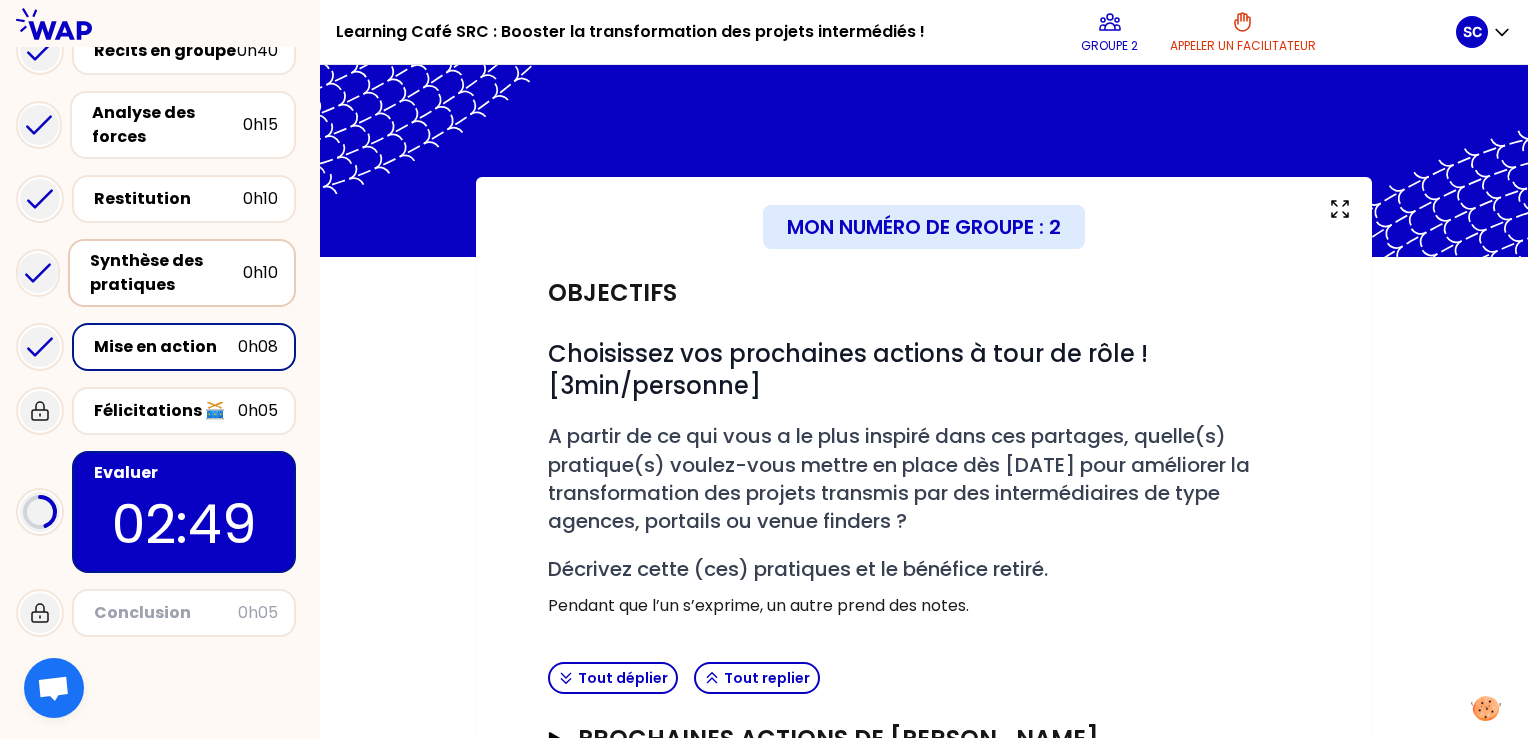 click on "Synthèse des pratiques" at bounding box center [166, 273] 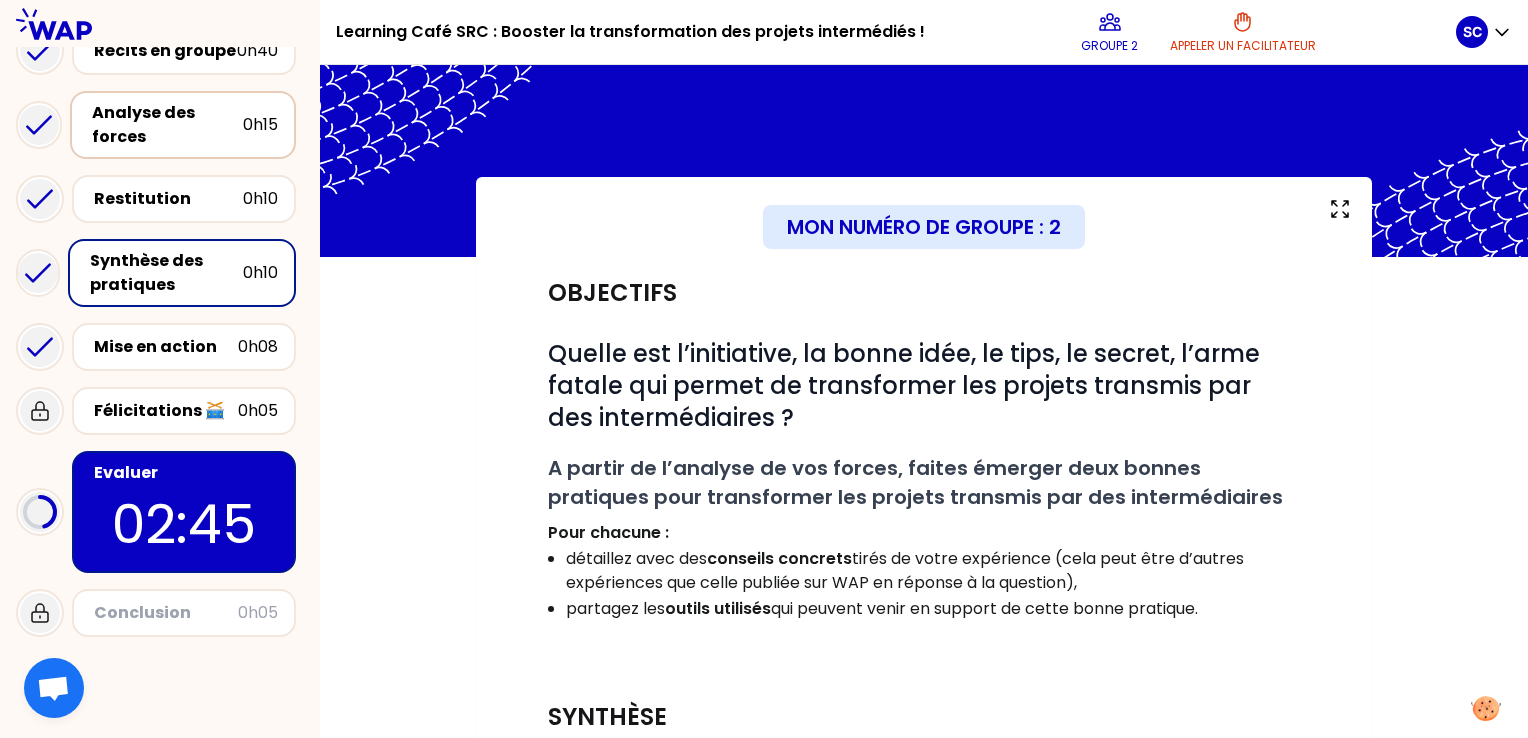 scroll, scrollTop: 0, scrollLeft: 0, axis: both 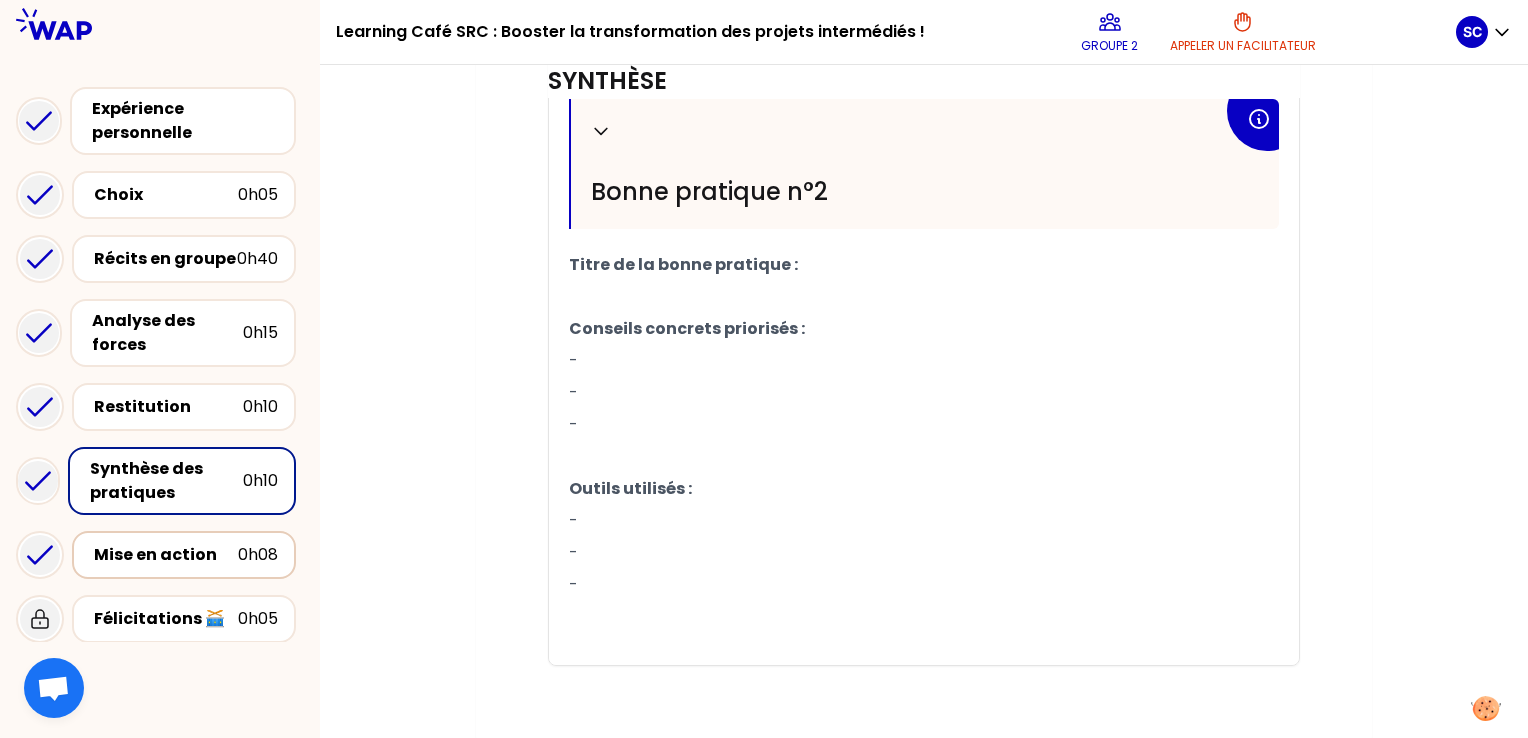 click on "Mise en action" at bounding box center (166, 555) 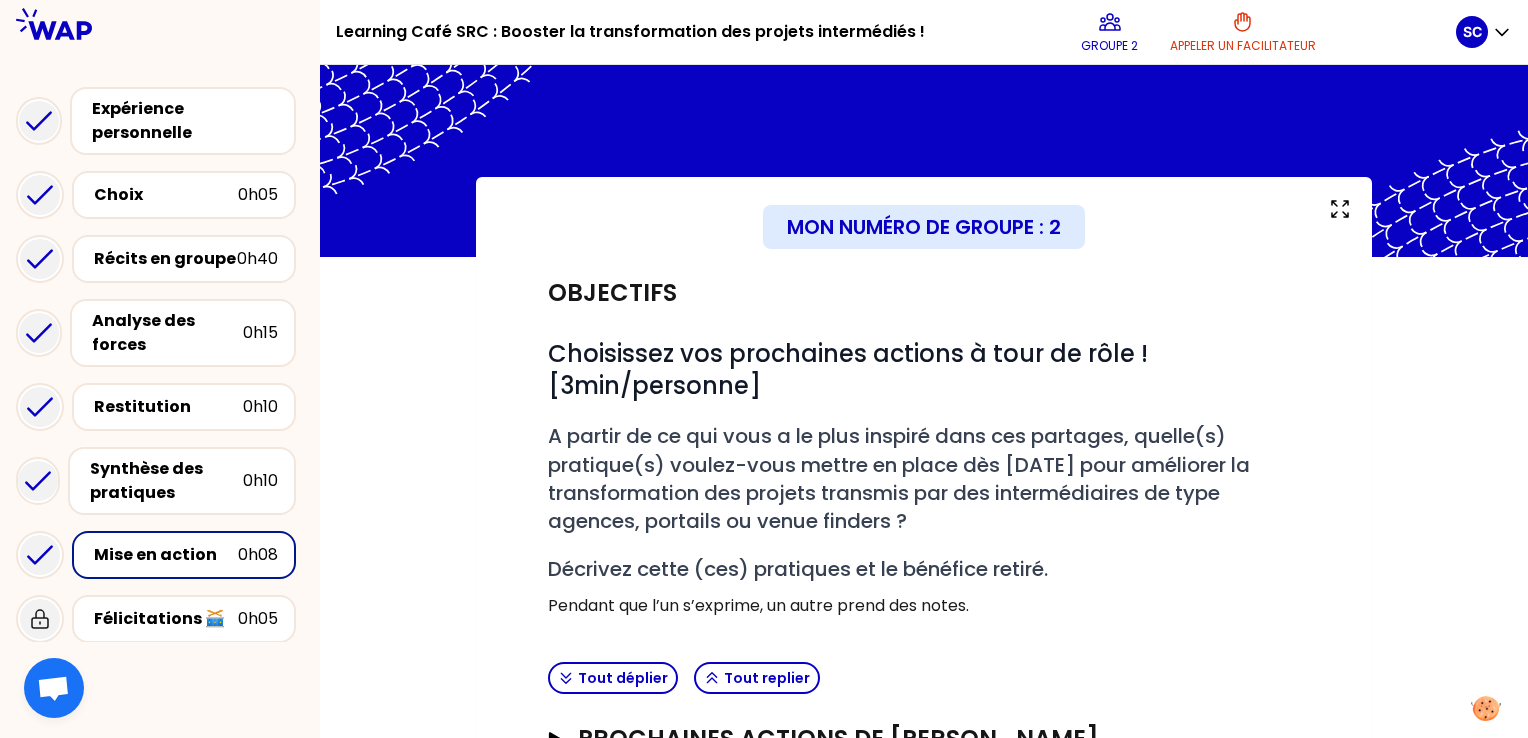 scroll, scrollTop: 296, scrollLeft: 0, axis: vertical 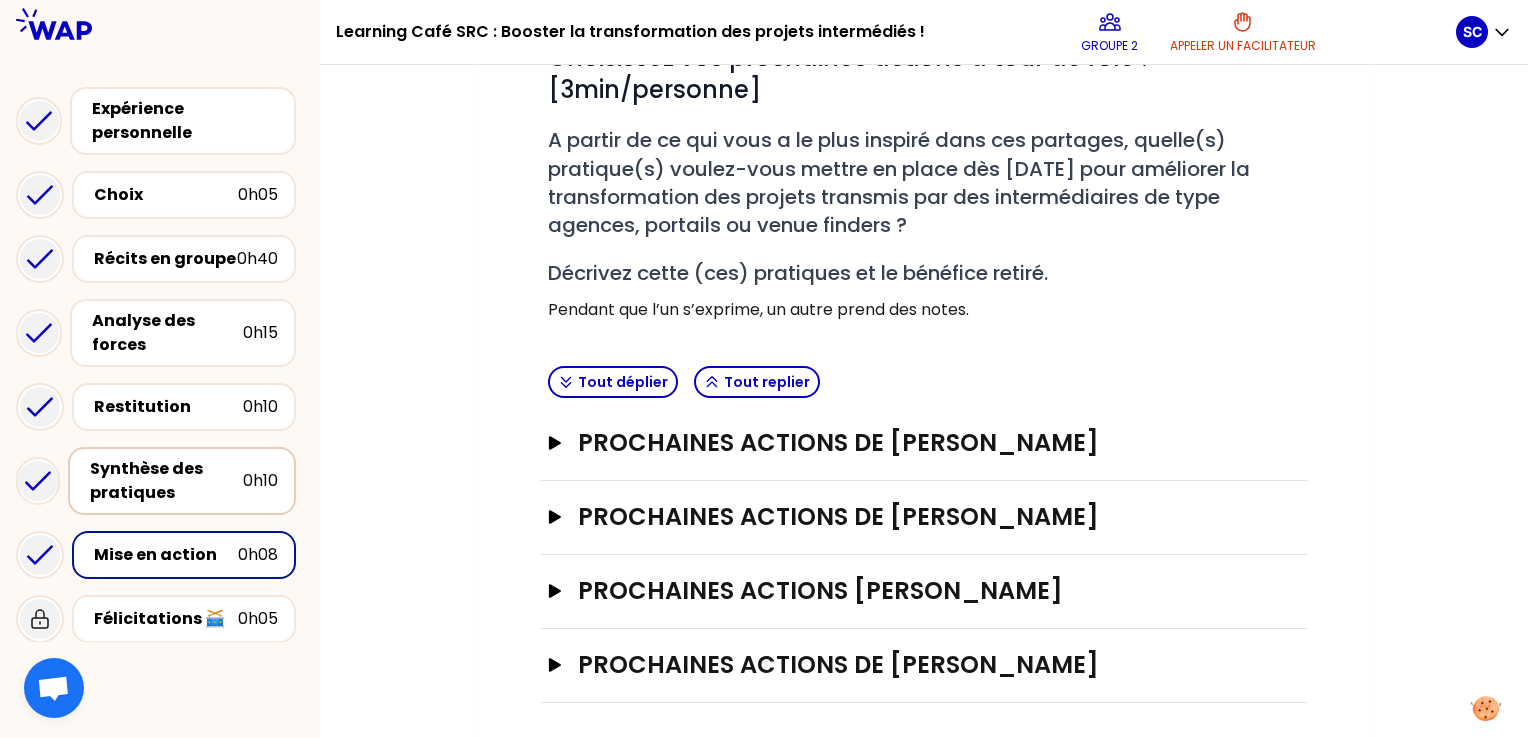 click on "Synthèse des pratiques" at bounding box center [166, 481] 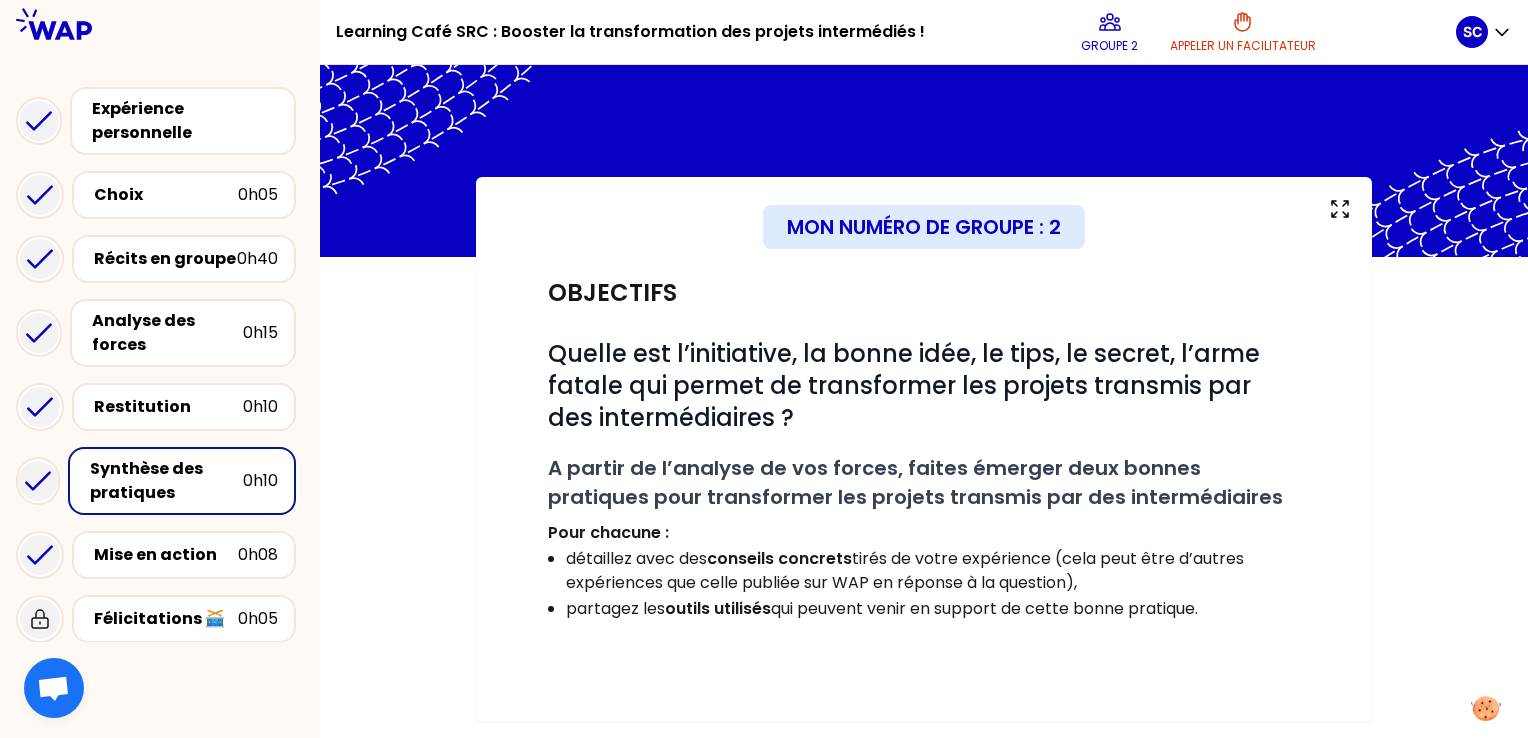 scroll, scrollTop: 0, scrollLeft: 0, axis: both 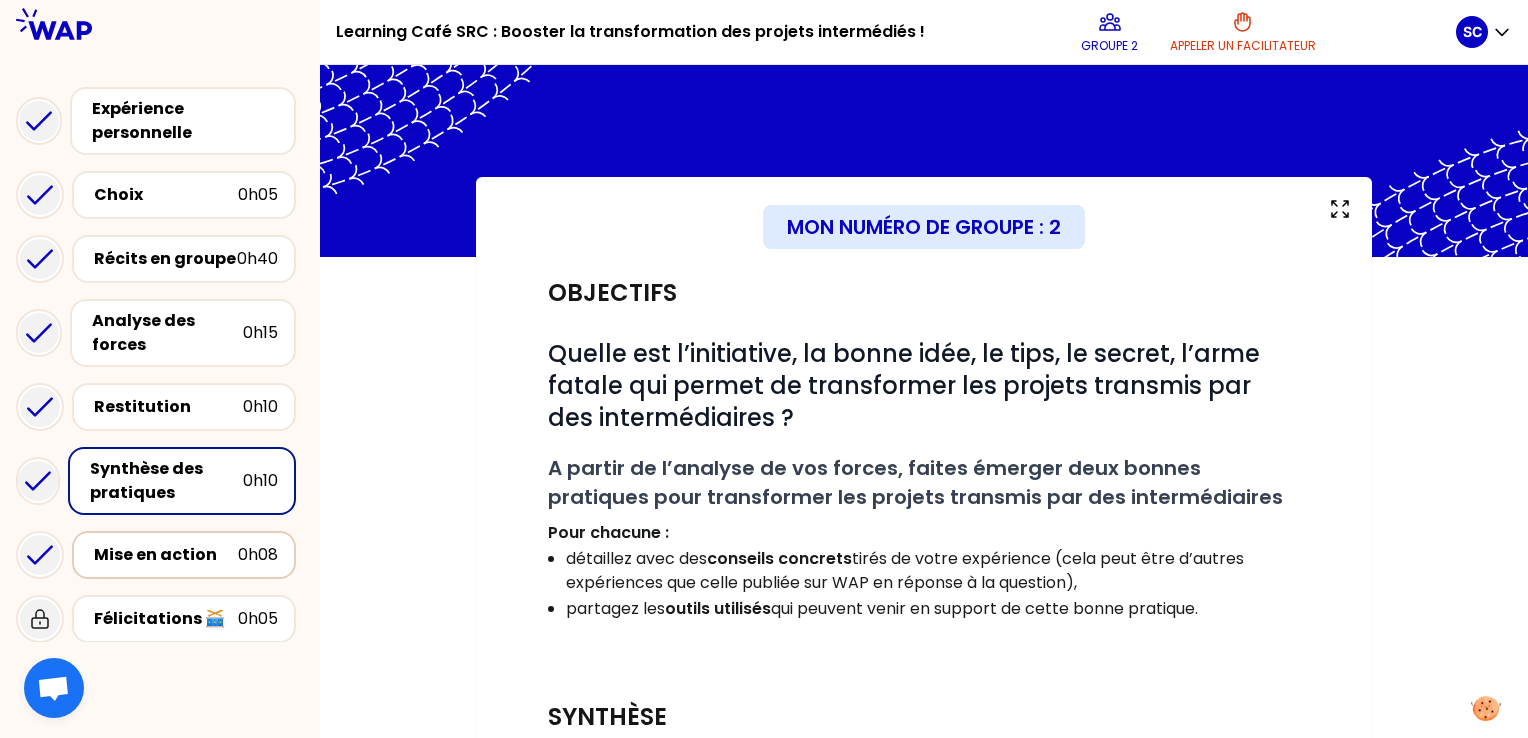 click on "Mise en action" at bounding box center (166, 555) 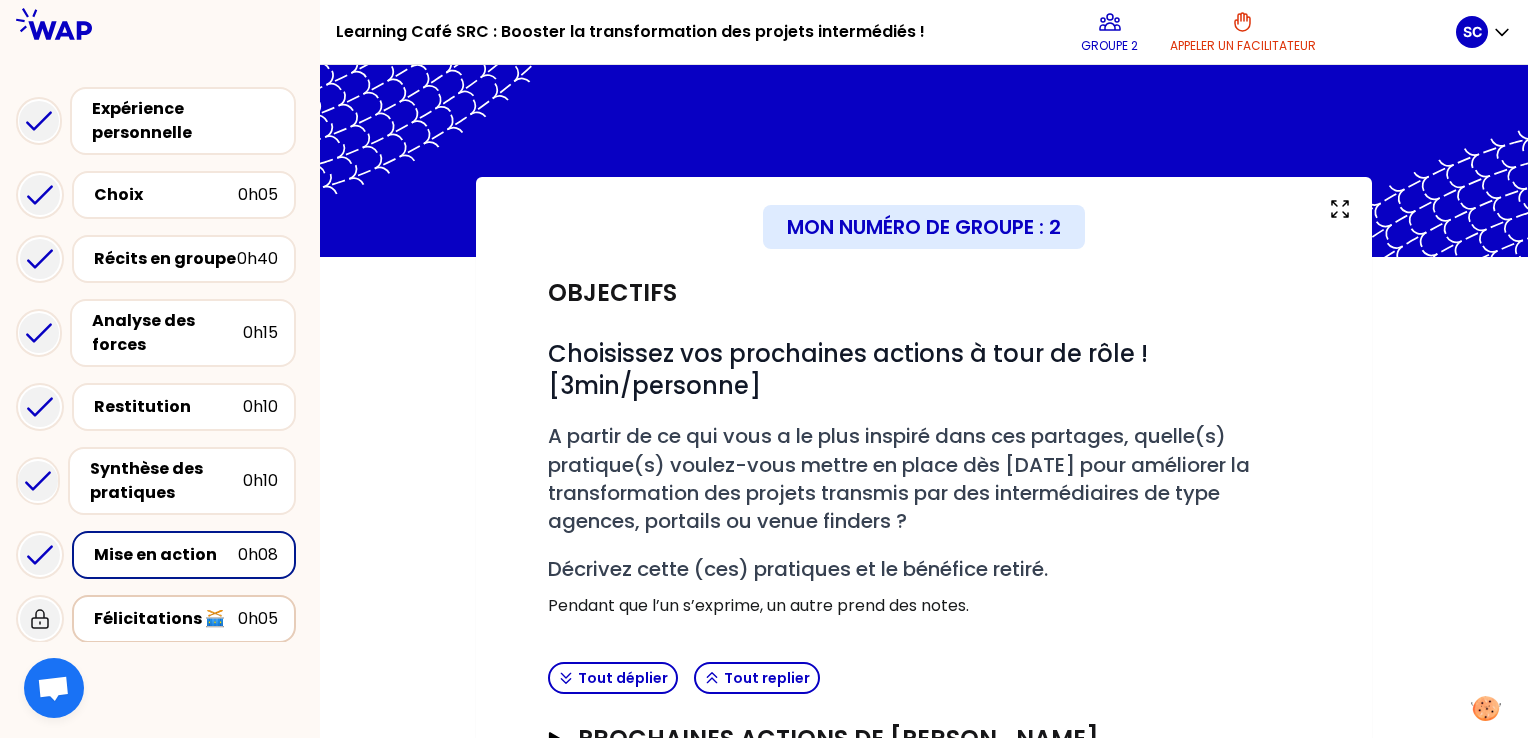 click on "Félicitations 🥁 0h05" at bounding box center (184, 619) 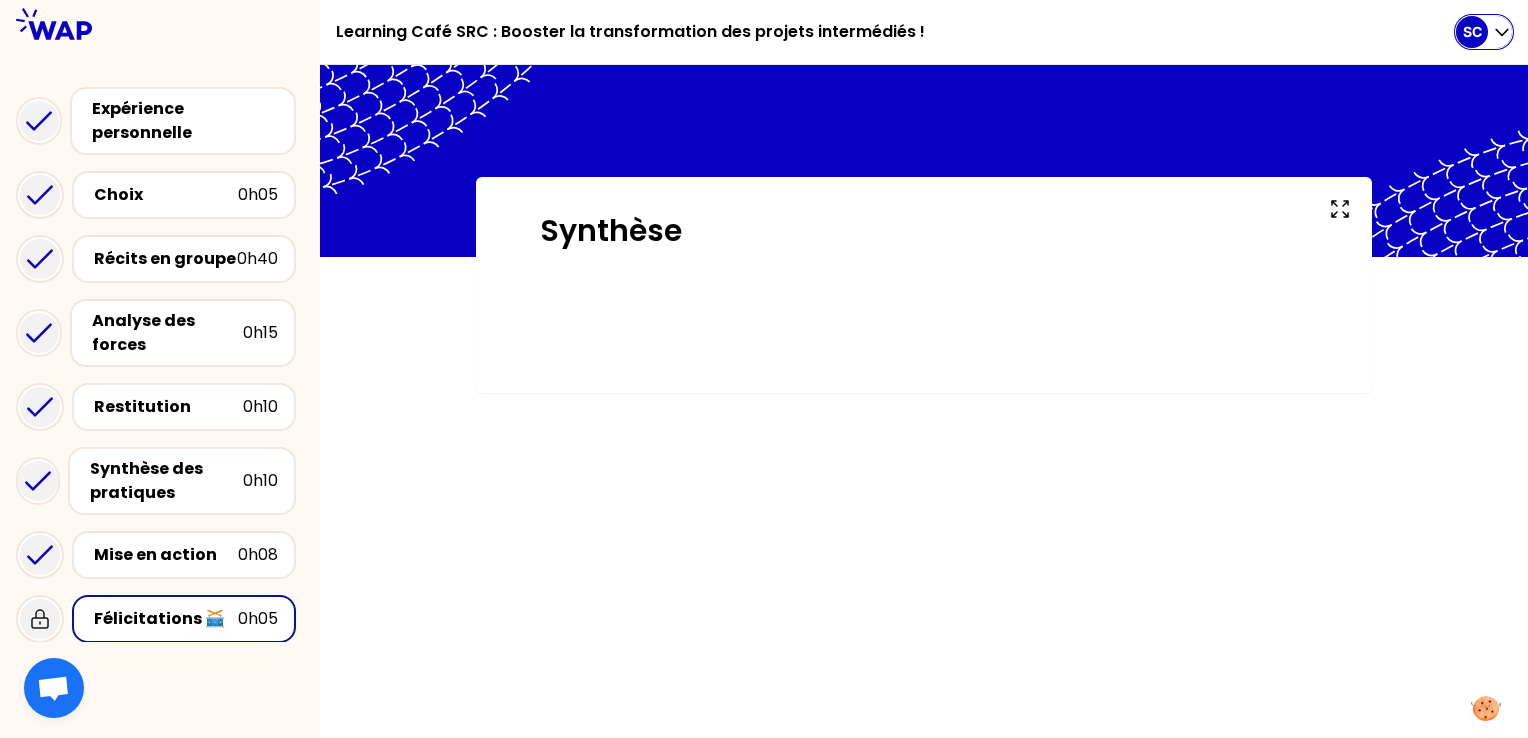 click 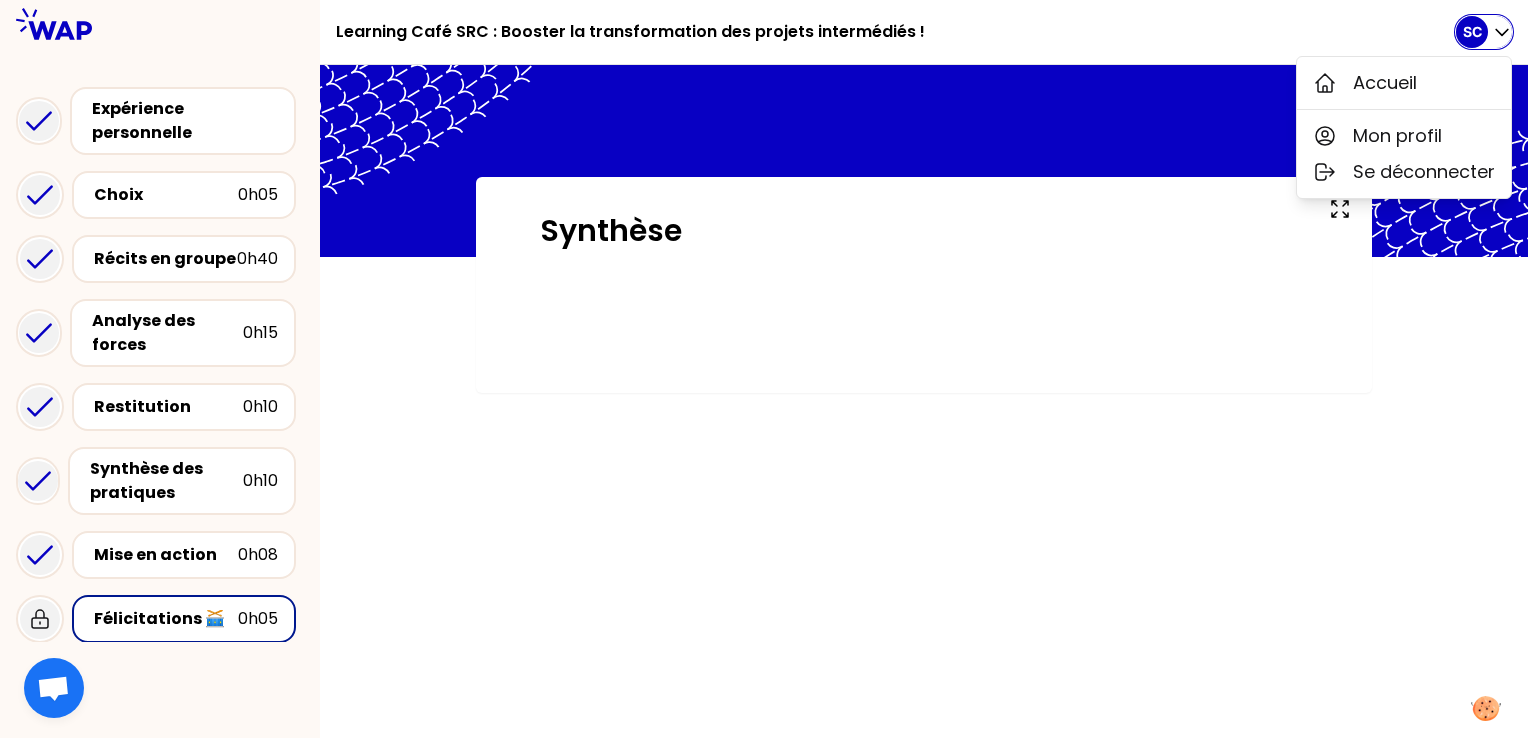 click 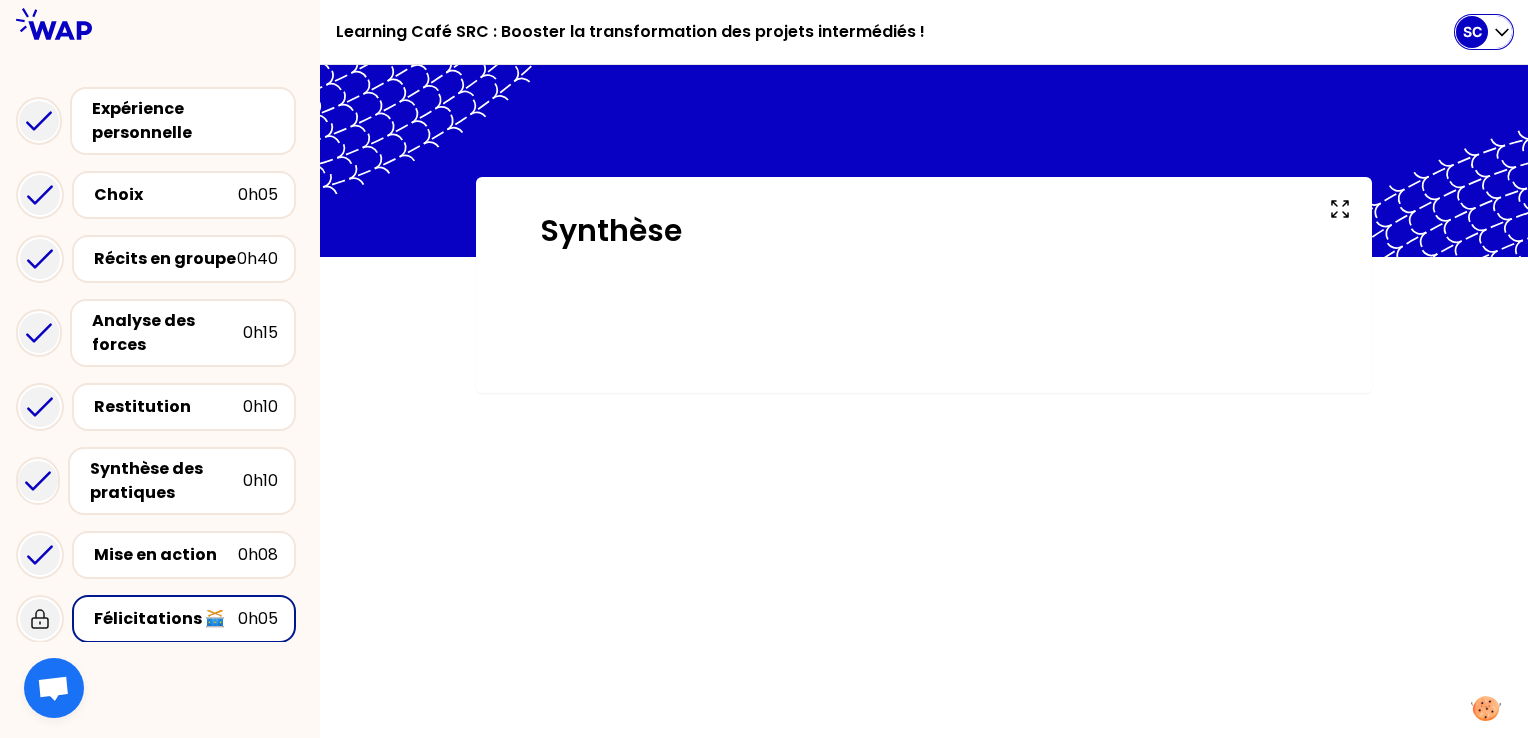 click 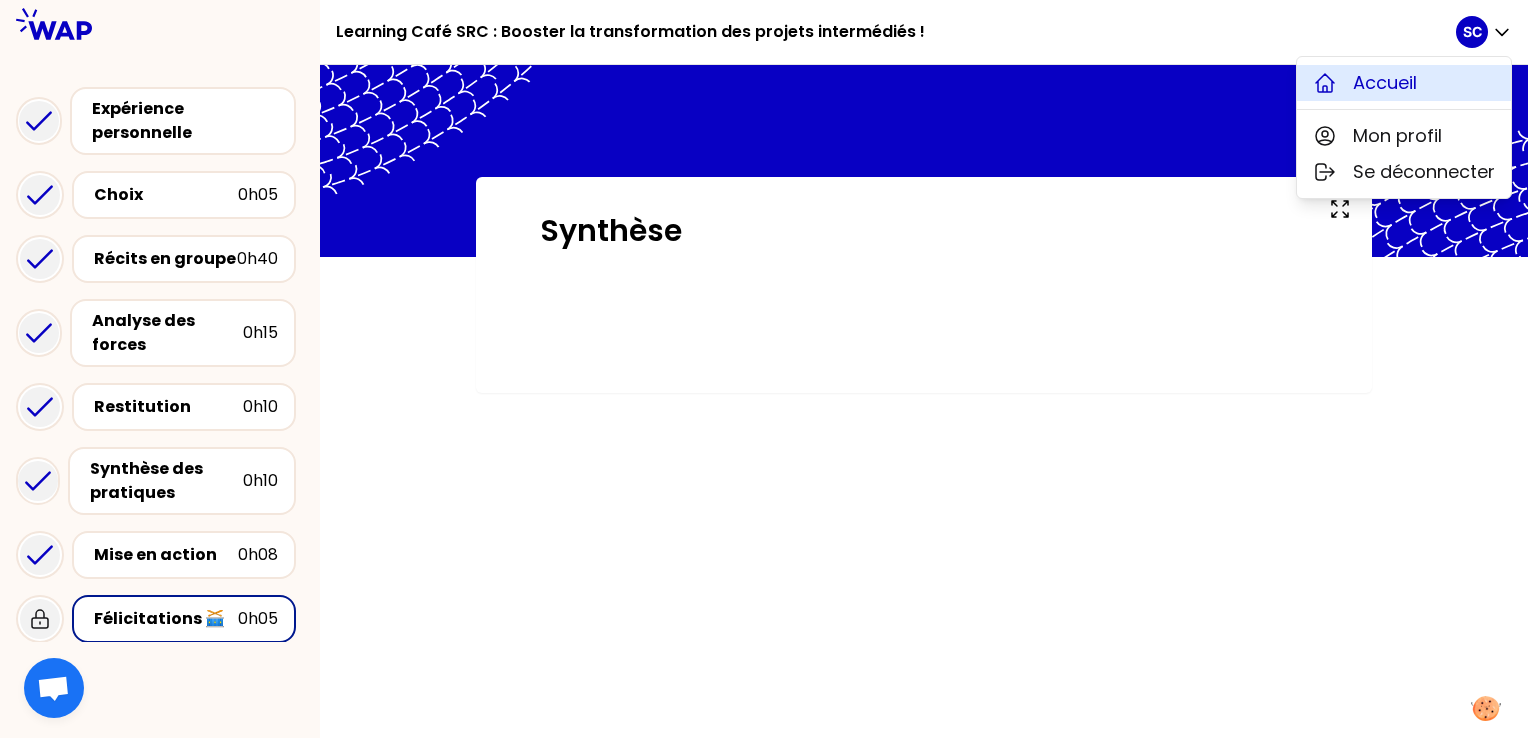 click on "Accueil" at bounding box center (1385, 83) 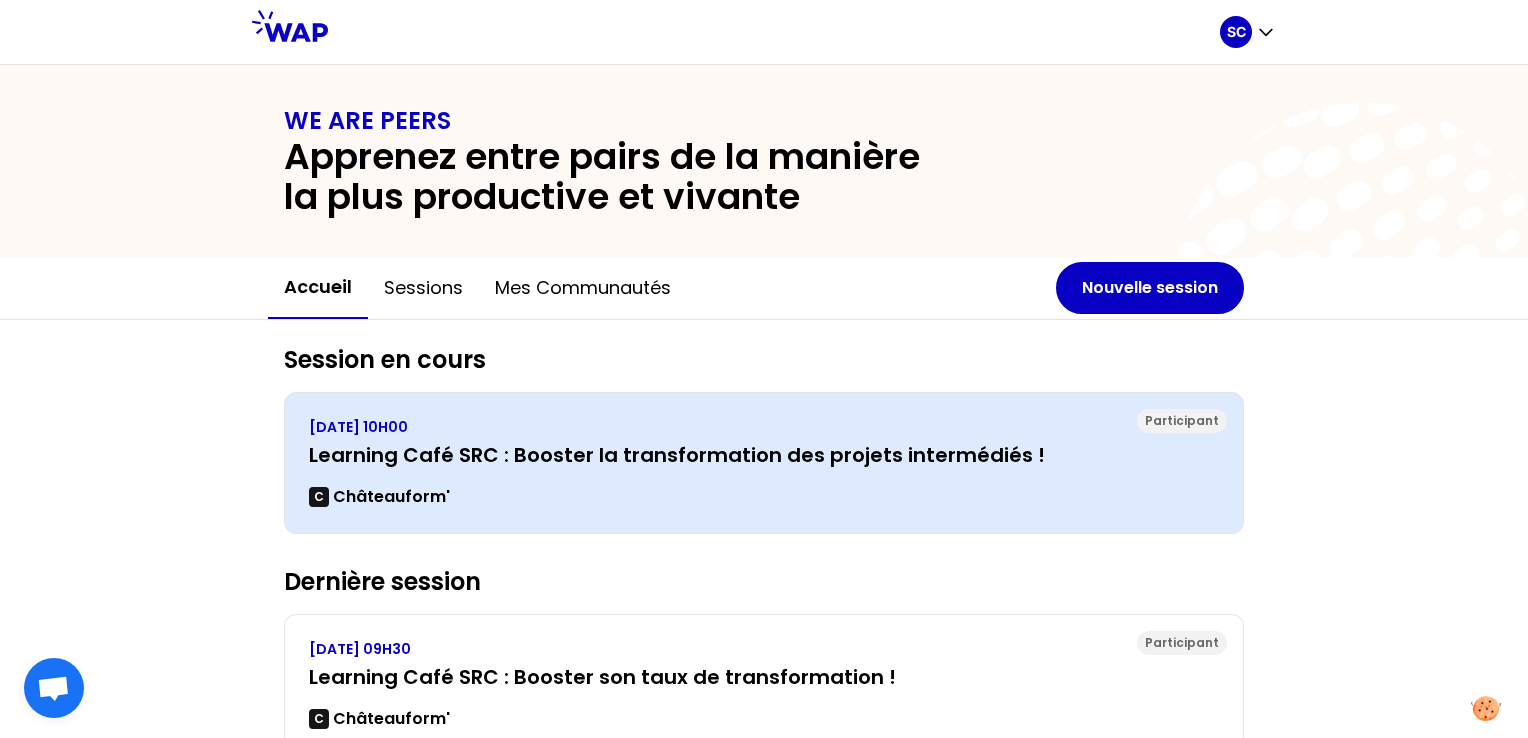 click on "[DATE] 10H00 Learning Café SRC : Booster la transformation des projets intermédiés ! C Châteauform'" at bounding box center [764, 463] 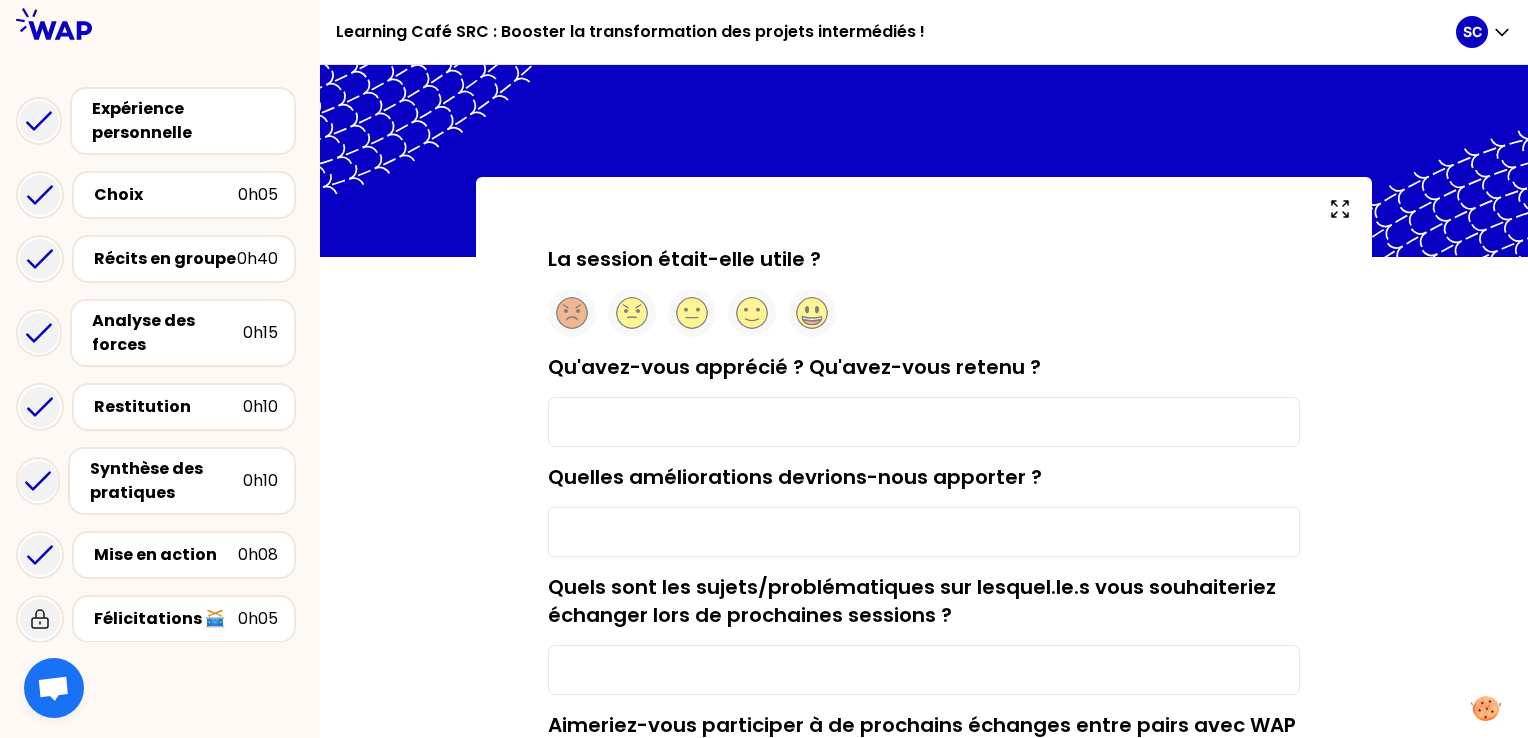 click on "La session était-elle utile ?  Qu'avez-vous apprécié ? Qu'avez-vous retenu ? Quelles améliorations devrions-nous apporter ? Quels sont les sujets/problématiques sur lesquel.le.s vous souhaiteriez échanger lors de prochaines sessions ? Aimeriez-vous participer à de prochains échanges entre pairs avec WAP ? Oui Non Poster mon avis Vous devez donner une note à la session (en cliquant sur un des smileys) pour pouvoir poster votre avis" at bounding box center [924, 562] 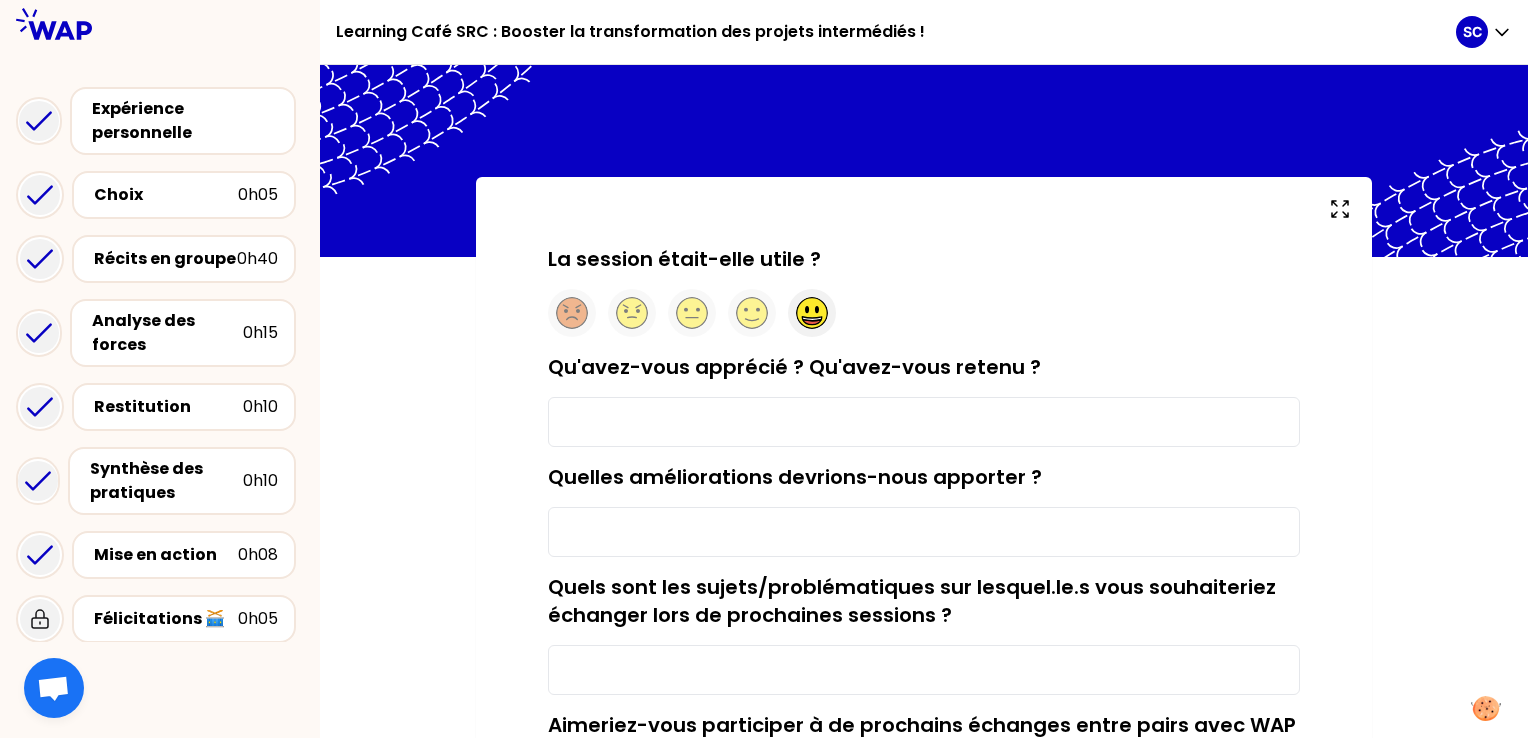 click 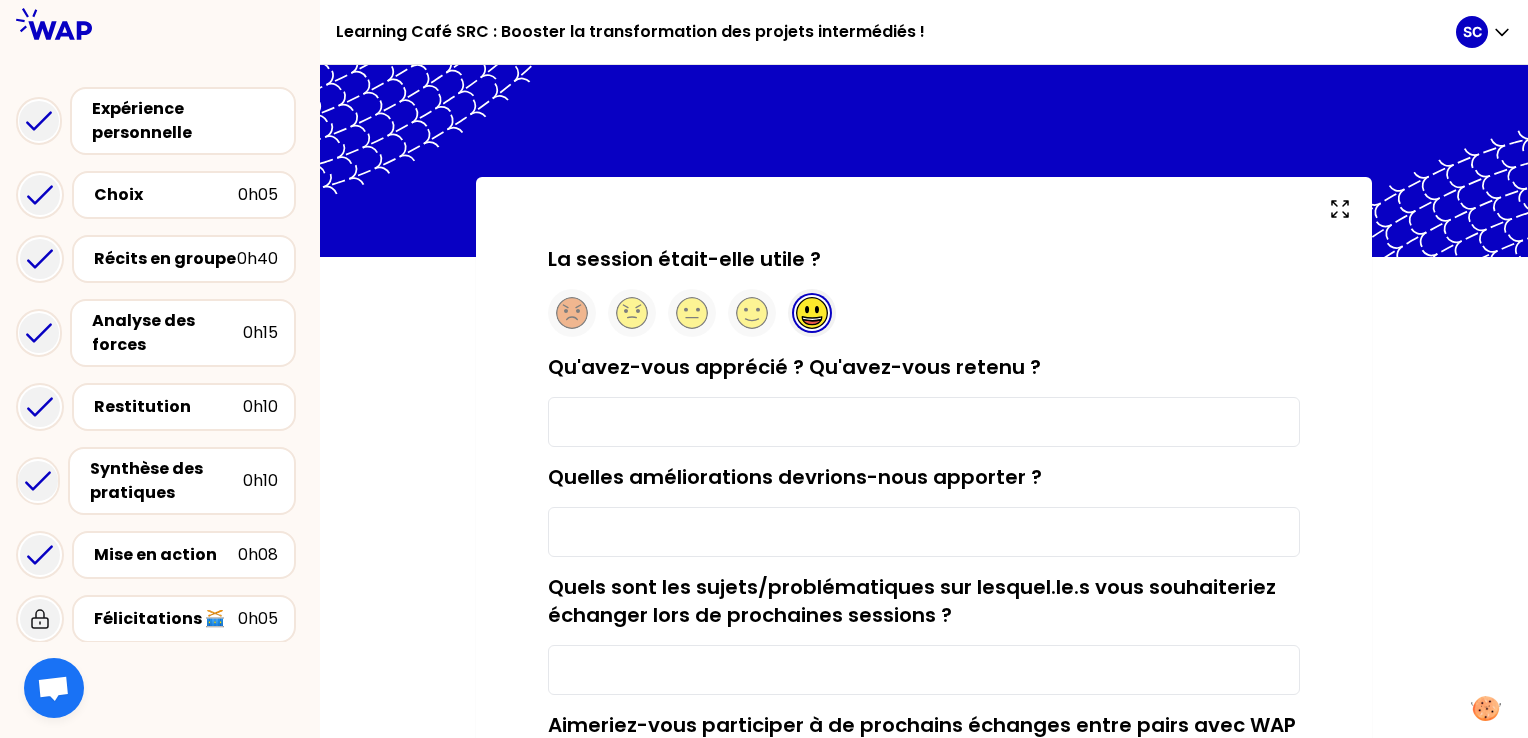 click on "Qu'avez-vous apprécié ? Qu'avez-vous retenu ?" at bounding box center (924, 422) 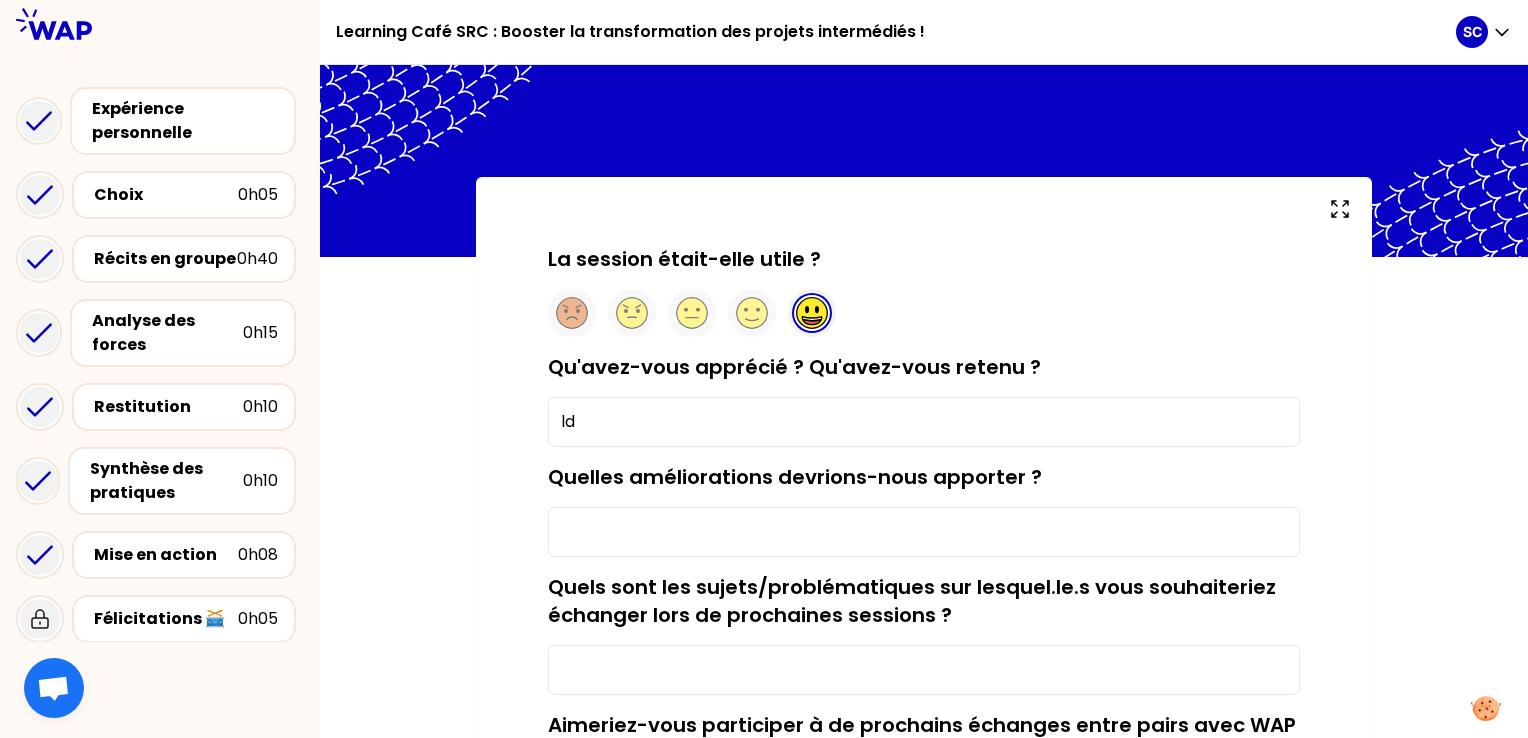 click on "ld" at bounding box center [924, 422] 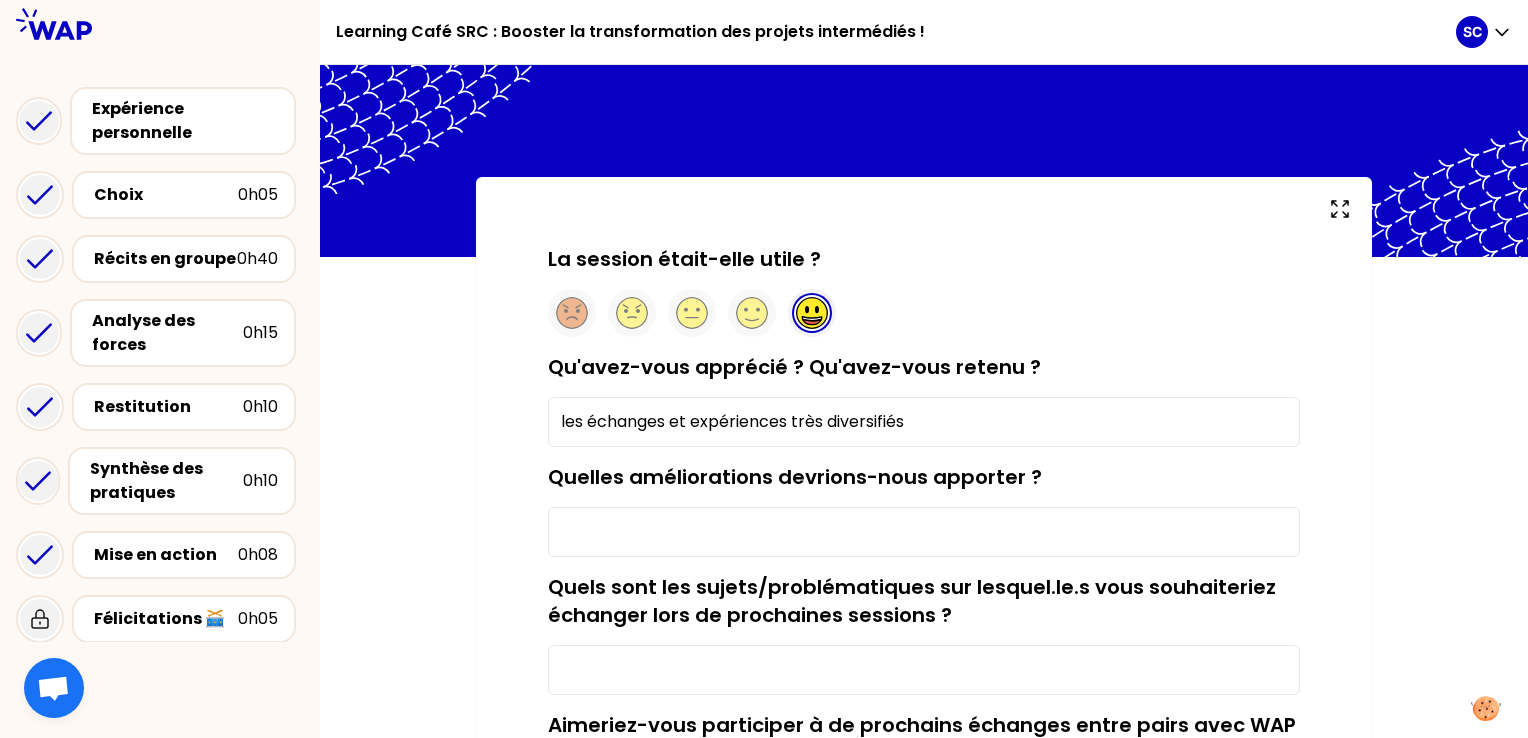 type on "les échanges et expériences très diversifiés" 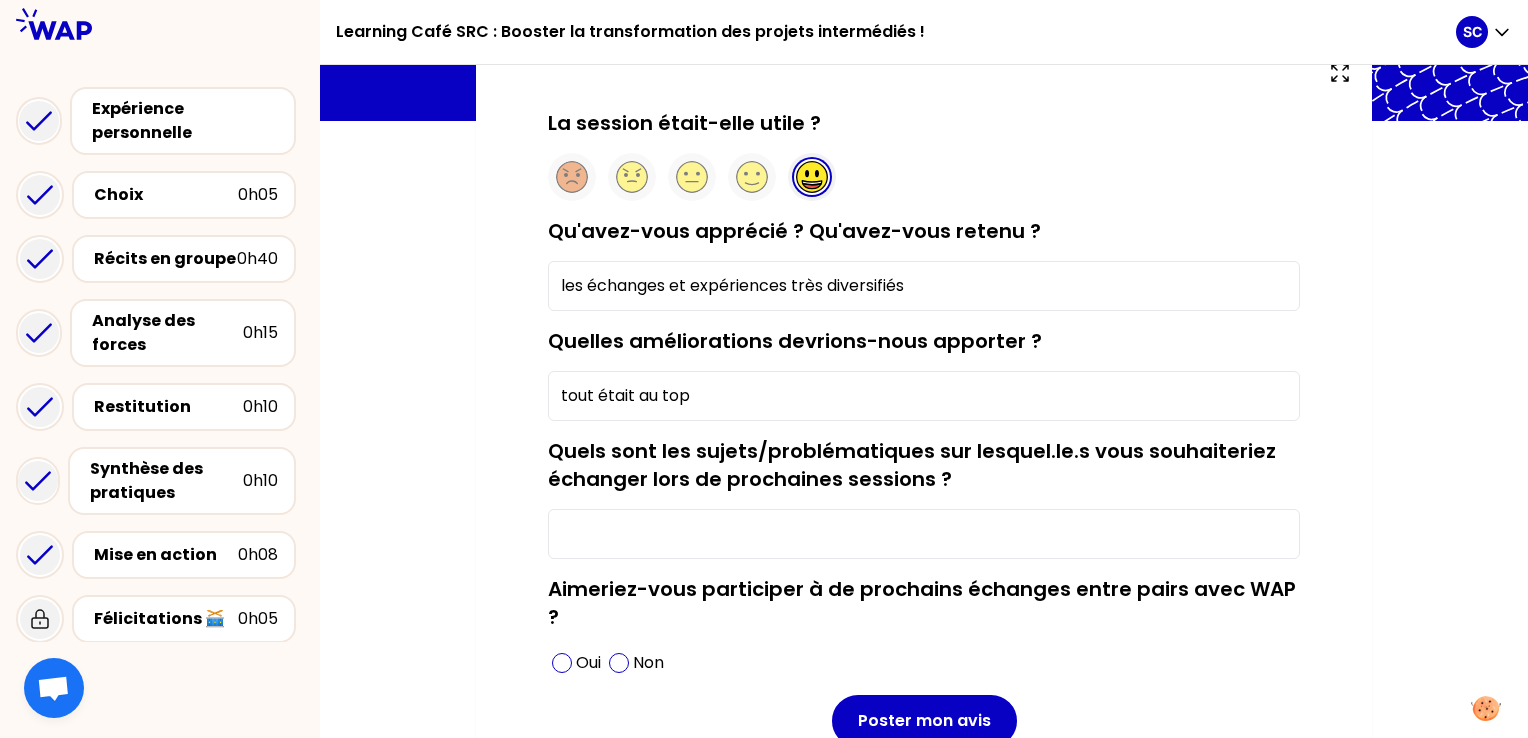 scroll, scrollTop: 140, scrollLeft: 0, axis: vertical 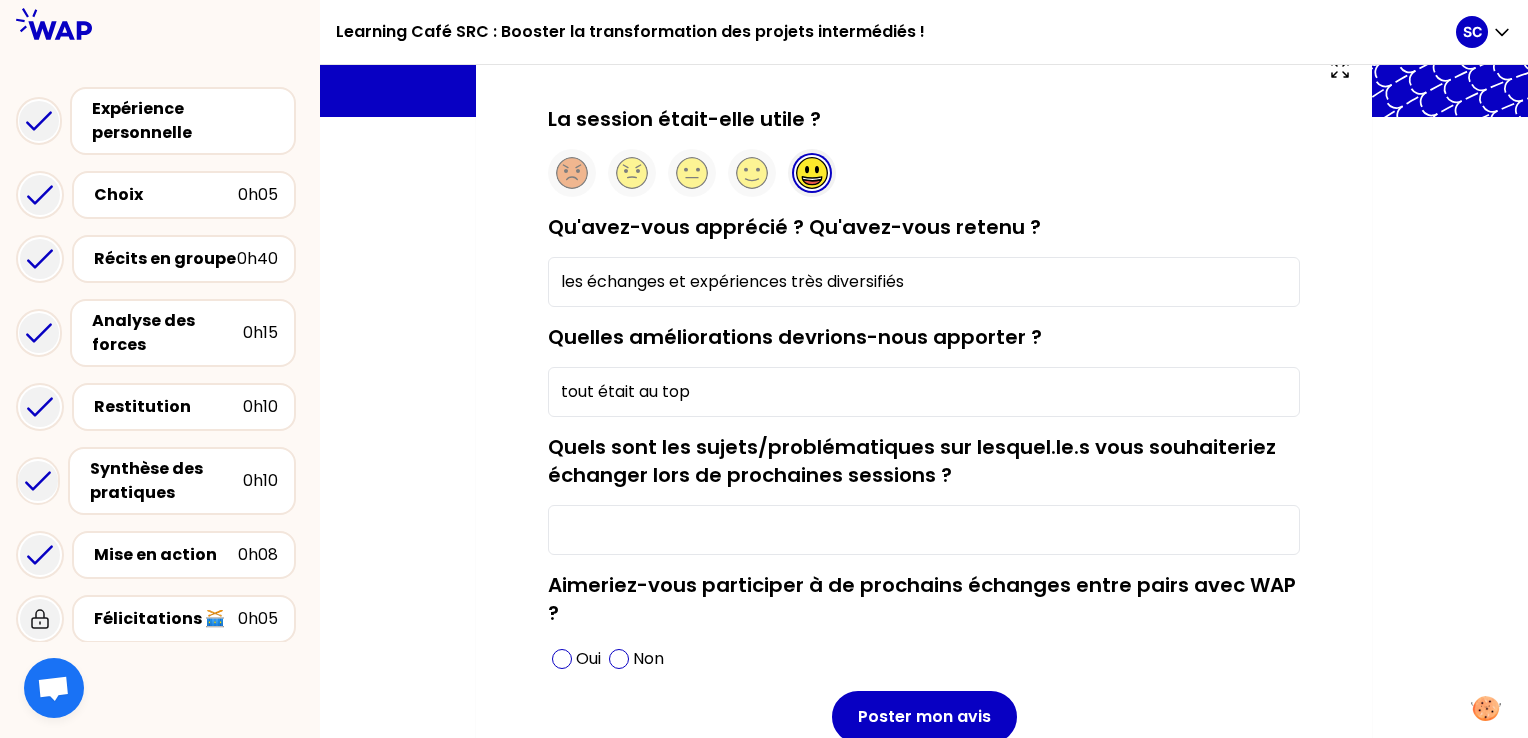 type on "tout était au top" 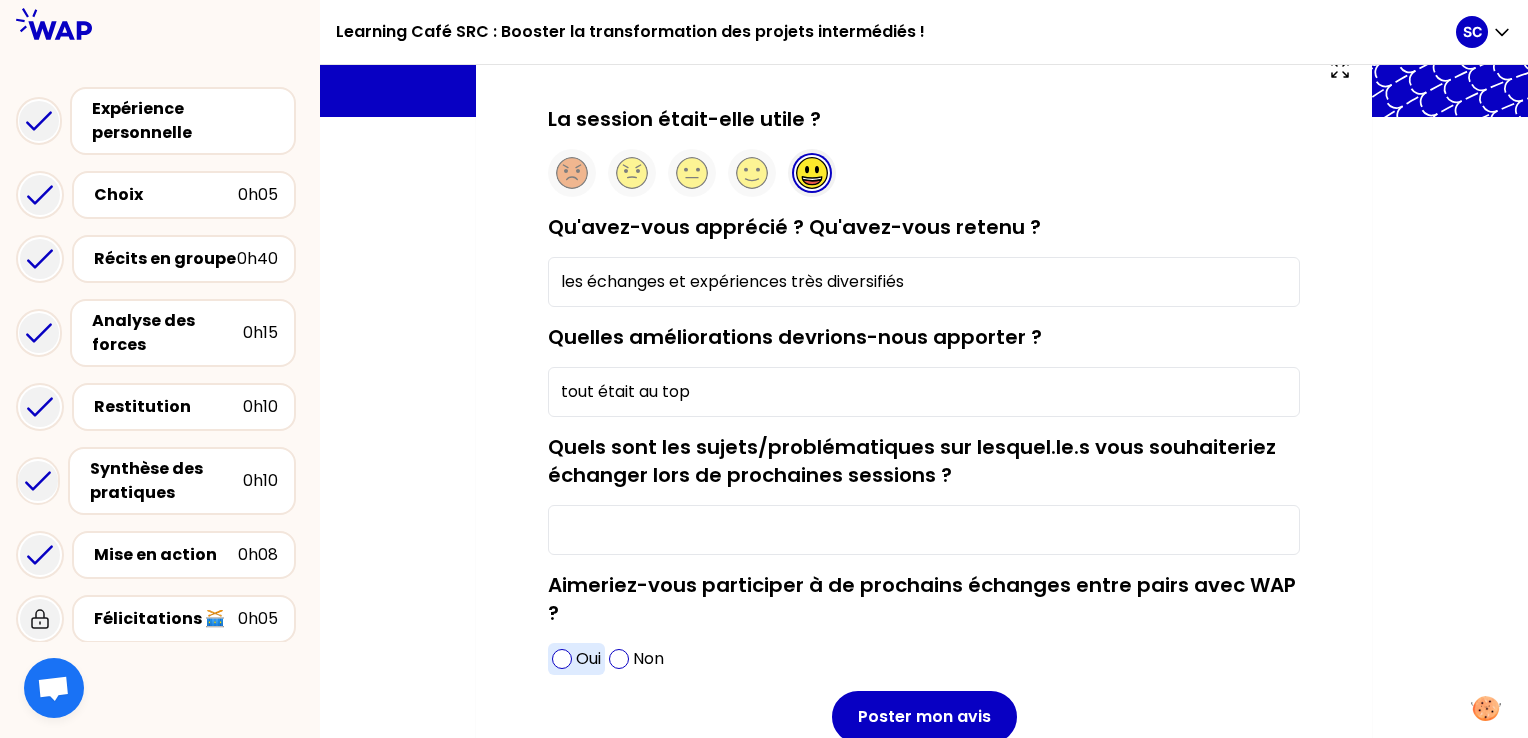 click on "Oui" at bounding box center (588, 659) 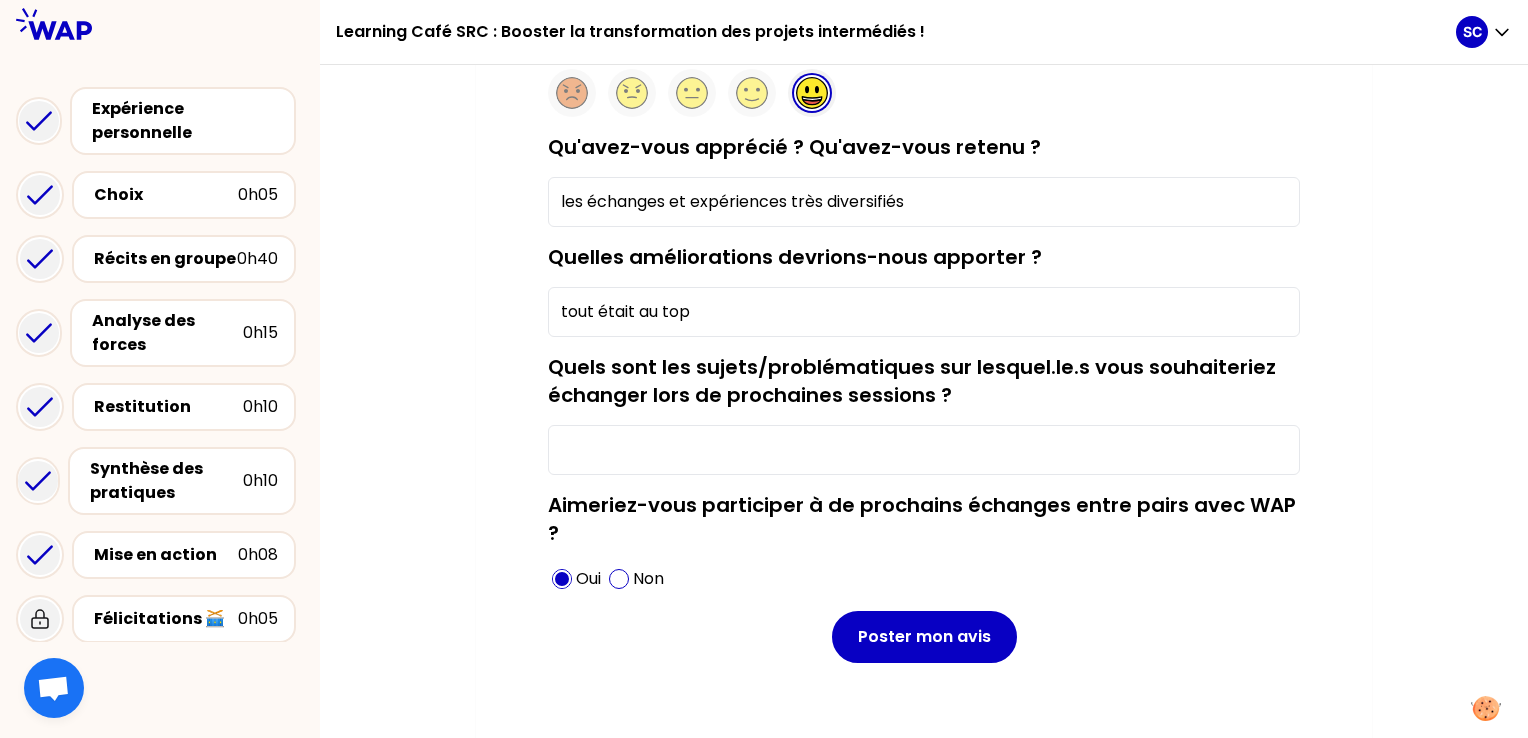 scroll, scrollTop: 220, scrollLeft: 0, axis: vertical 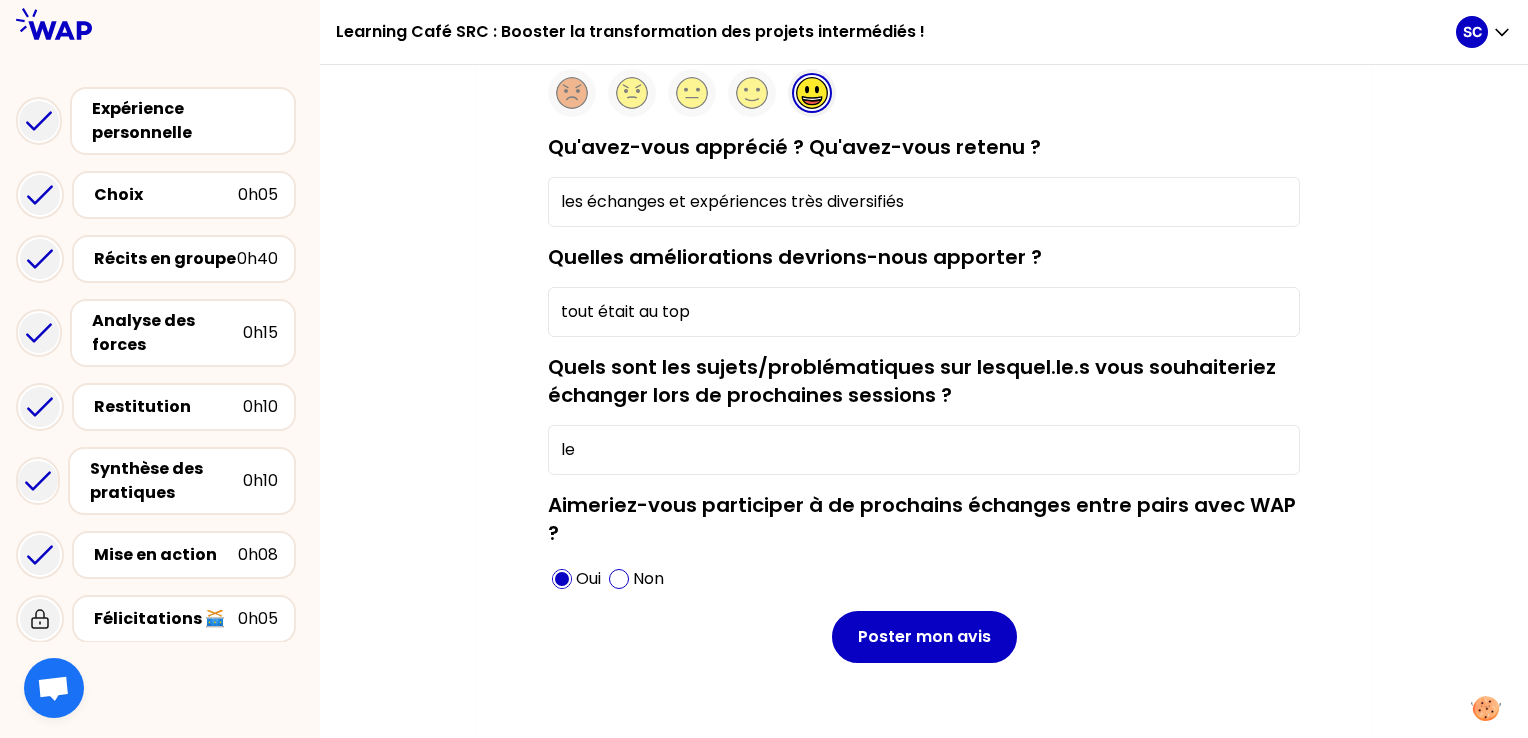 type on "l" 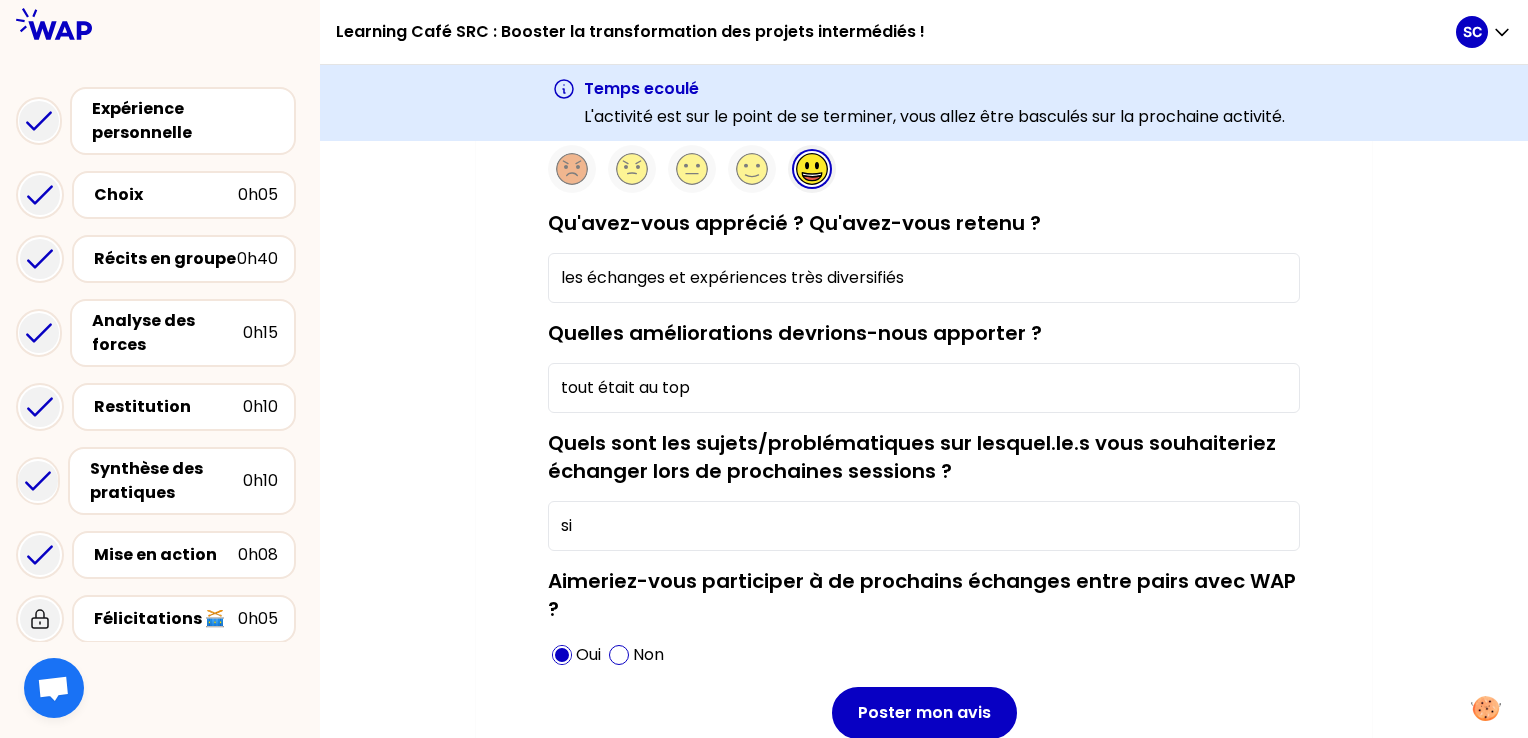 type on "s" 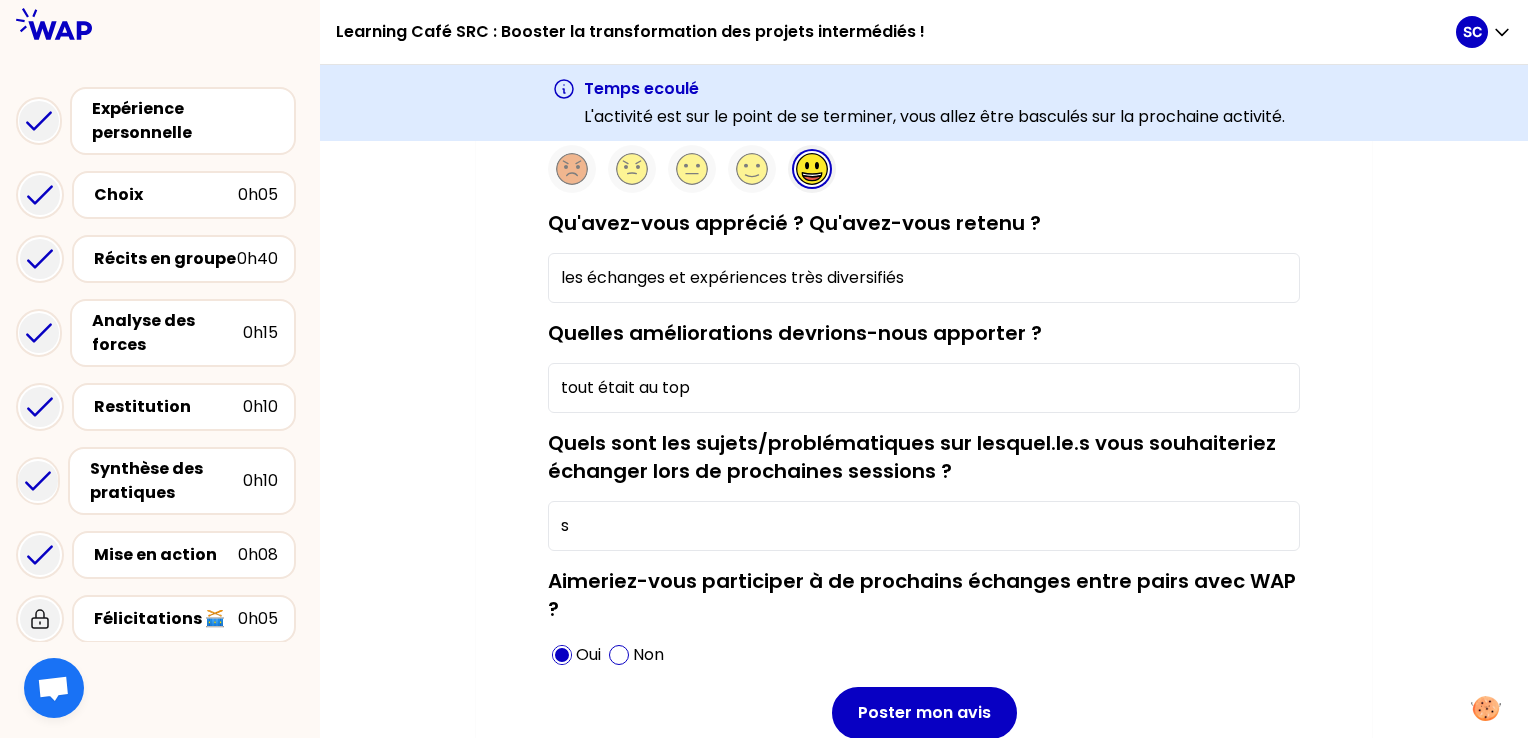 type 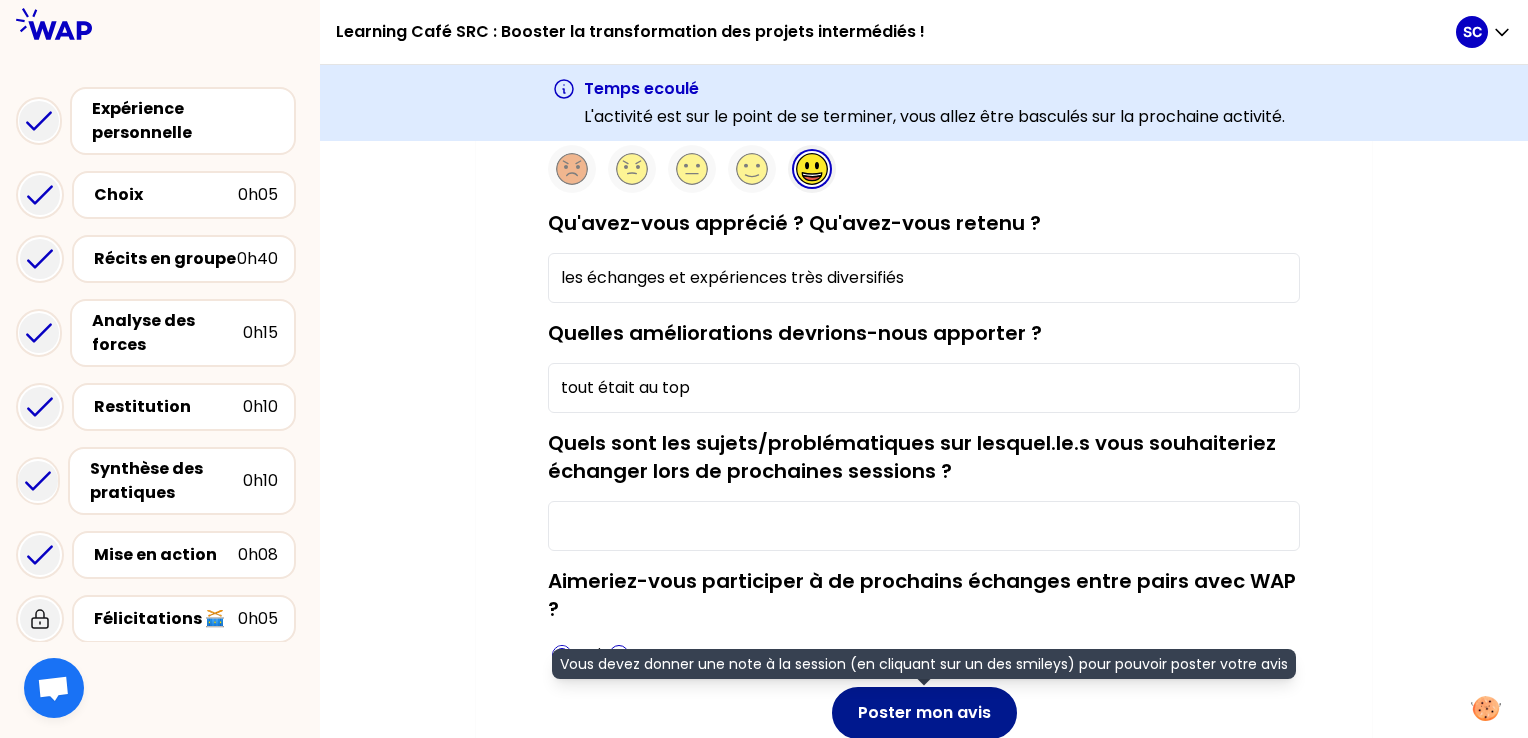 click on "Poster mon avis" at bounding box center [924, 713] 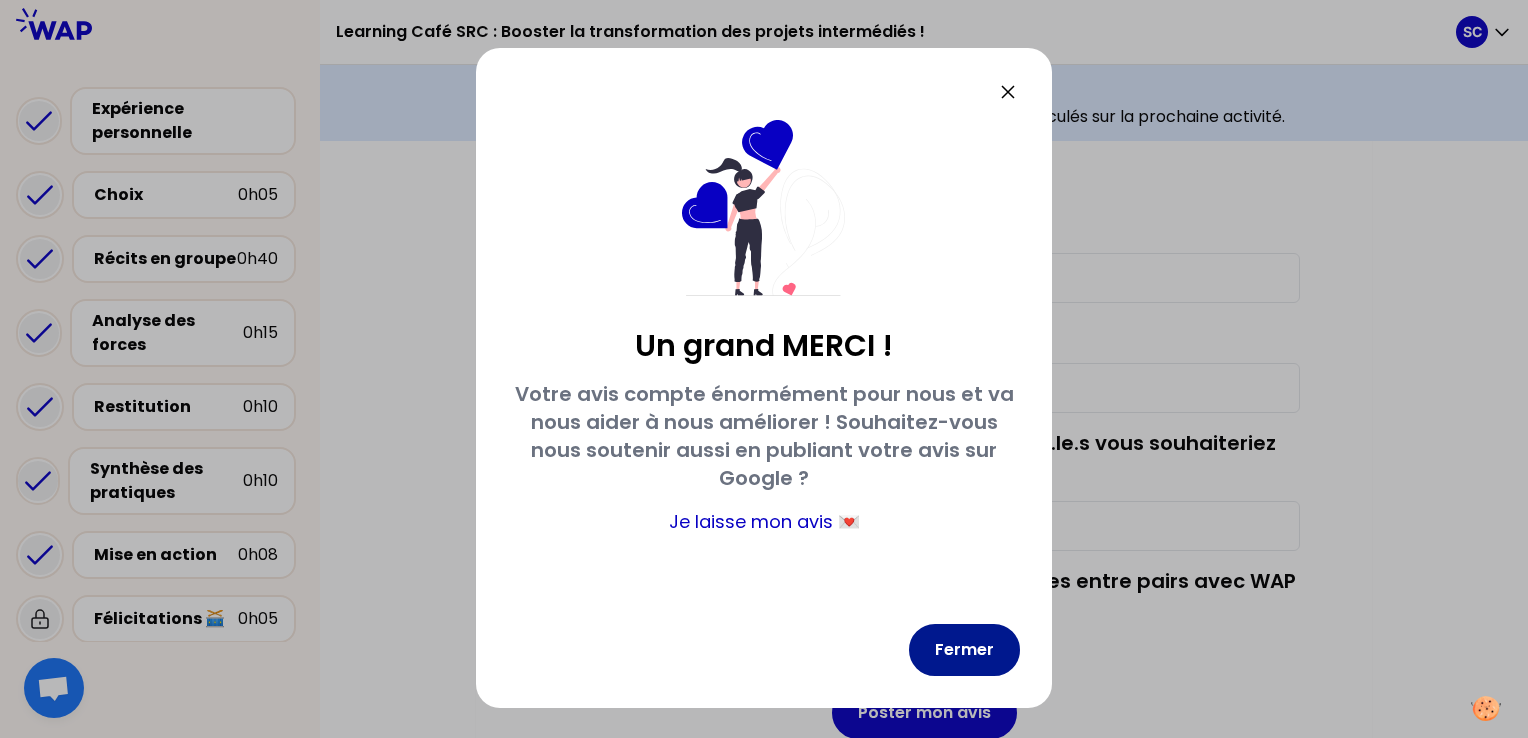 click on "Fermer" at bounding box center (964, 650) 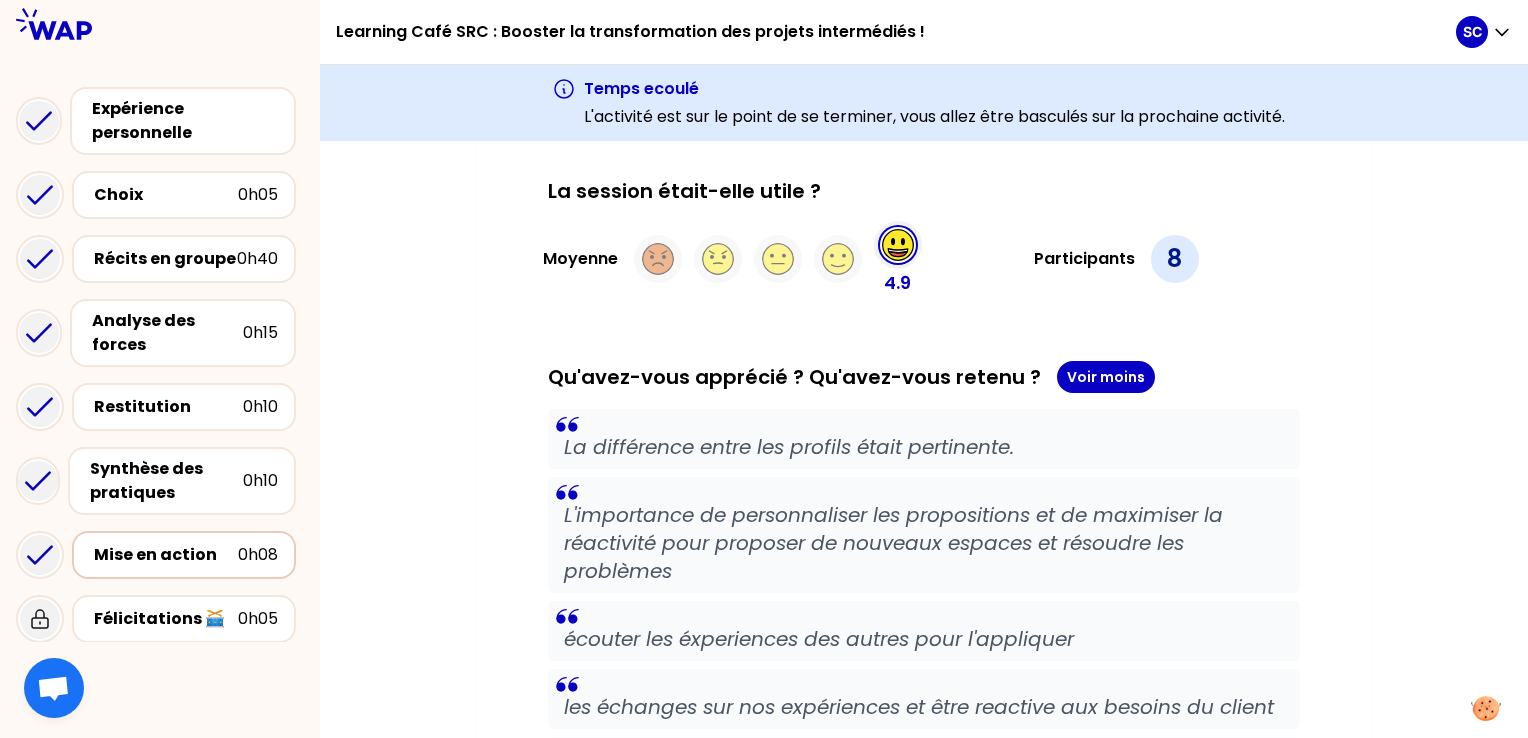 click on "Mise en action" at bounding box center [166, 555] 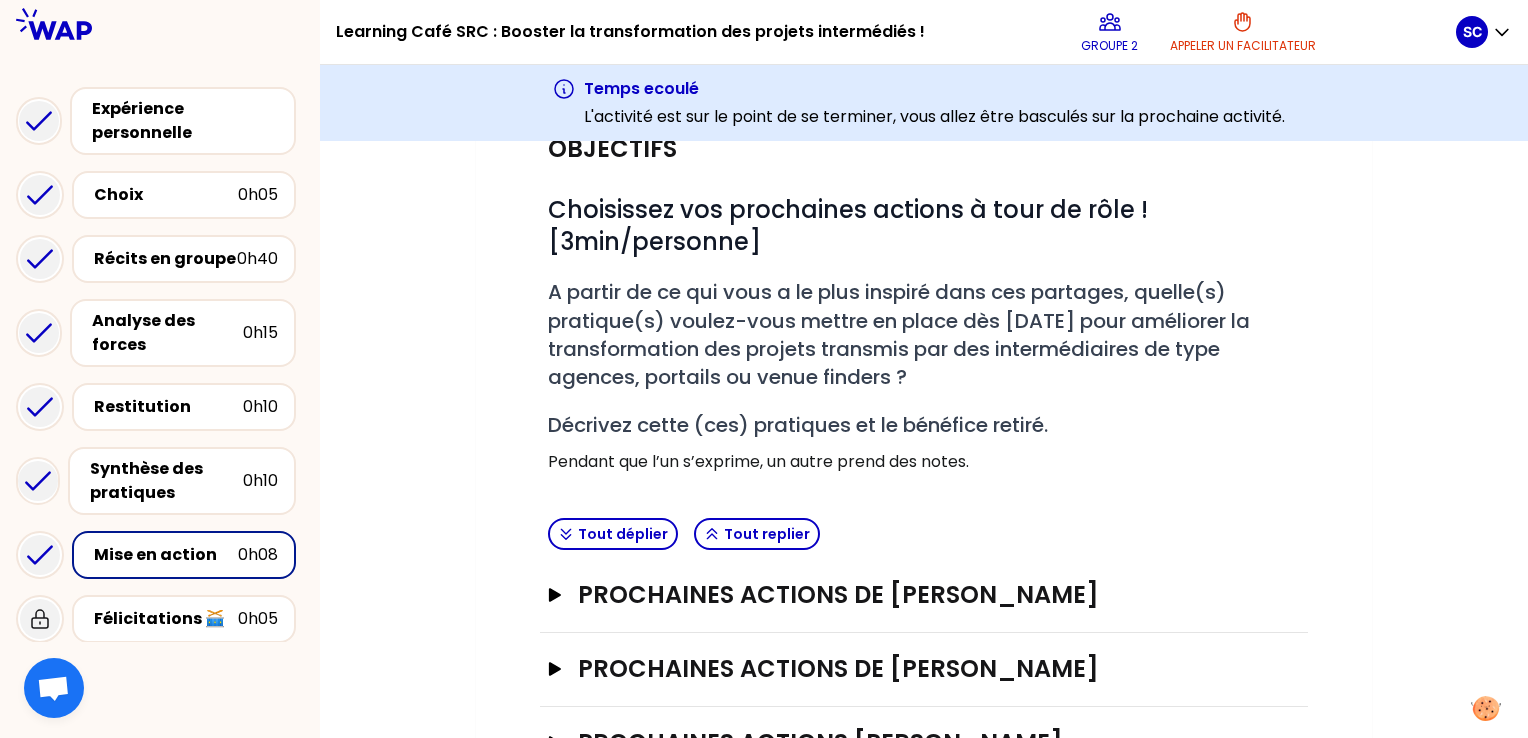 scroll, scrollTop: 372, scrollLeft: 0, axis: vertical 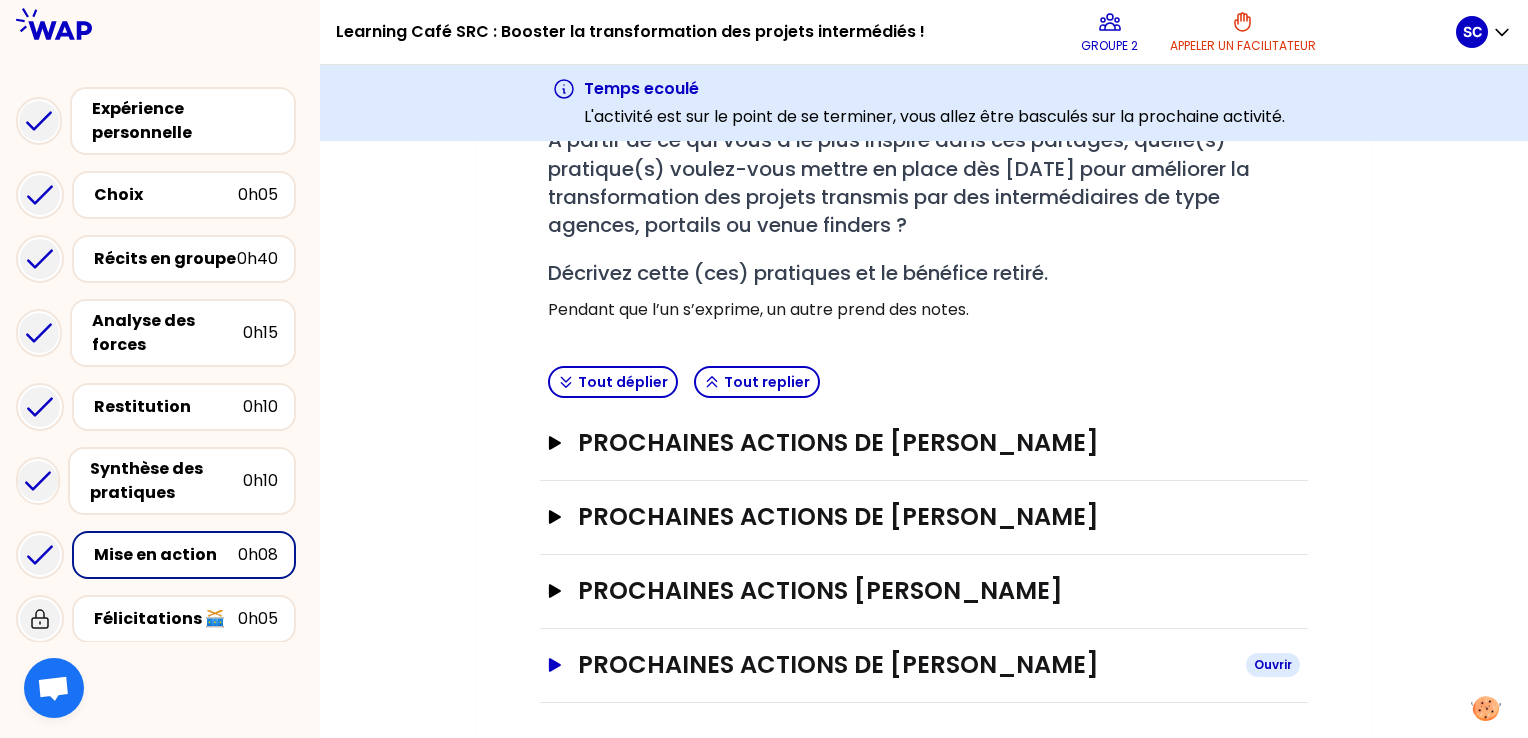 click on "PROCHAINES ACTIONS DE [PERSON_NAME]" at bounding box center [904, 665] 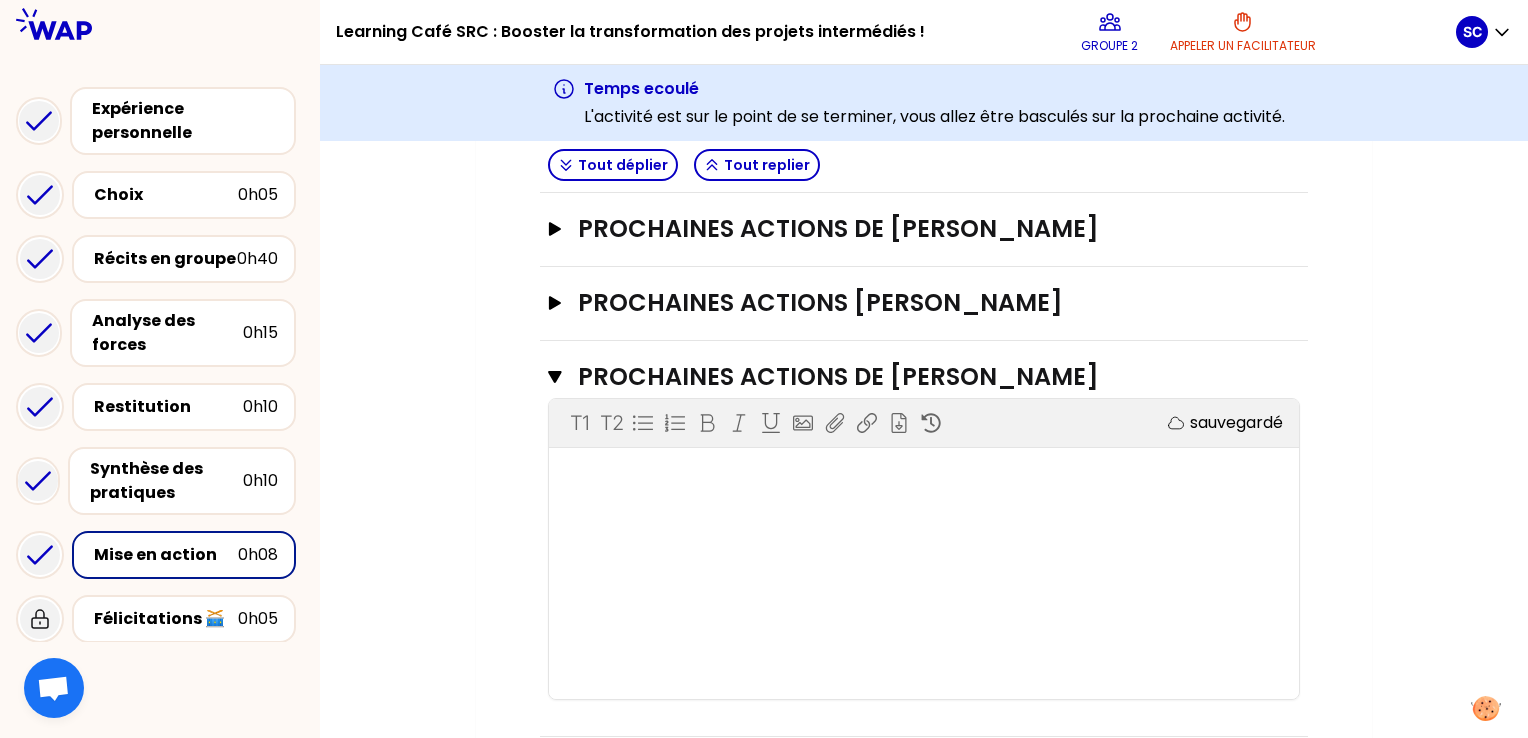 scroll, scrollTop: 693, scrollLeft: 0, axis: vertical 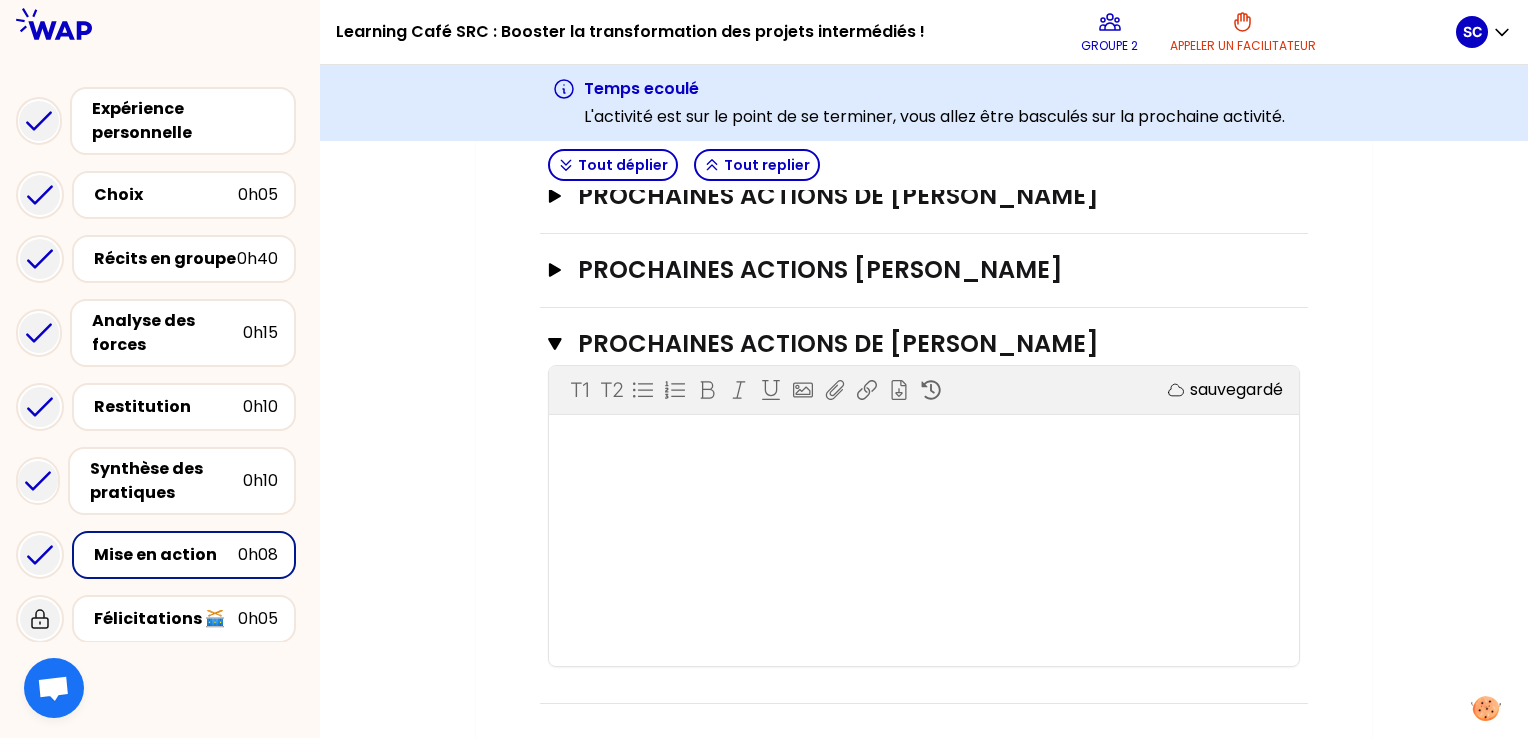 click on "T1 T2 Exporter sauvegardé ﻿" at bounding box center [924, 516] 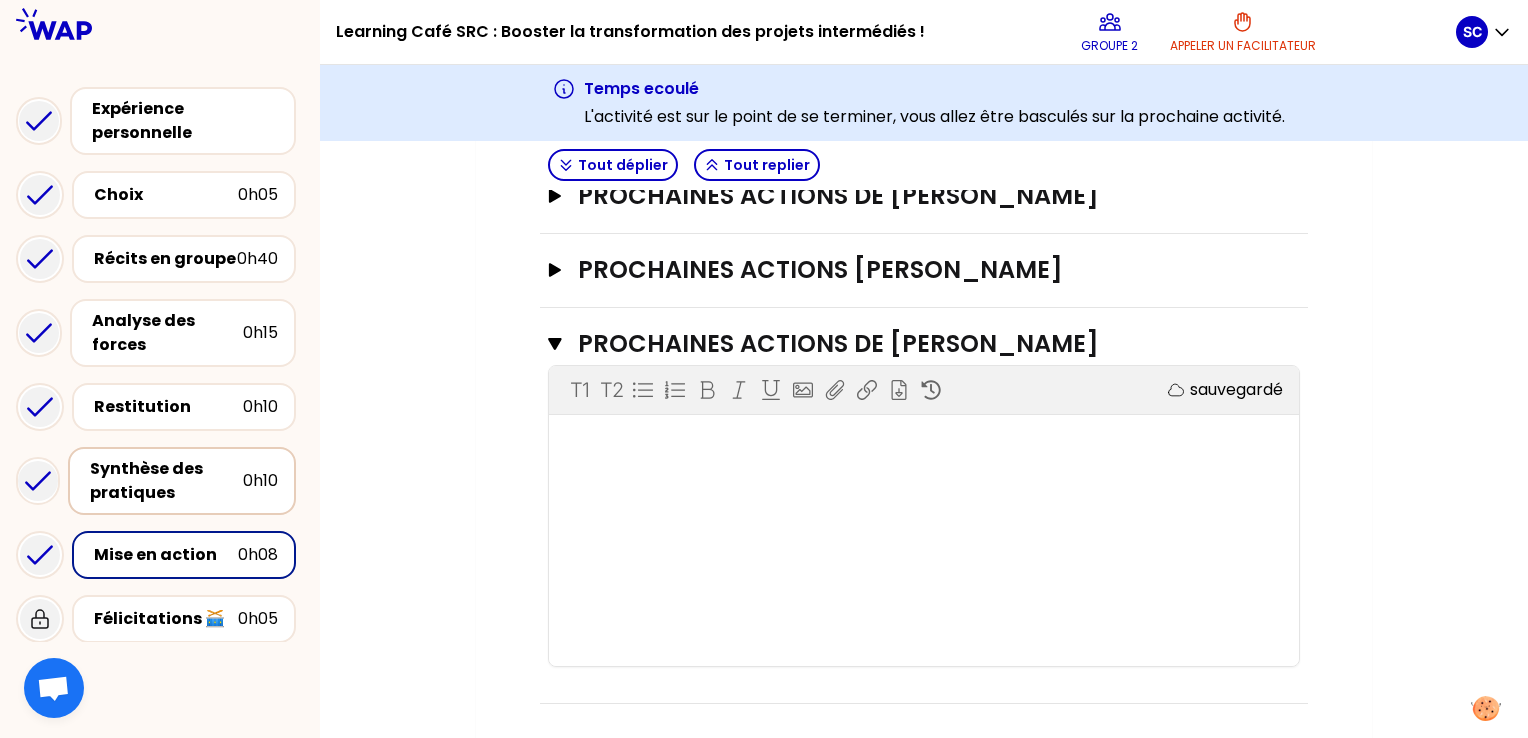 click on "Synthèse des pratiques" at bounding box center (166, 481) 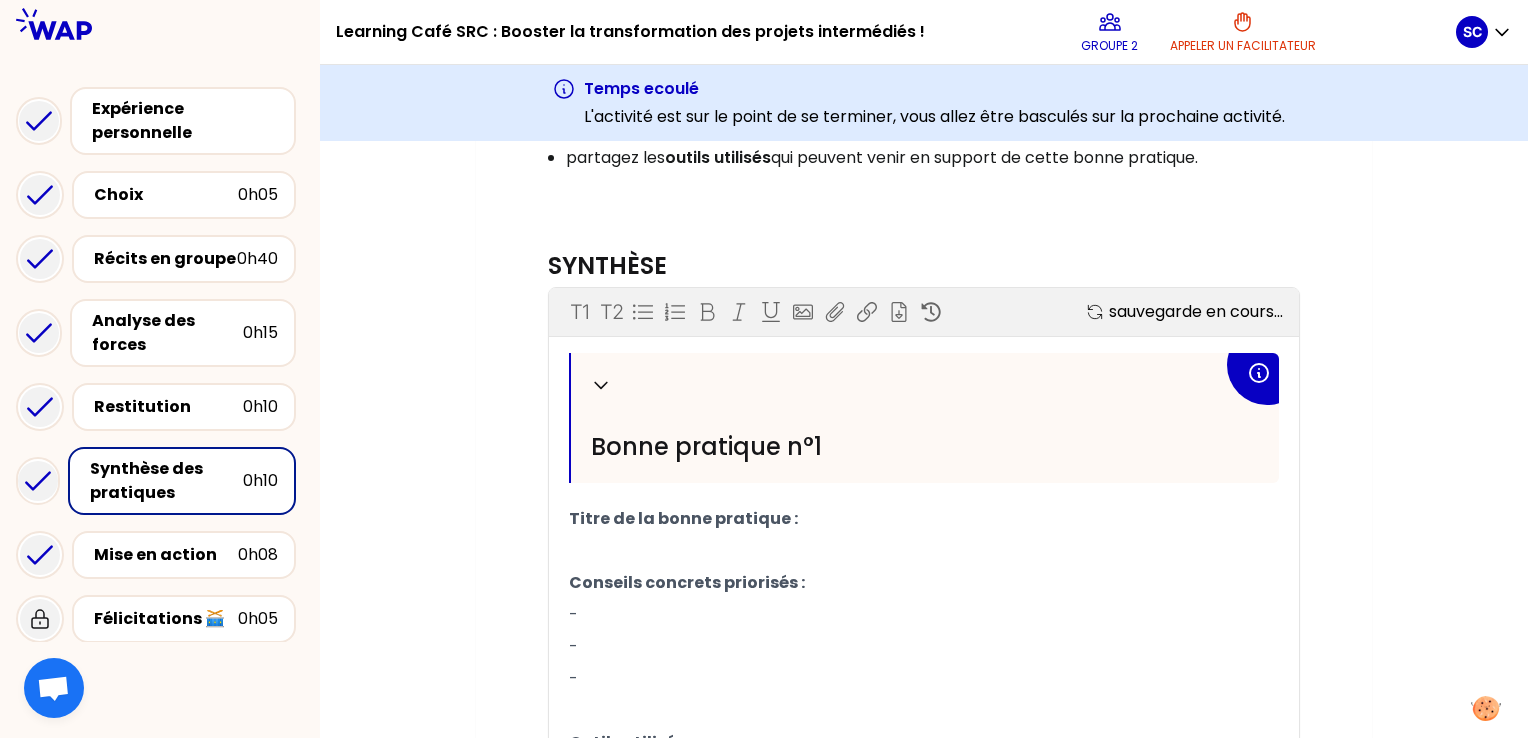 scroll, scrollTop: 693, scrollLeft: 0, axis: vertical 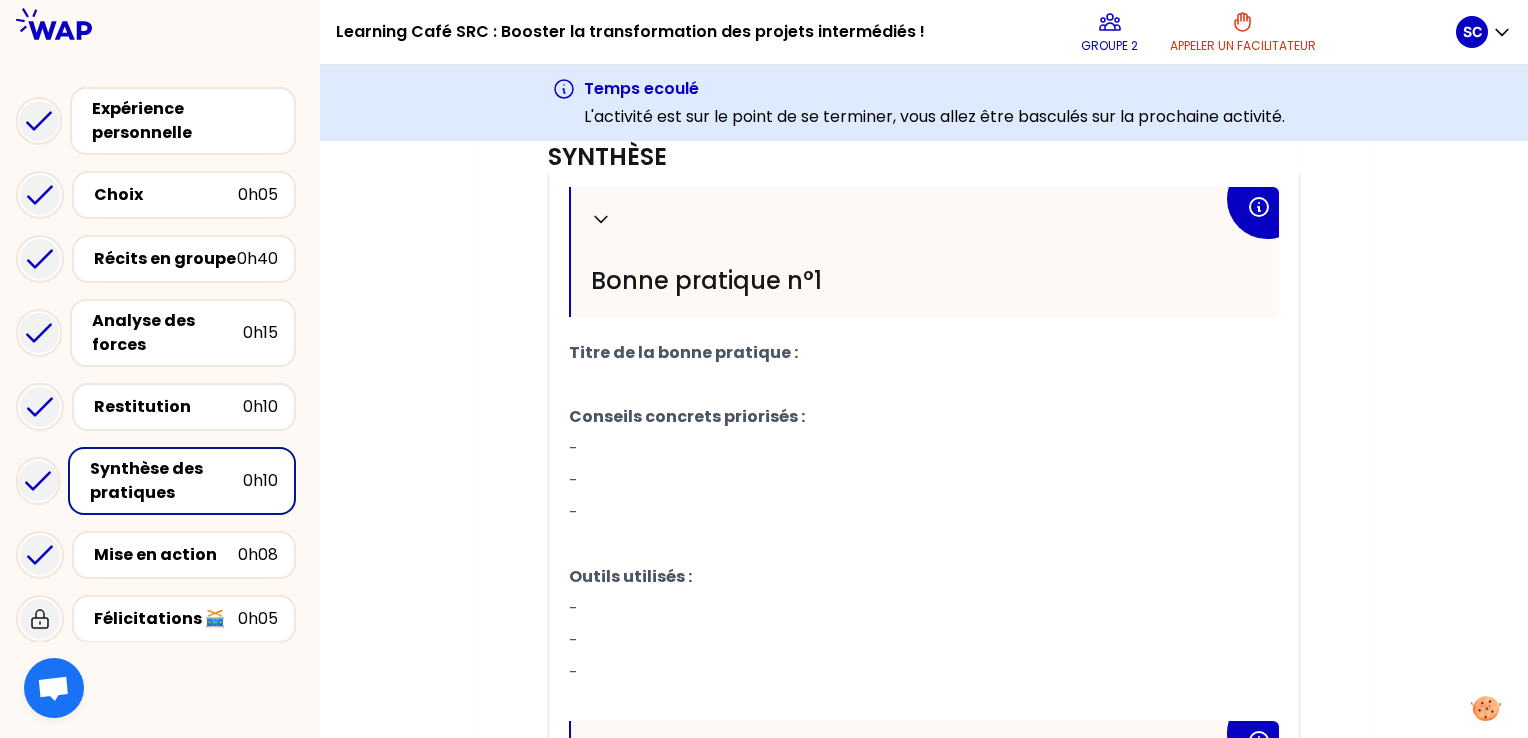 click on "-" at bounding box center (924, 449) 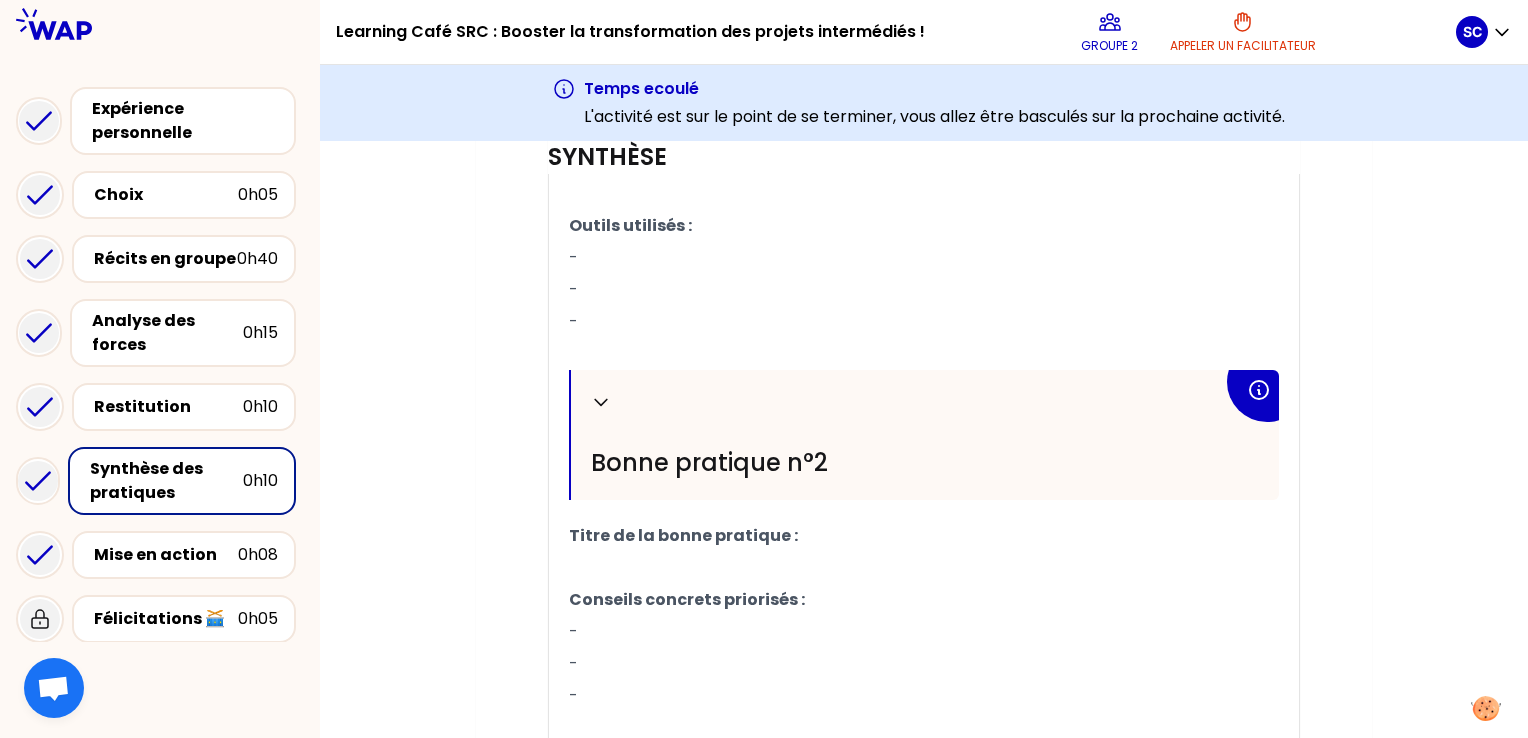scroll, scrollTop: 1068, scrollLeft: 0, axis: vertical 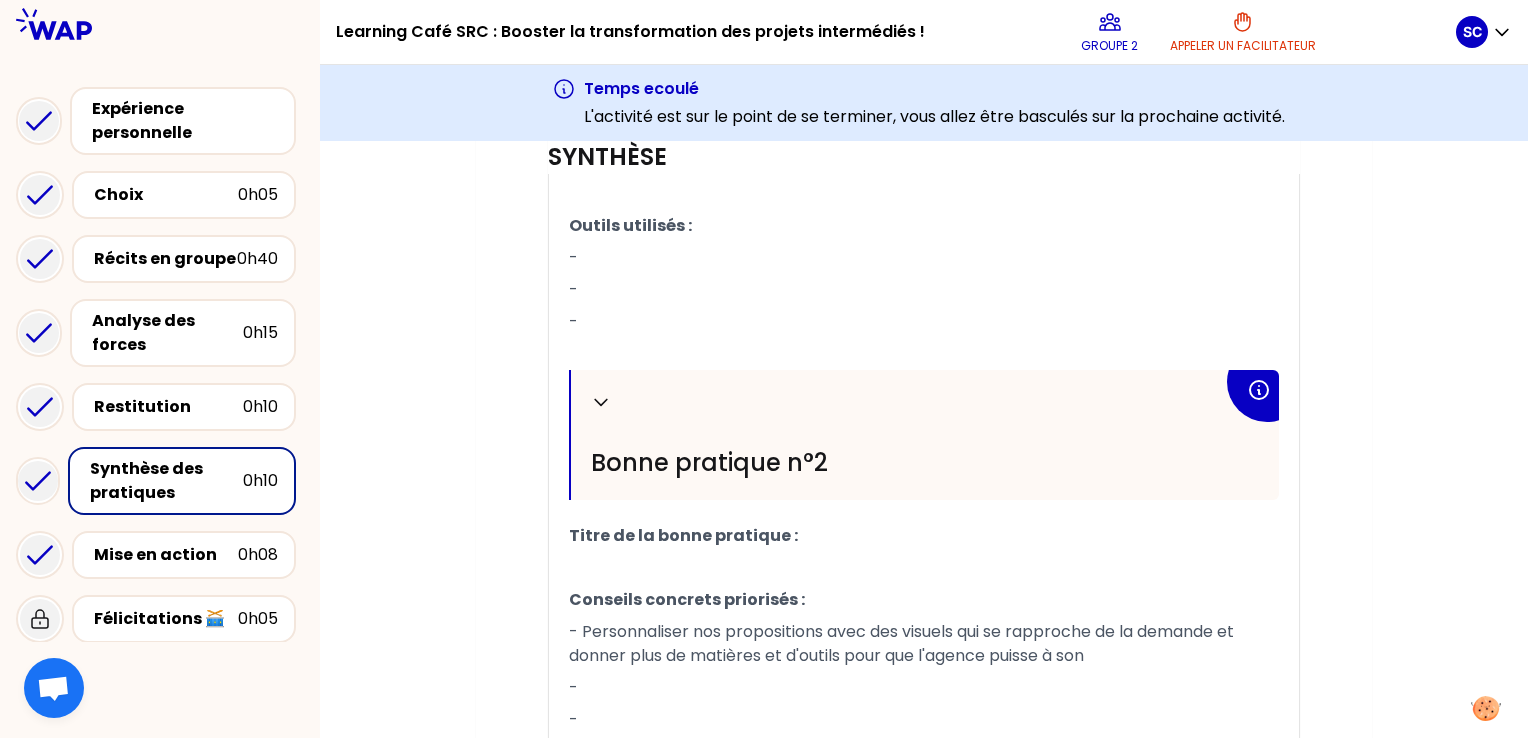 click on "- Personnaliser nos propositions avec des visuels qui se rapproche de la demande et donner plus de matières et d'outils pour que l'agence puisse à son" at bounding box center (924, 644) 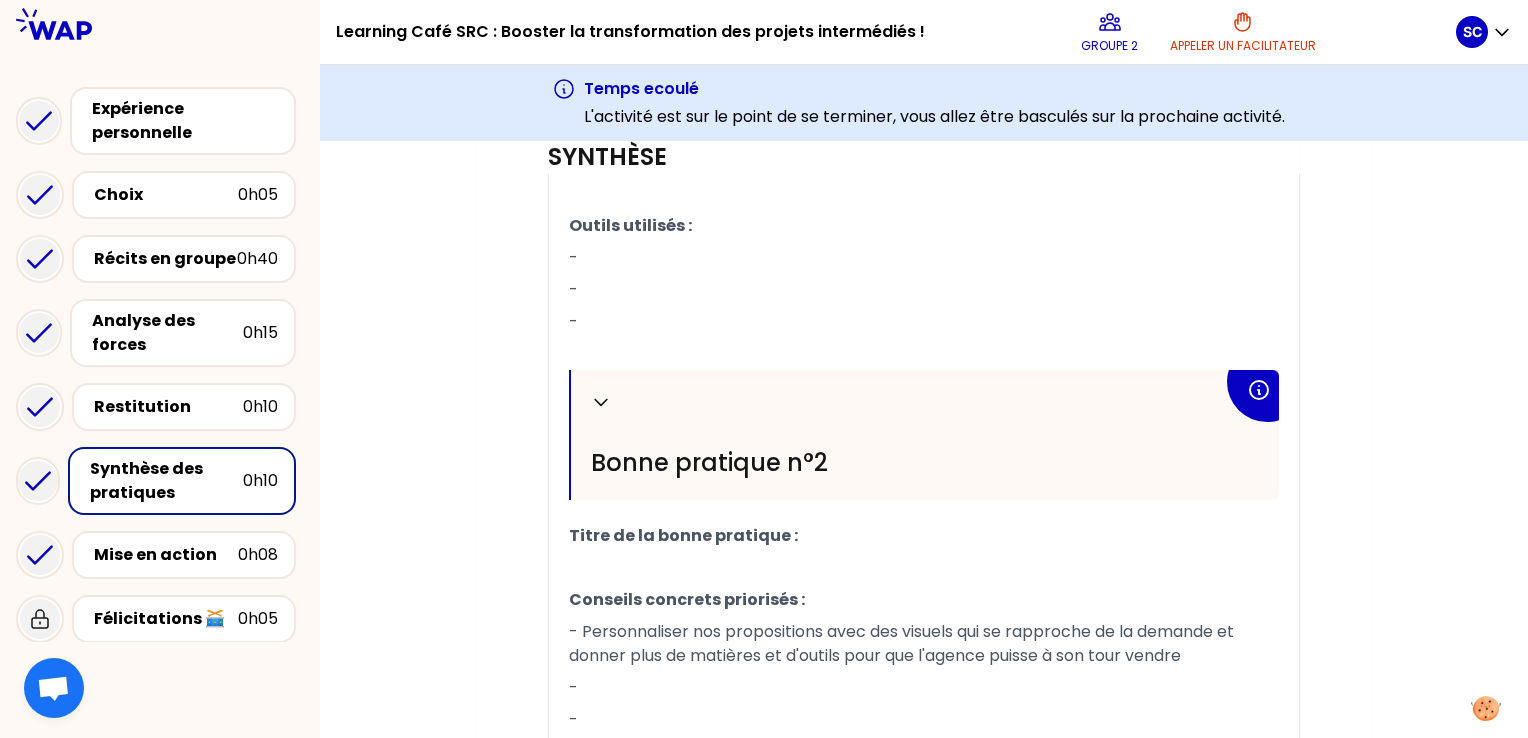 click on "- Personnaliser nos propositions avec des visuels qui se rapproche de la demande et donner plus de matières et d'outils pour que l'agence puisse à son tour vendre" at bounding box center [924, 644] 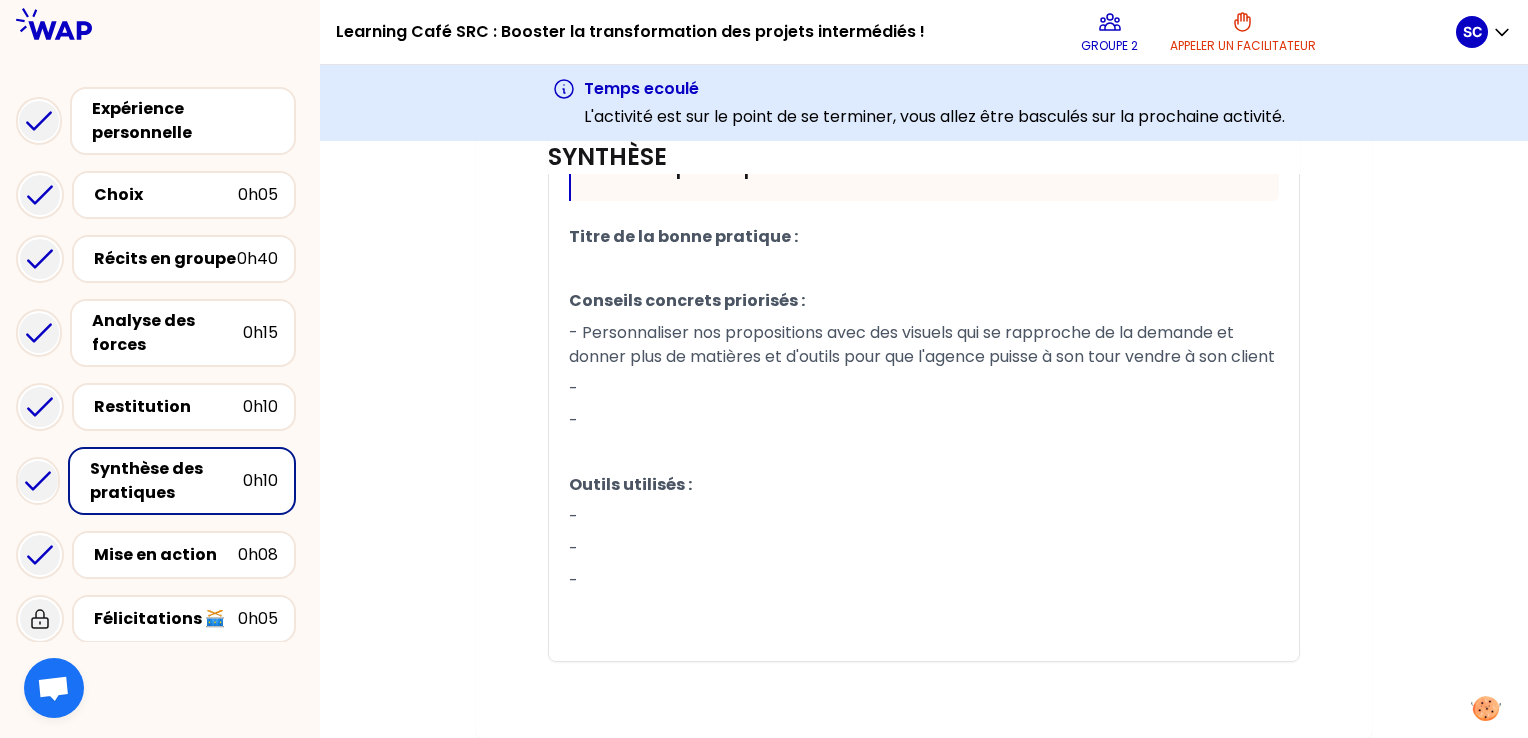 scroll, scrollTop: 1387, scrollLeft: 0, axis: vertical 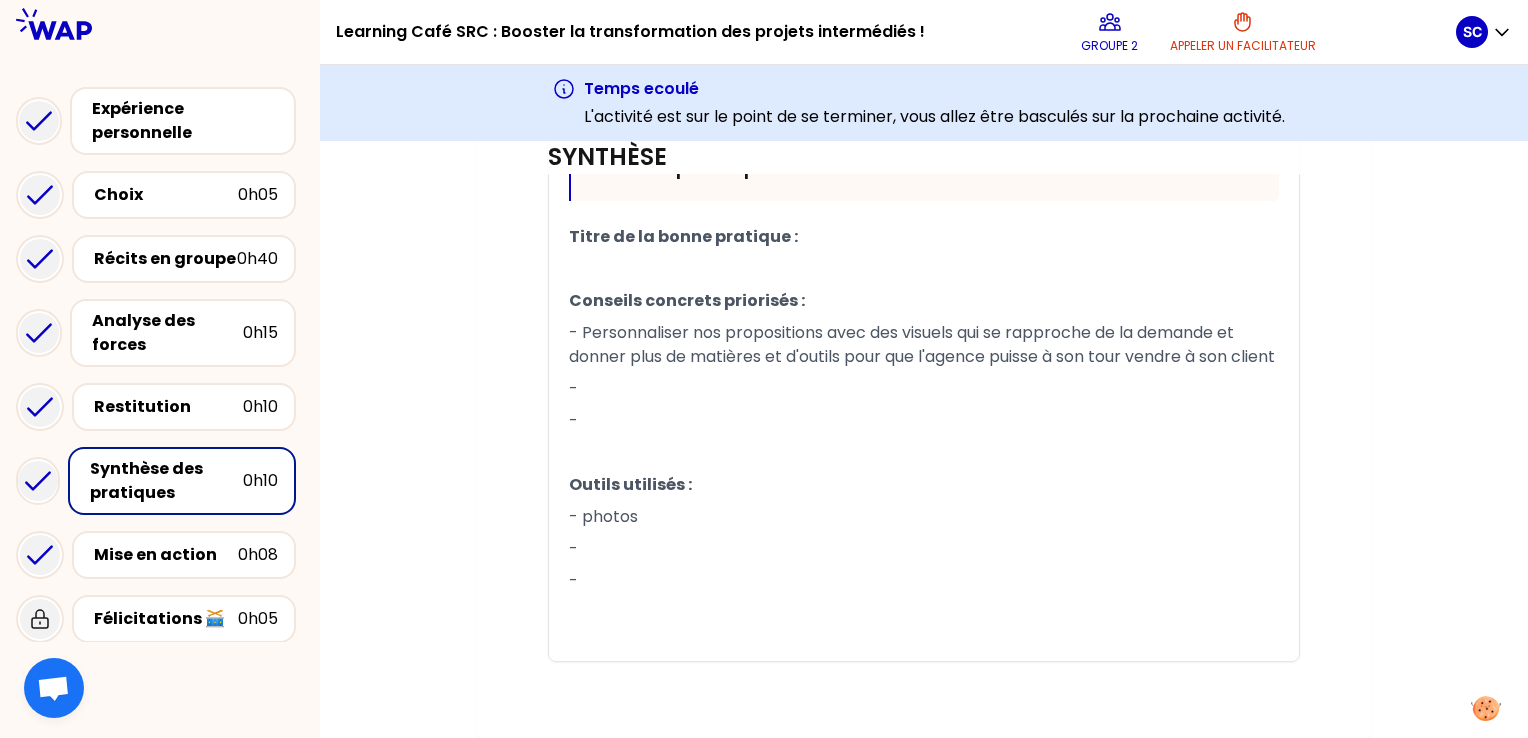 type 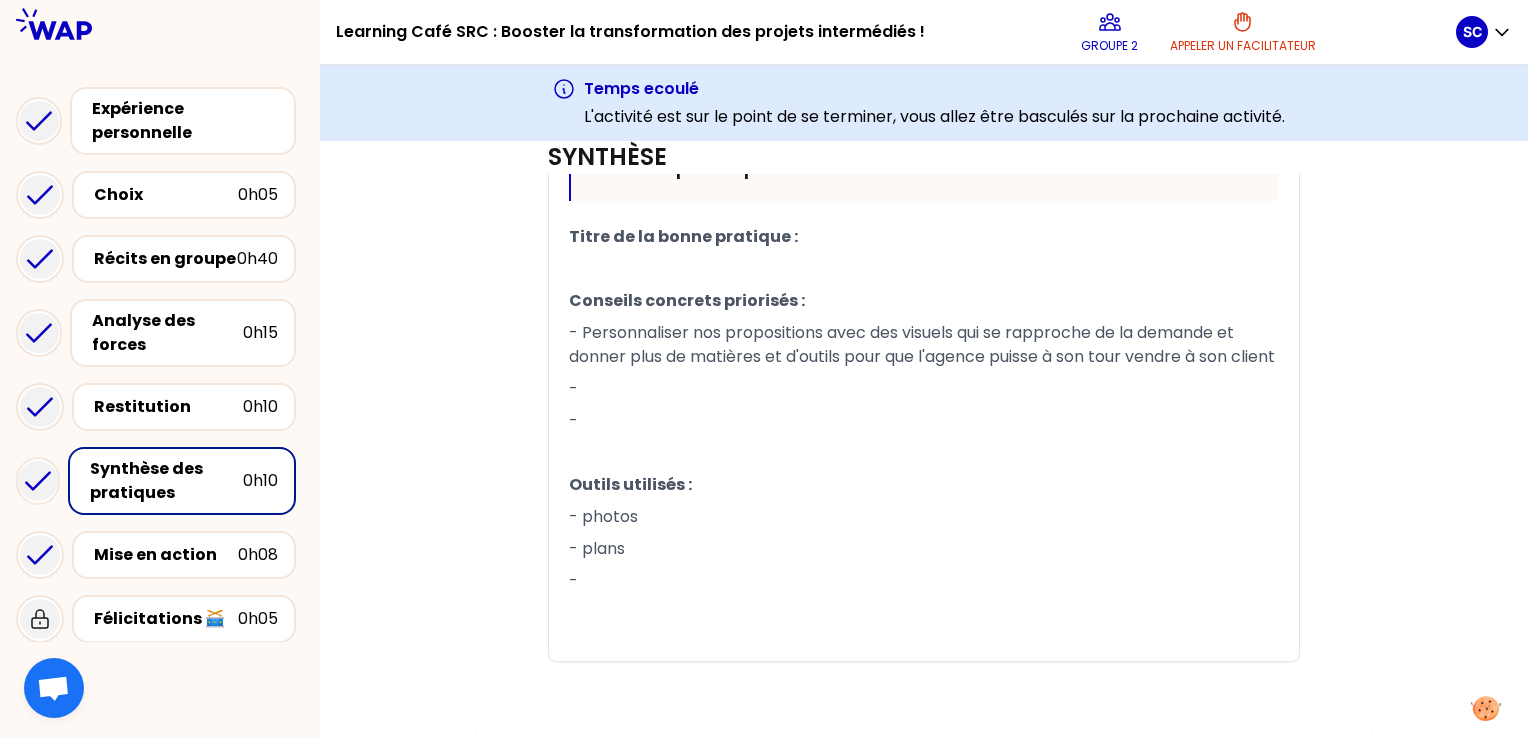 scroll, scrollTop: 1376, scrollLeft: 0, axis: vertical 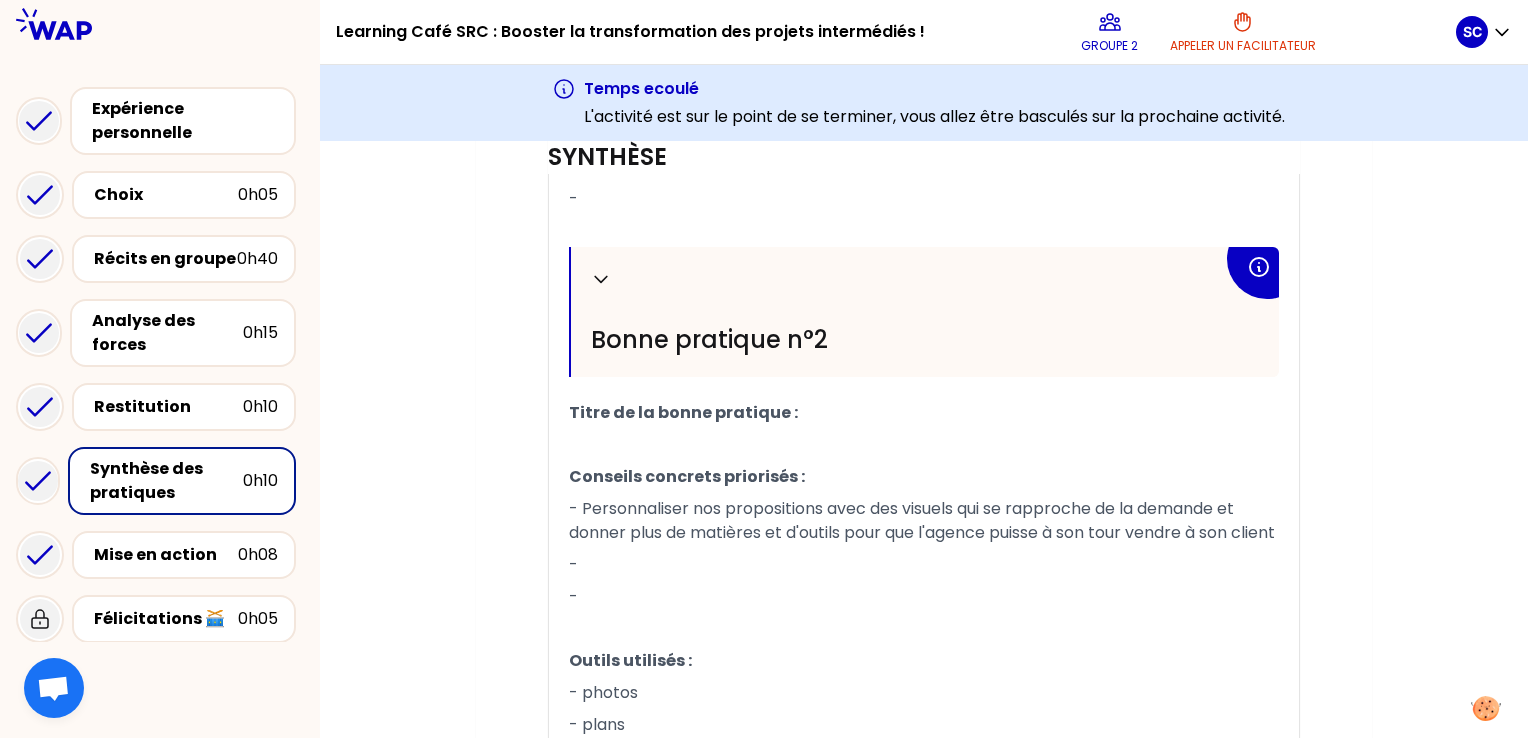 click on "Titre de la bonne pratique :" at bounding box center (924, 413) 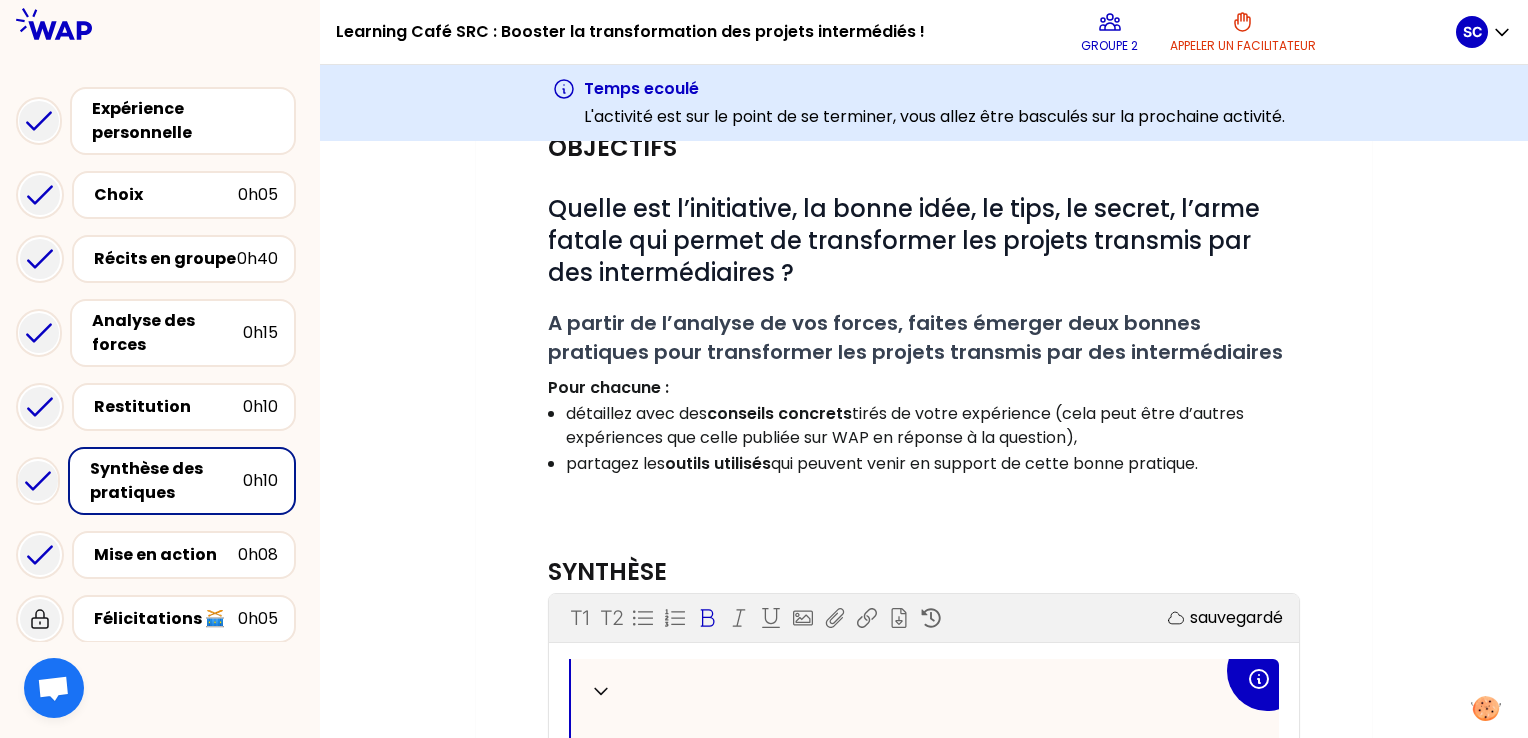 scroll, scrollTop: 0, scrollLeft: 0, axis: both 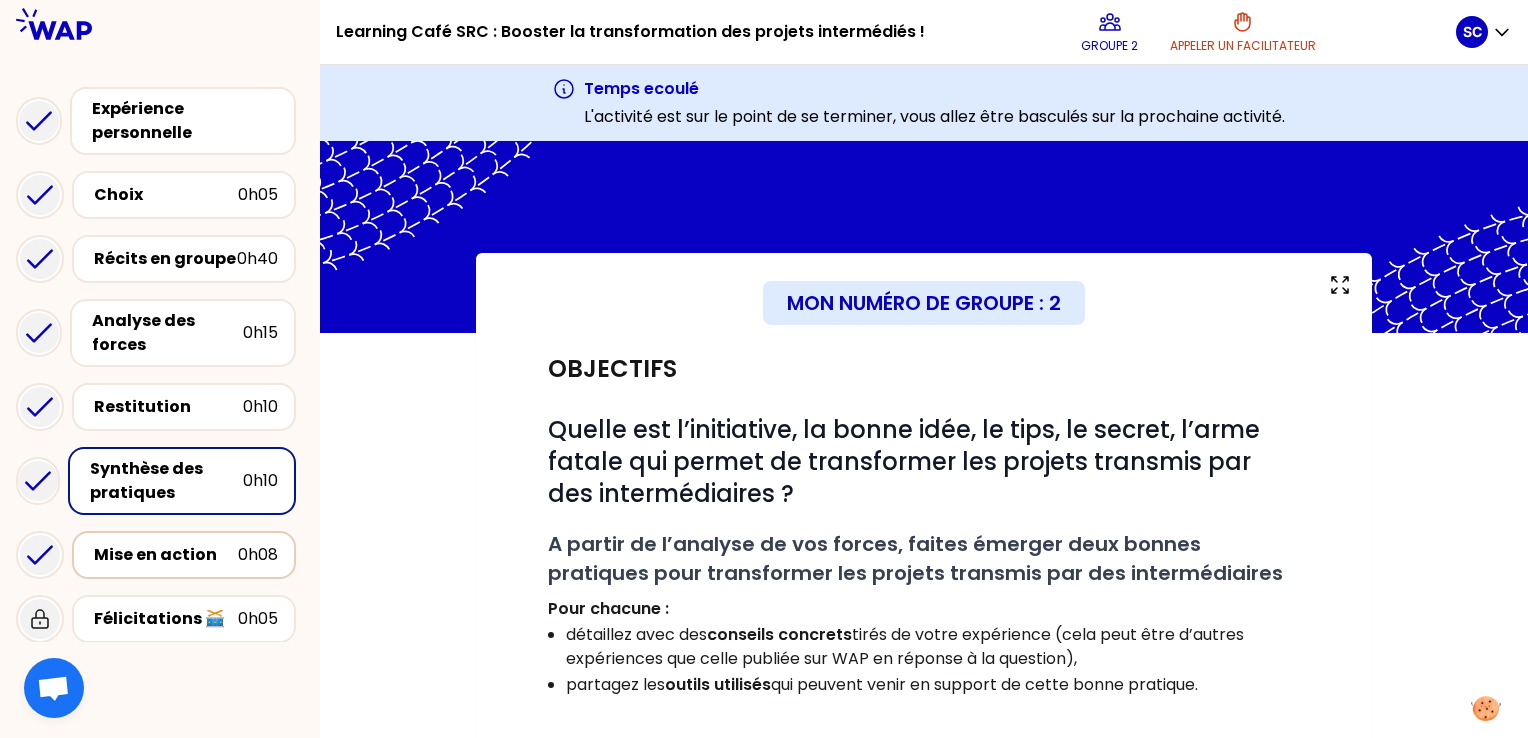 click on "Mise en action 0h08" at bounding box center [184, 555] 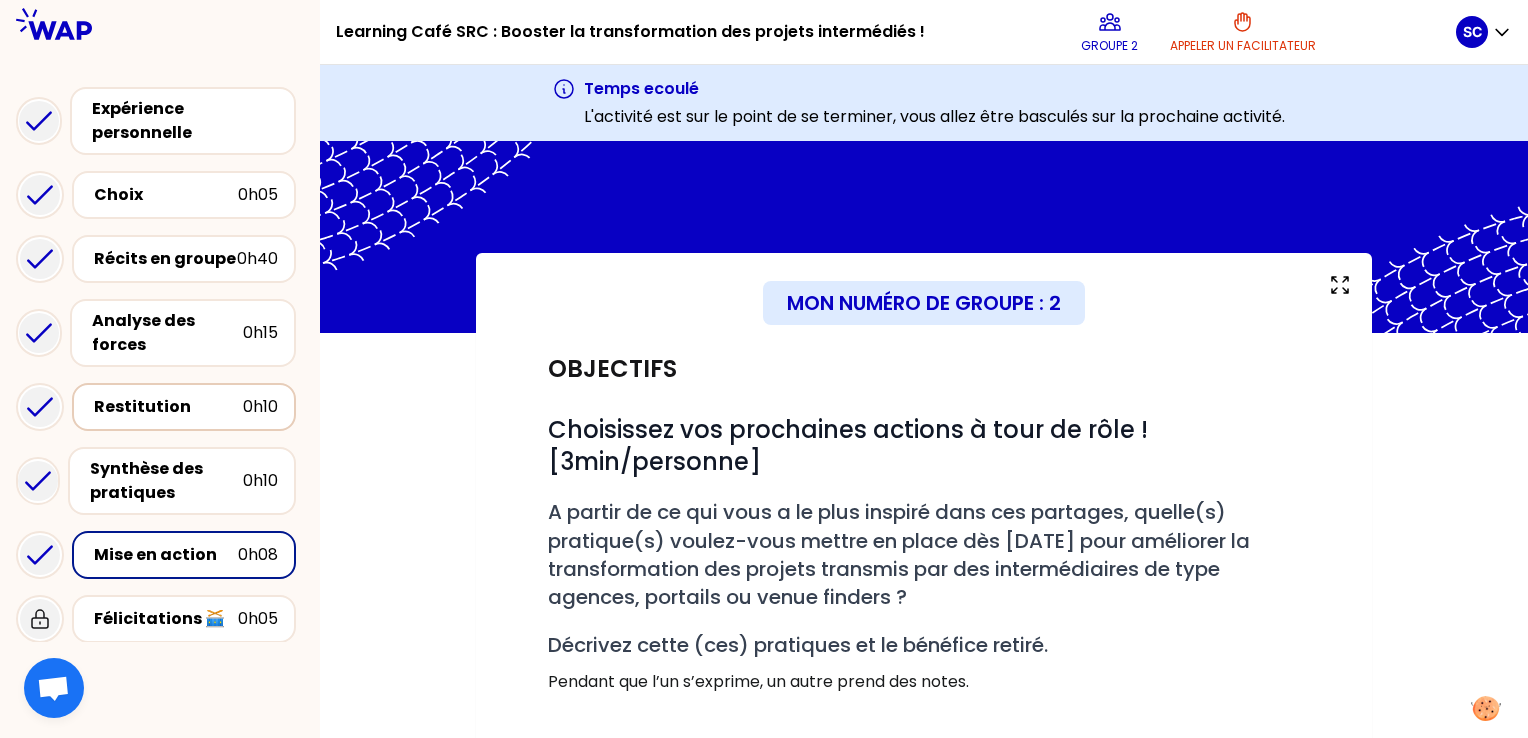 click on "Restitution" at bounding box center (168, 407) 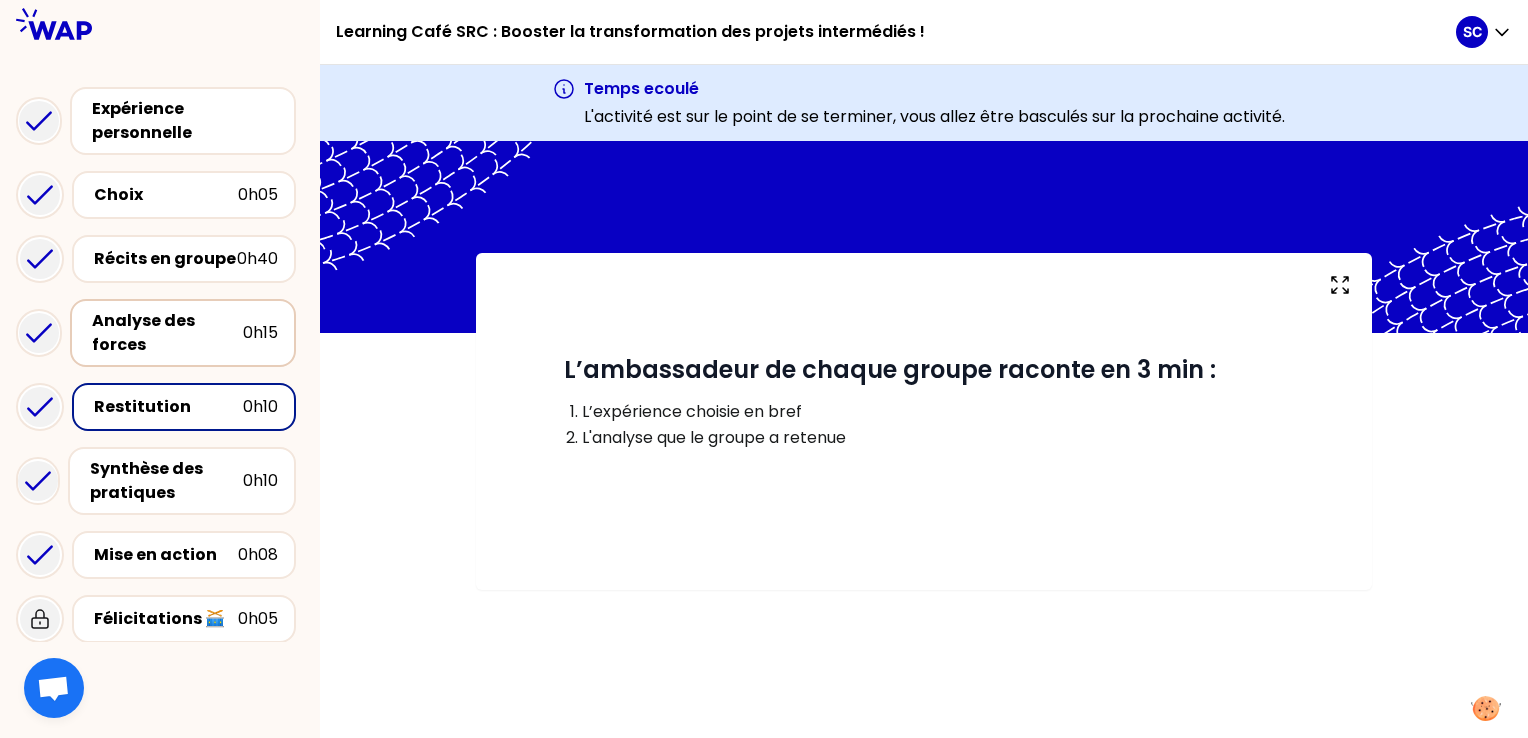 click on "Analyse des forces" at bounding box center (167, 333) 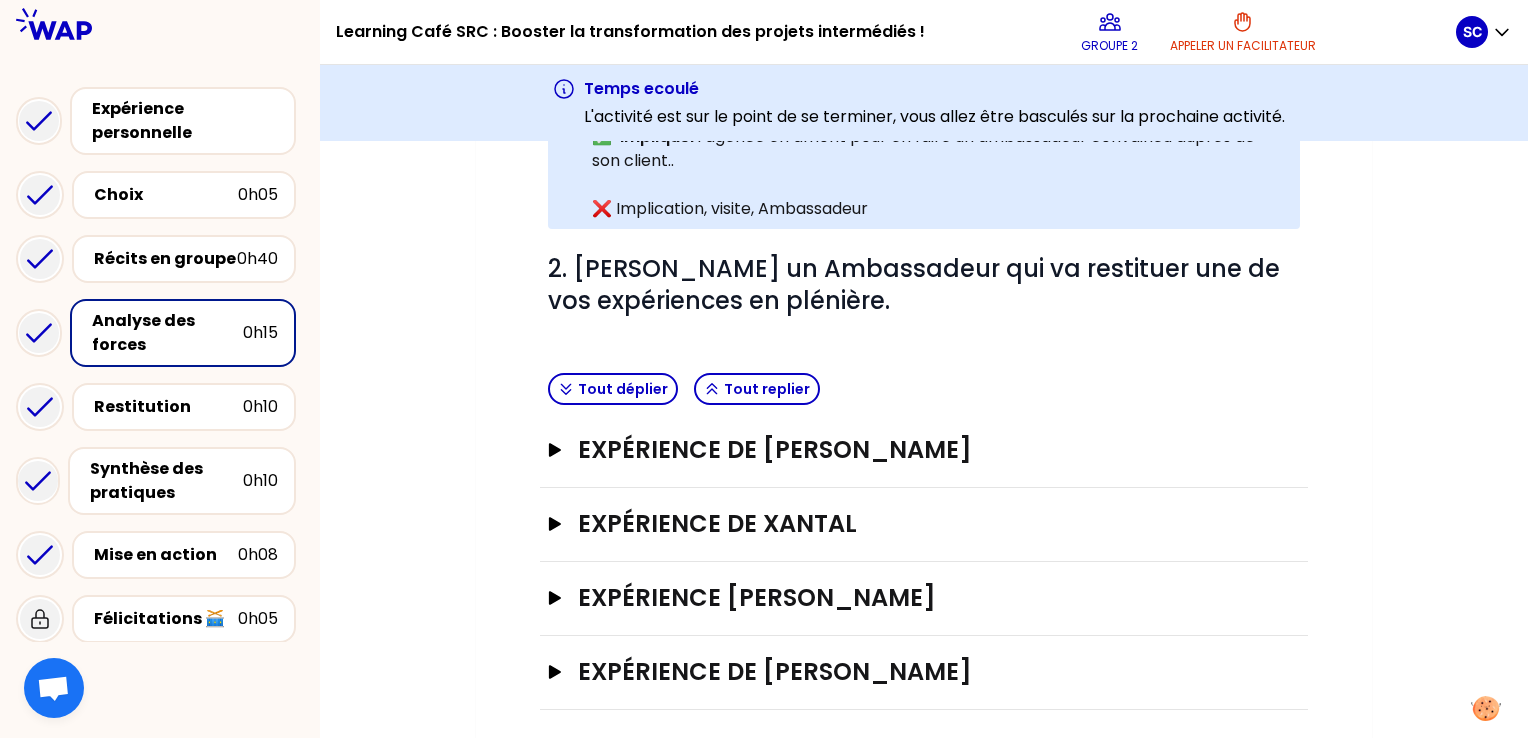 scroll, scrollTop: 708, scrollLeft: 0, axis: vertical 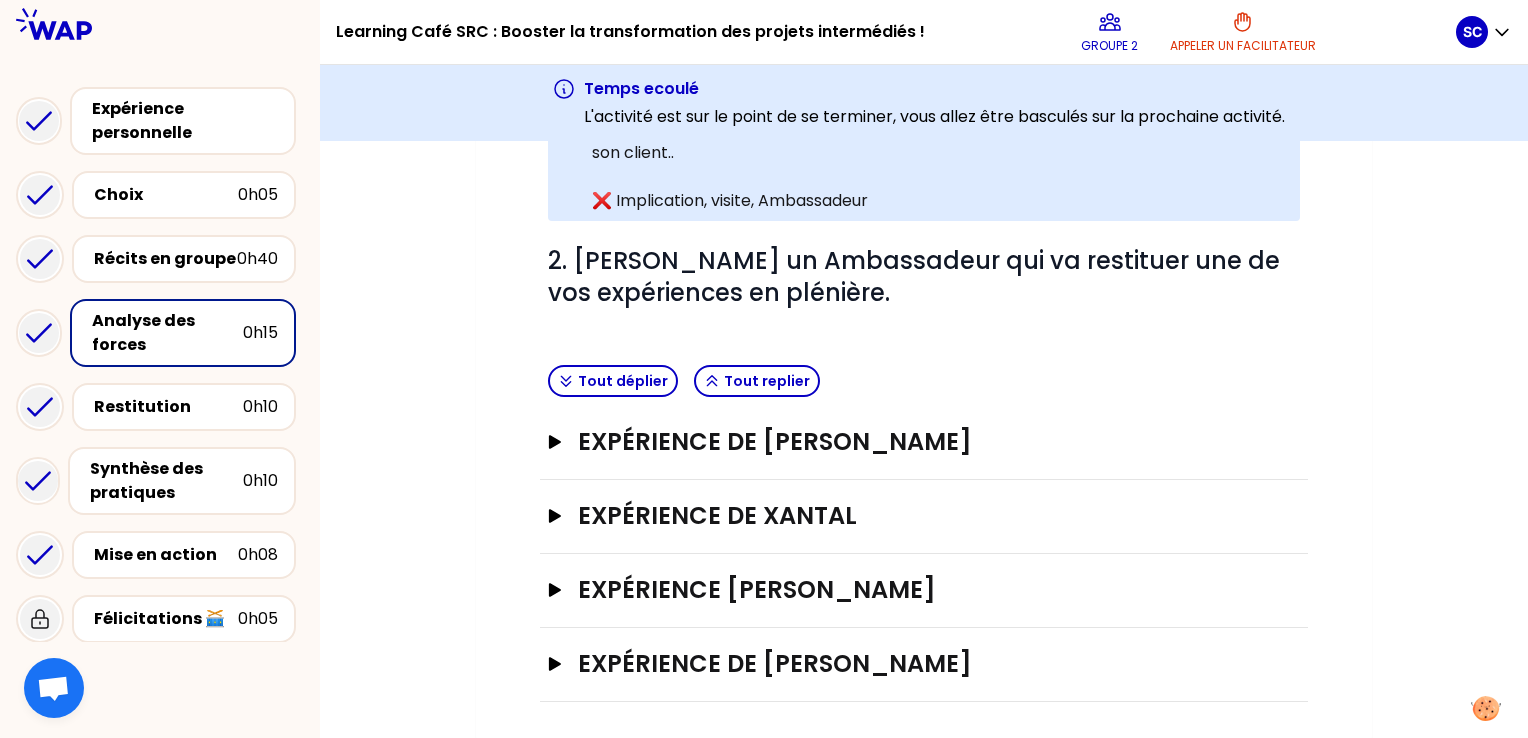 click on "Expérience de [PERSON_NAME]" at bounding box center (924, 443) 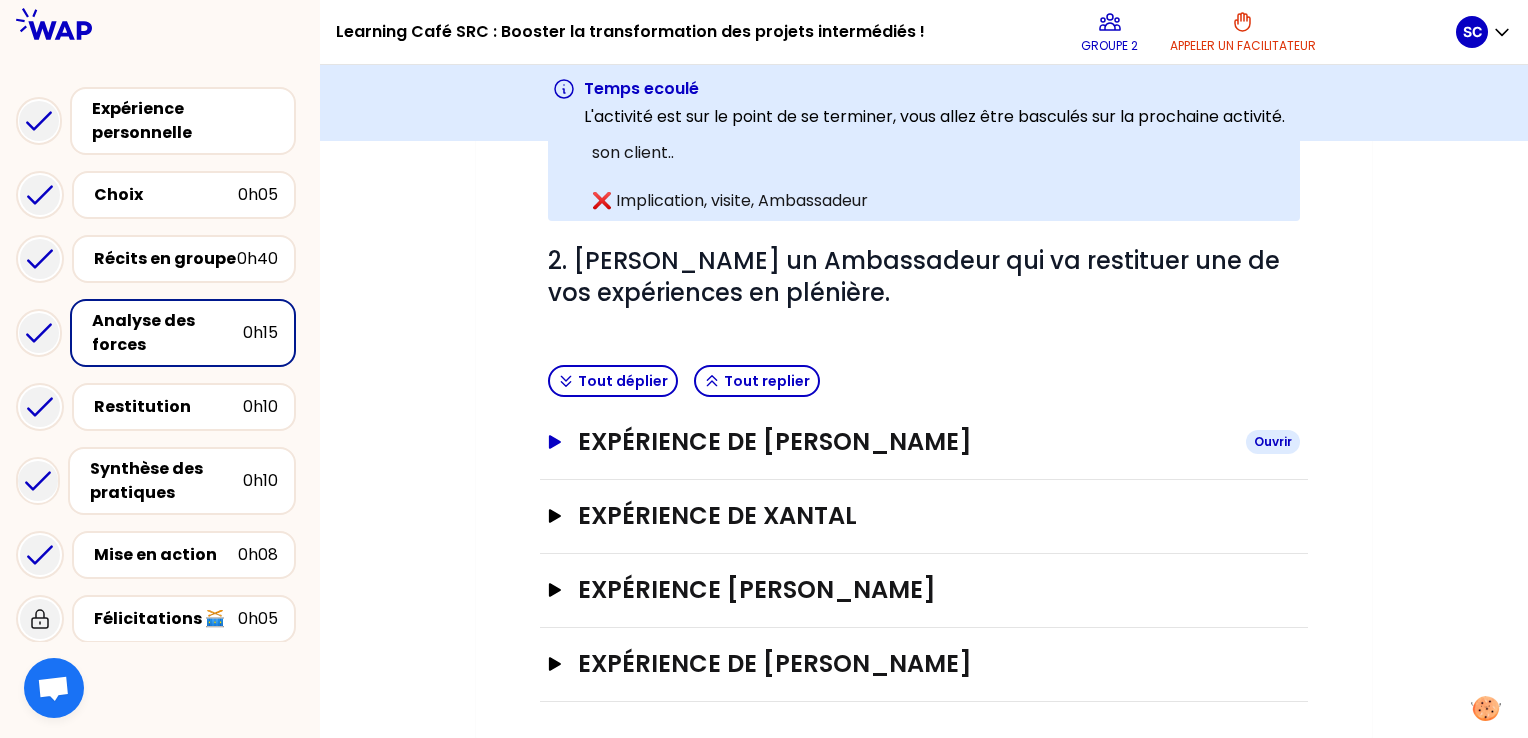 click on "Expérience de [PERSON_NAME]" at bounding box center [904, 442] 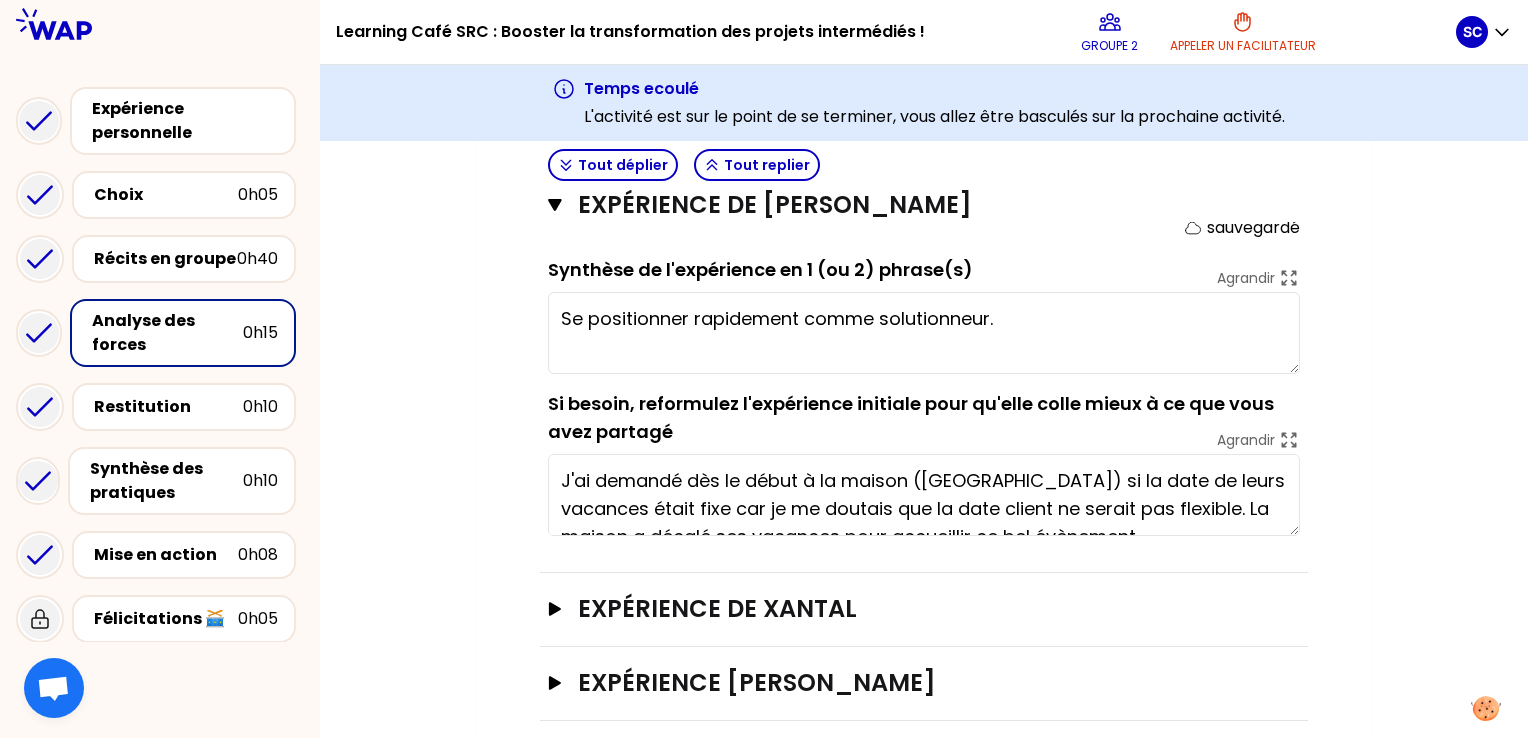 scroll, scrollTop: 974, scrollLeft: 0, axis: vertical 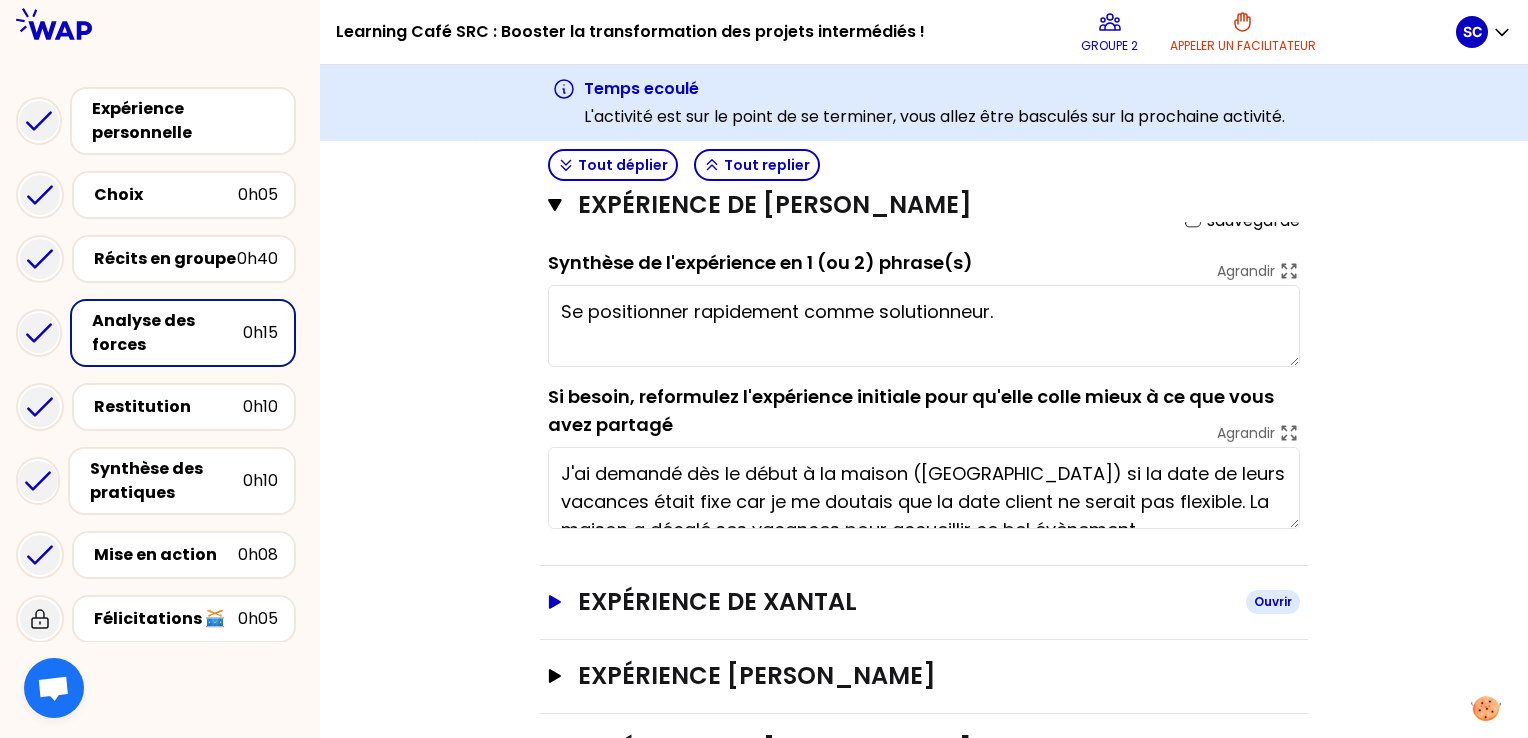 click 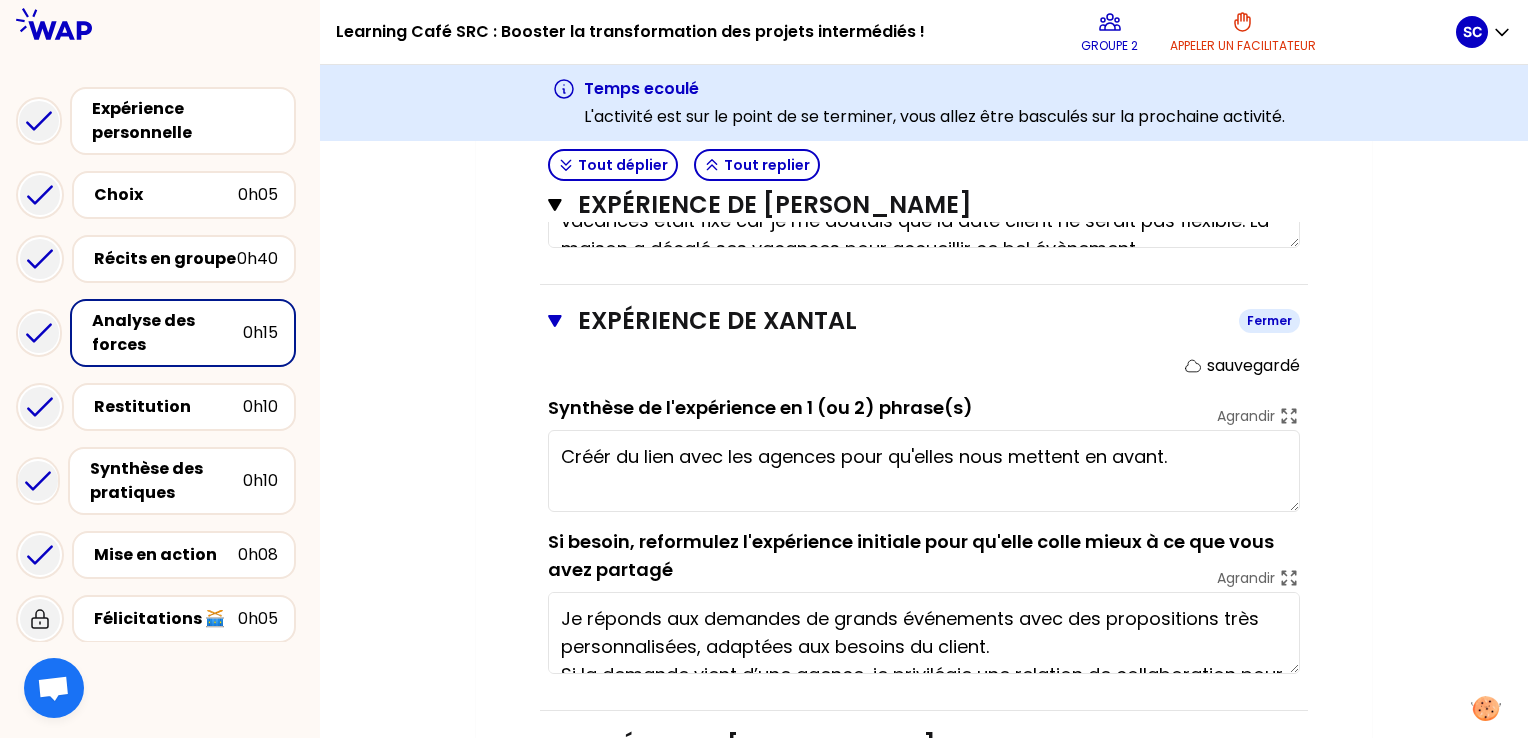 scroll, scrollTop: 1256, scrollLeft: 0, axis: vertical 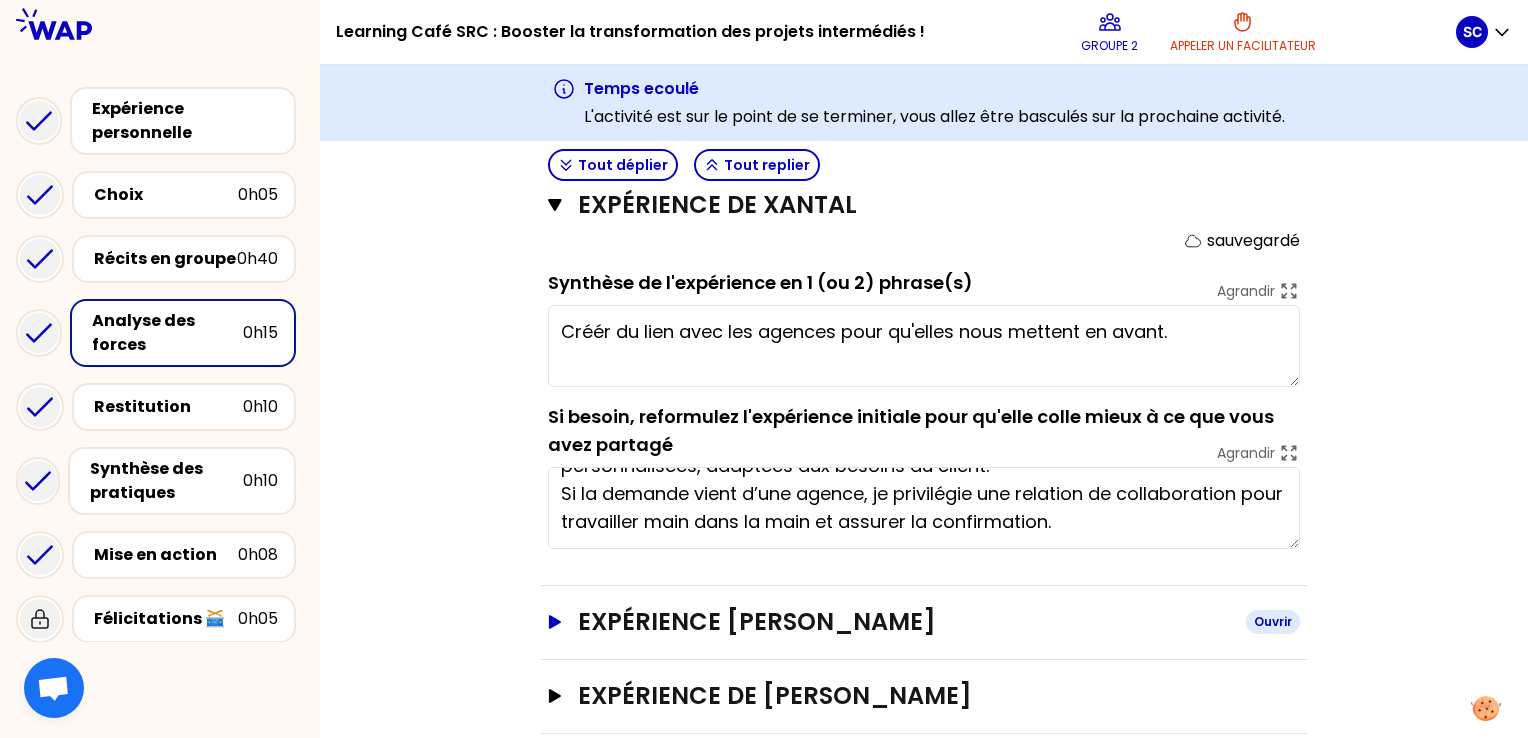click 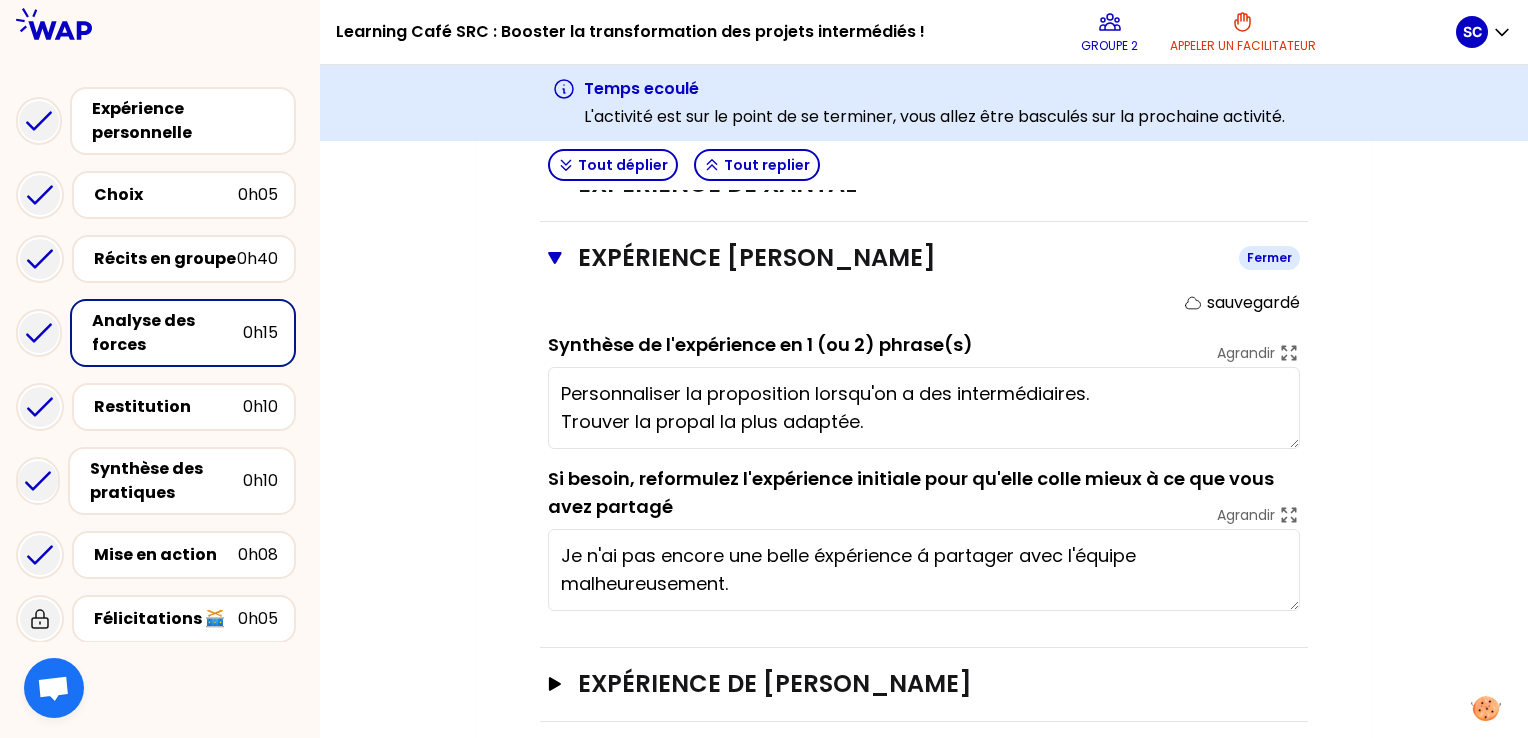 scroll, scrollTop: 1761, scrollLeft: 0, axis: vertical 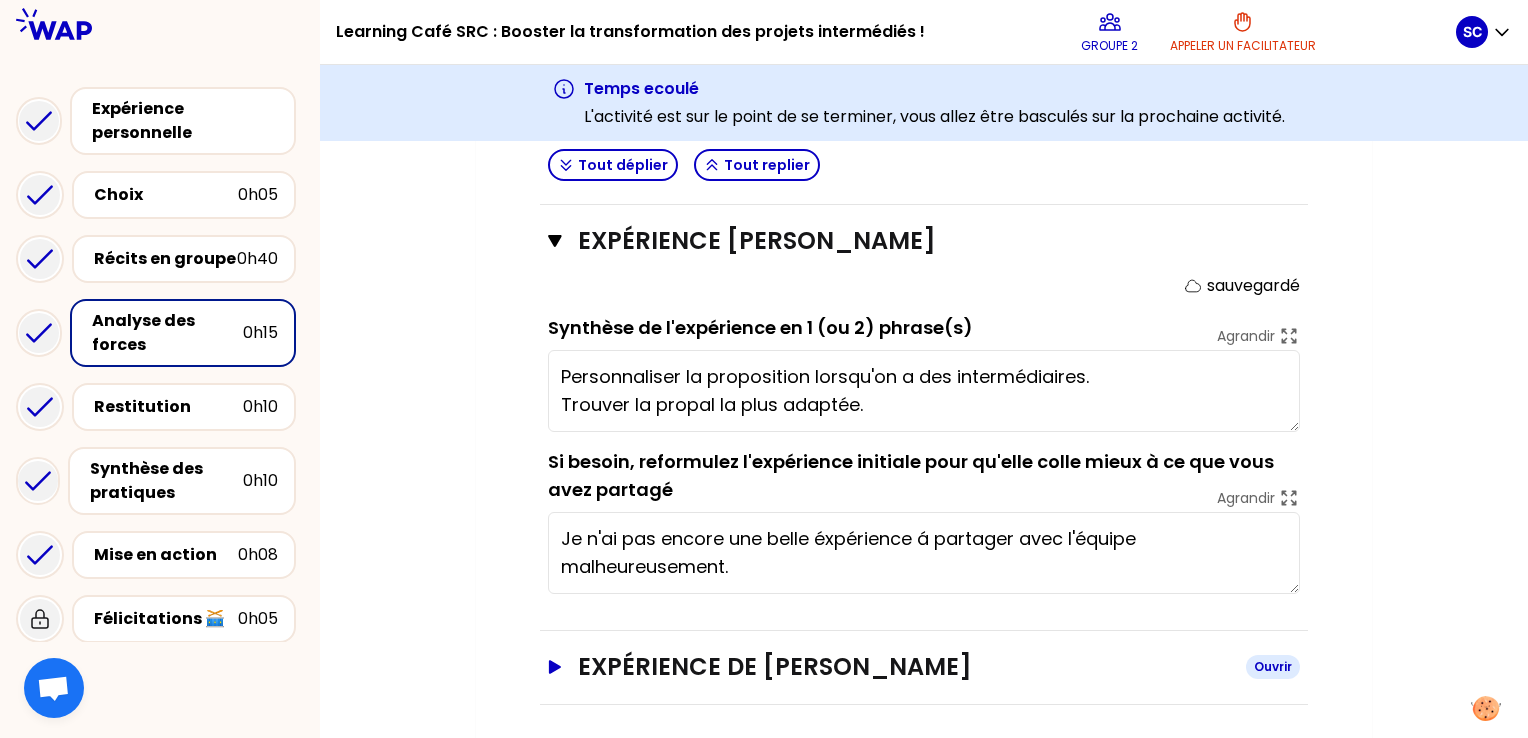click on "Expérience de [PERSON_NAME]" at bounding box center [904, 667] 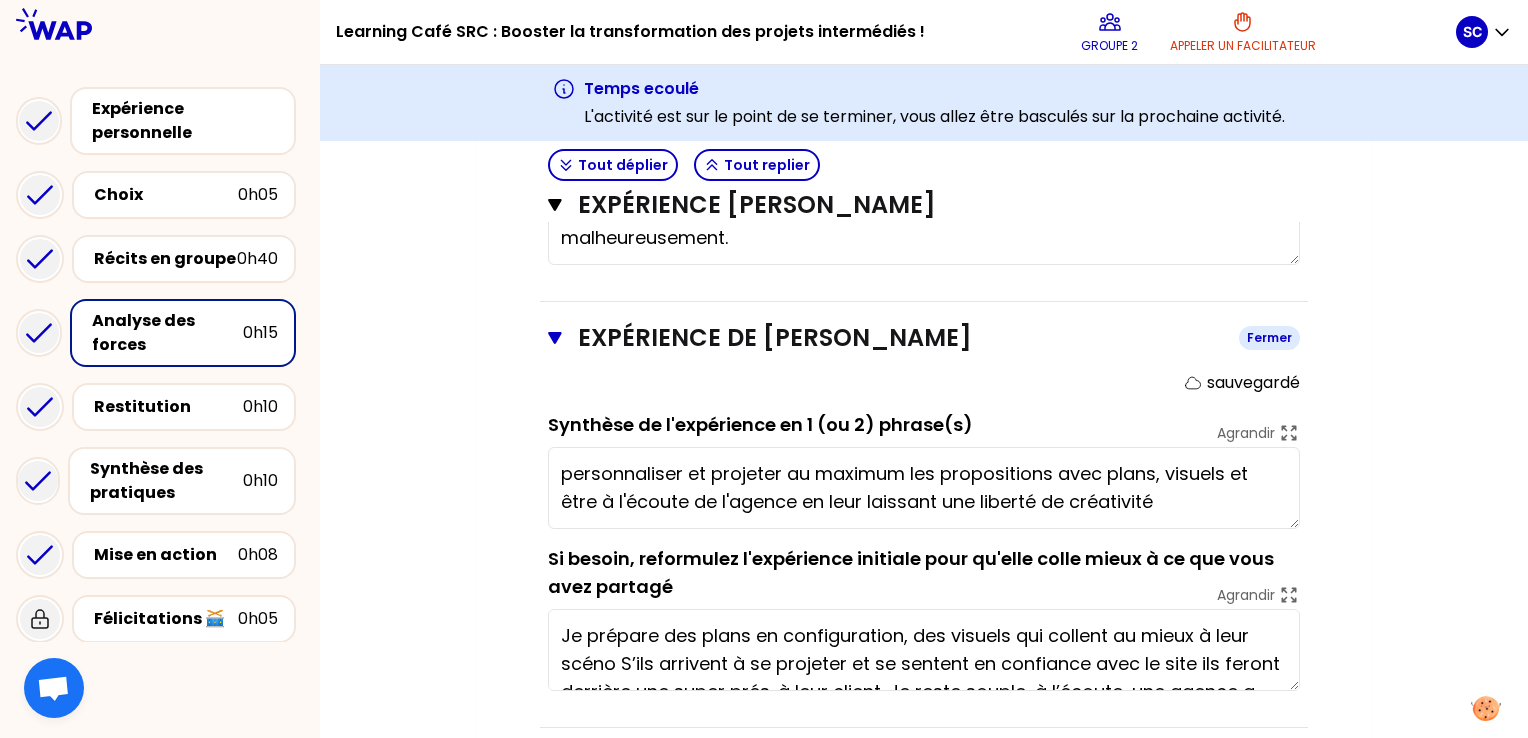 scroll, scrollTop: 2112, scrollLeft: 0, axis: vertical 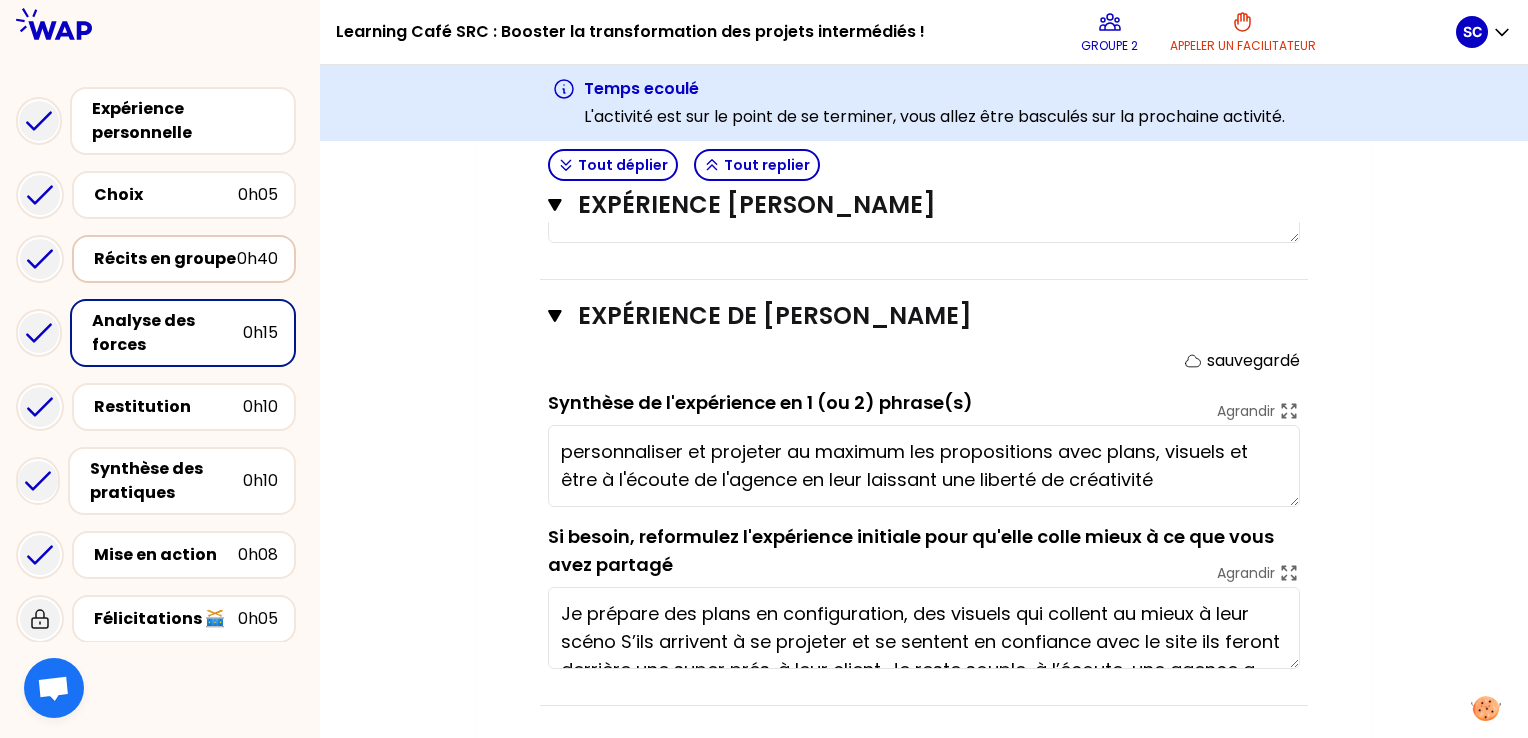 click on "Récits en groupe" at bounding box center (165, 259) 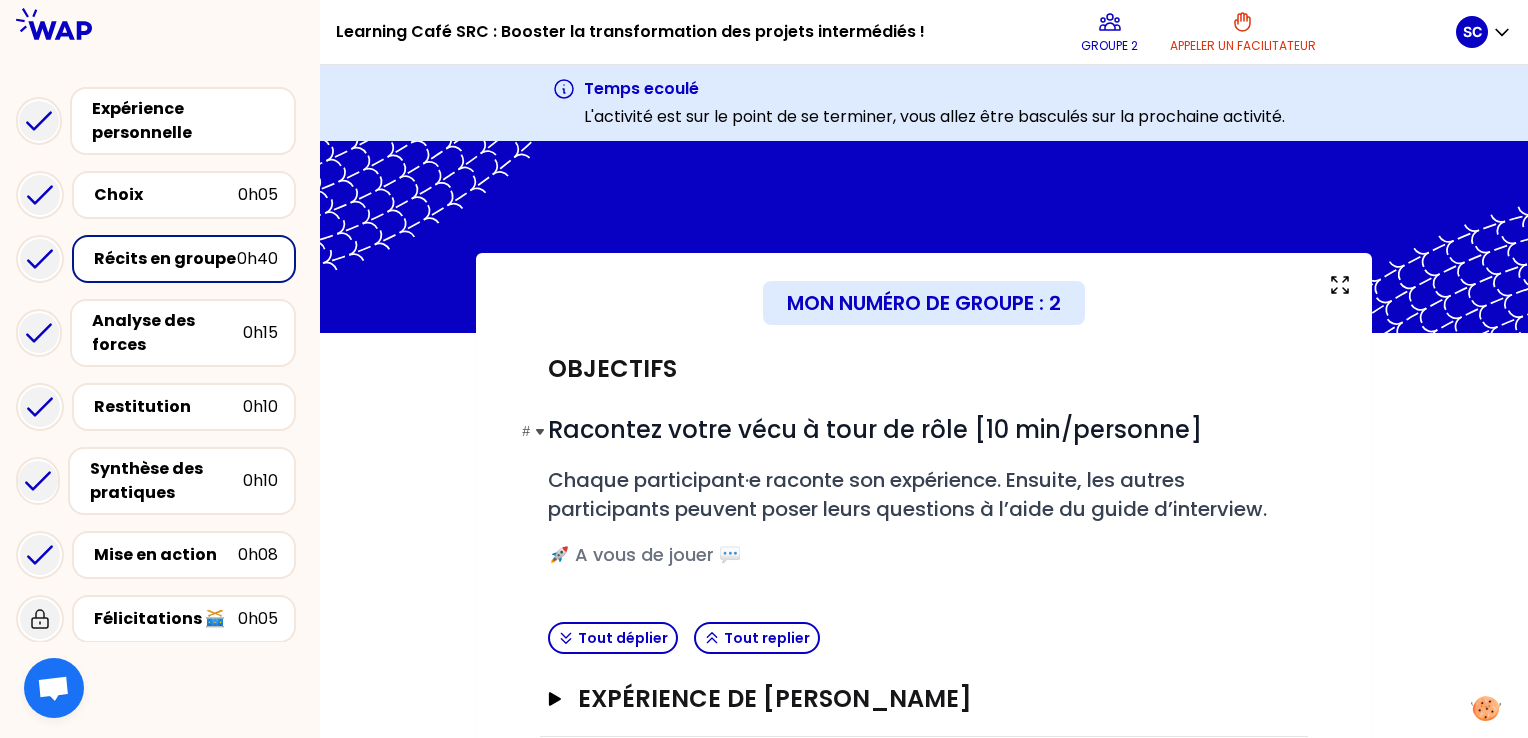 scroll, scrollTop: 256, scrollLeft: 0, axis: vertical 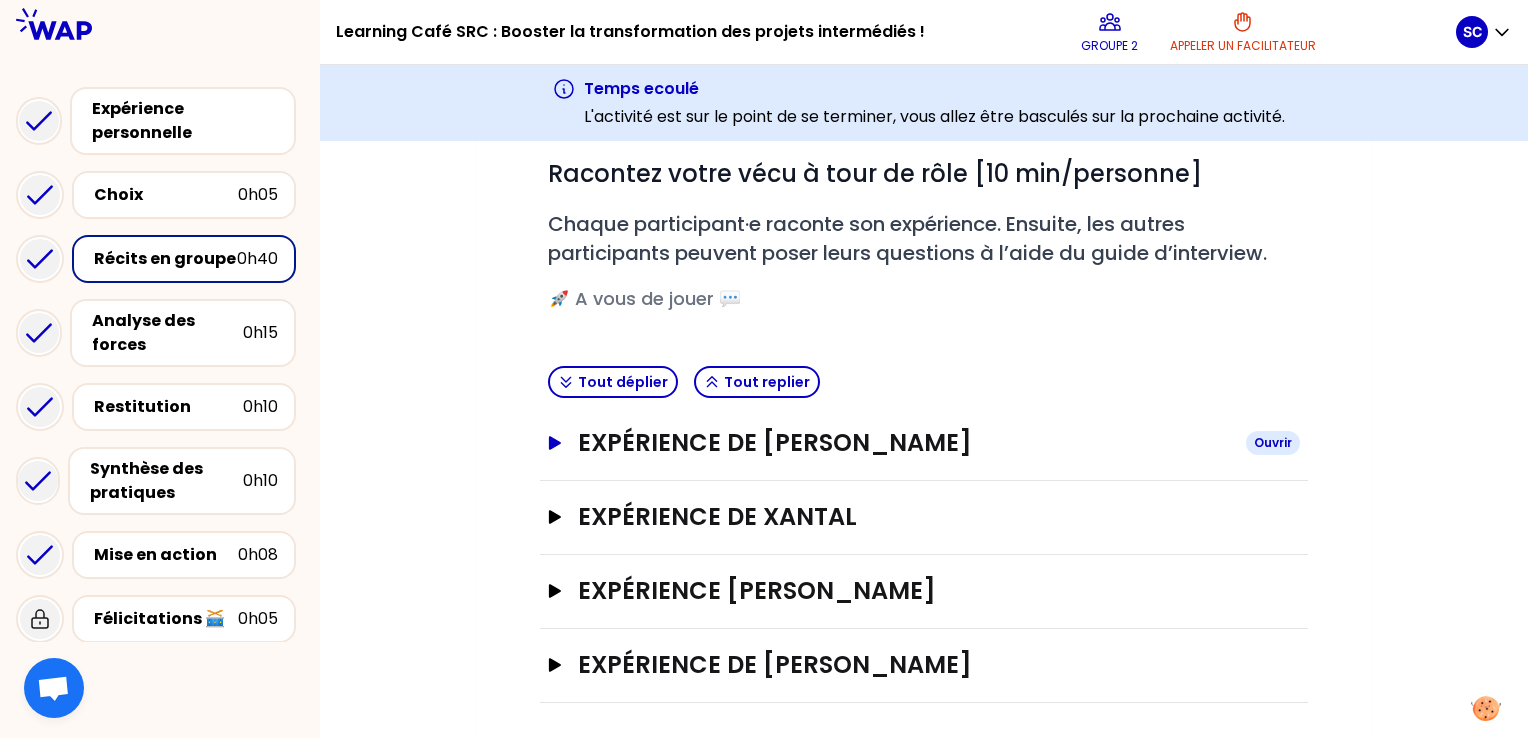 click on "Expérience de [PERSON_NAME]" at bounding box center [904, 443] 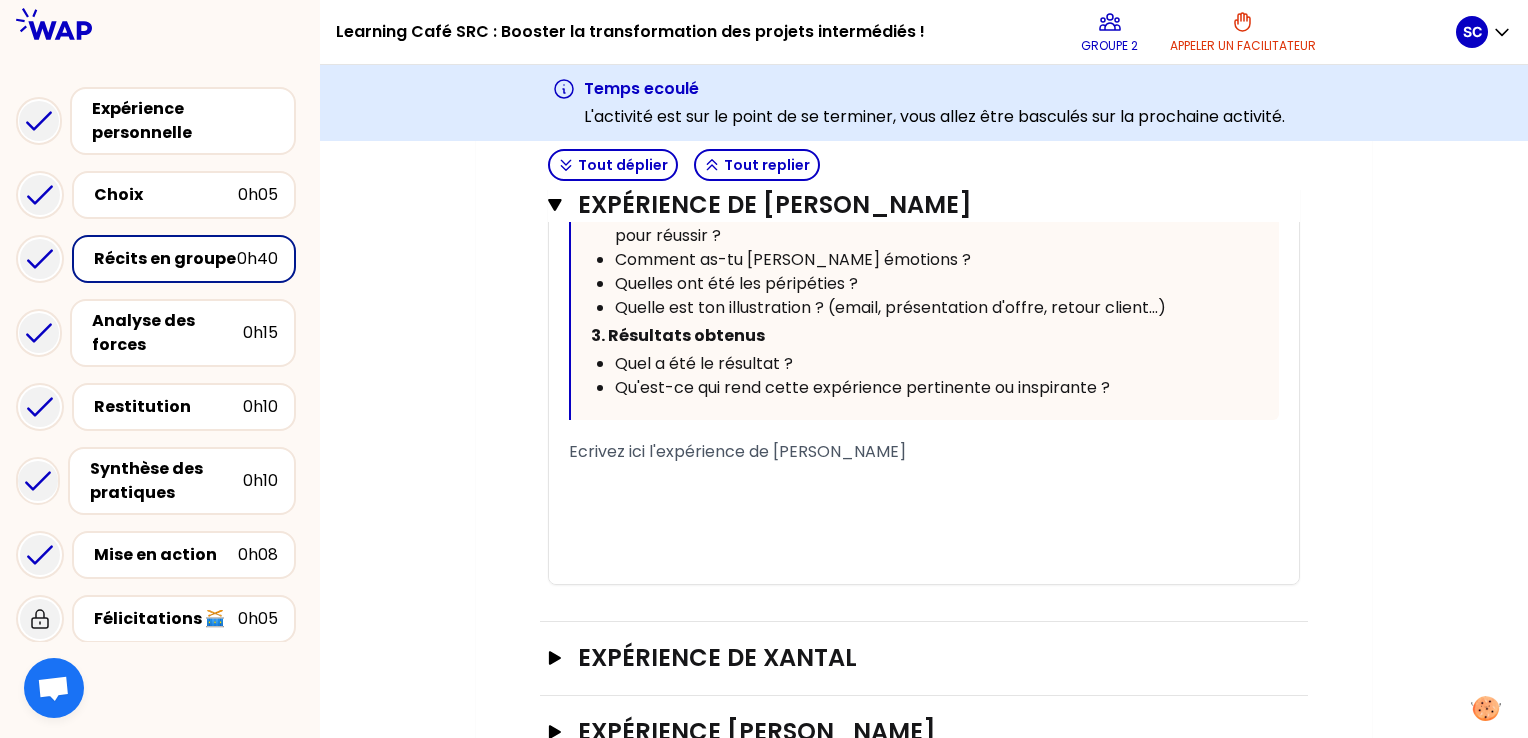 scroll, scrollTop: 1182, scrollLeft: 0, axis: vertical 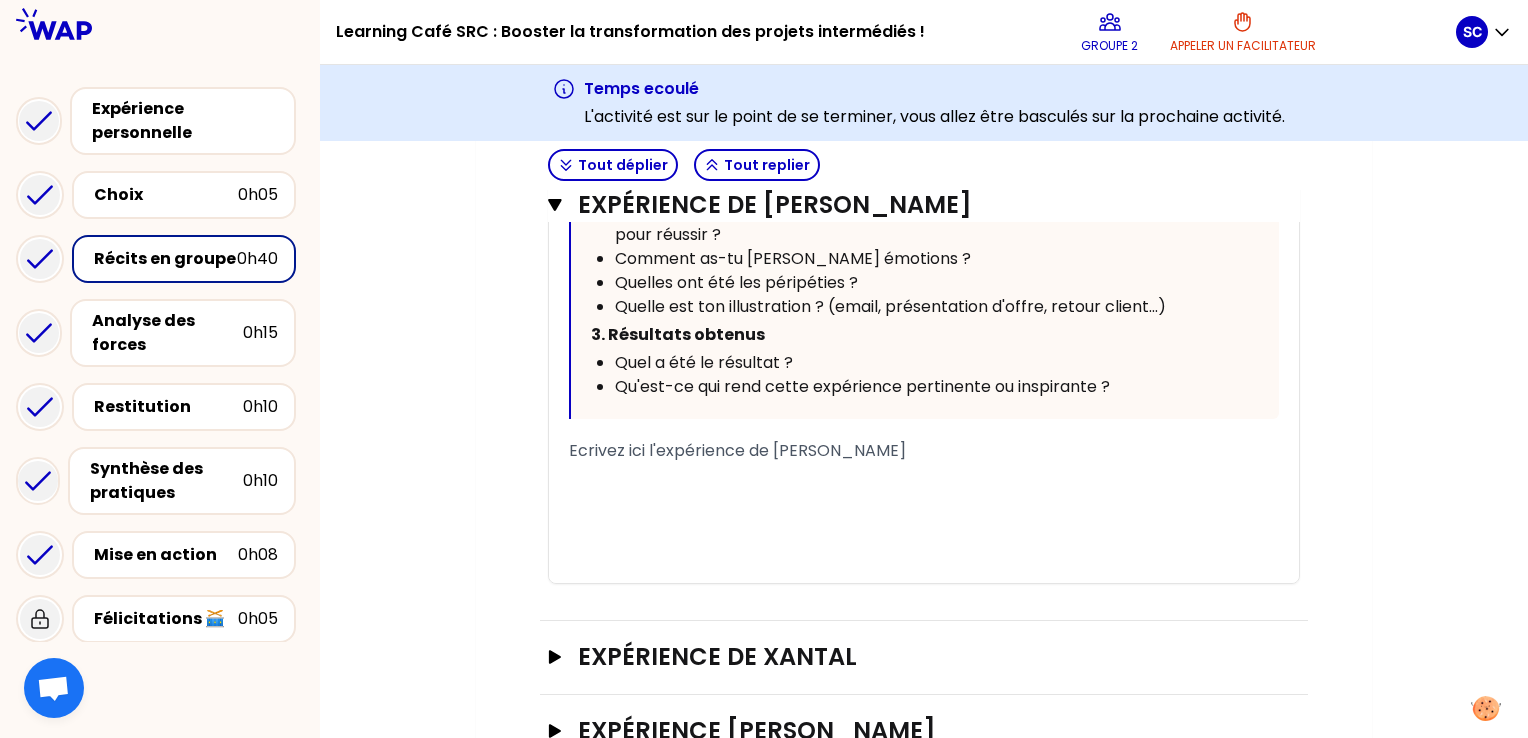 click on "﻿" at bounding box center [924, 475] 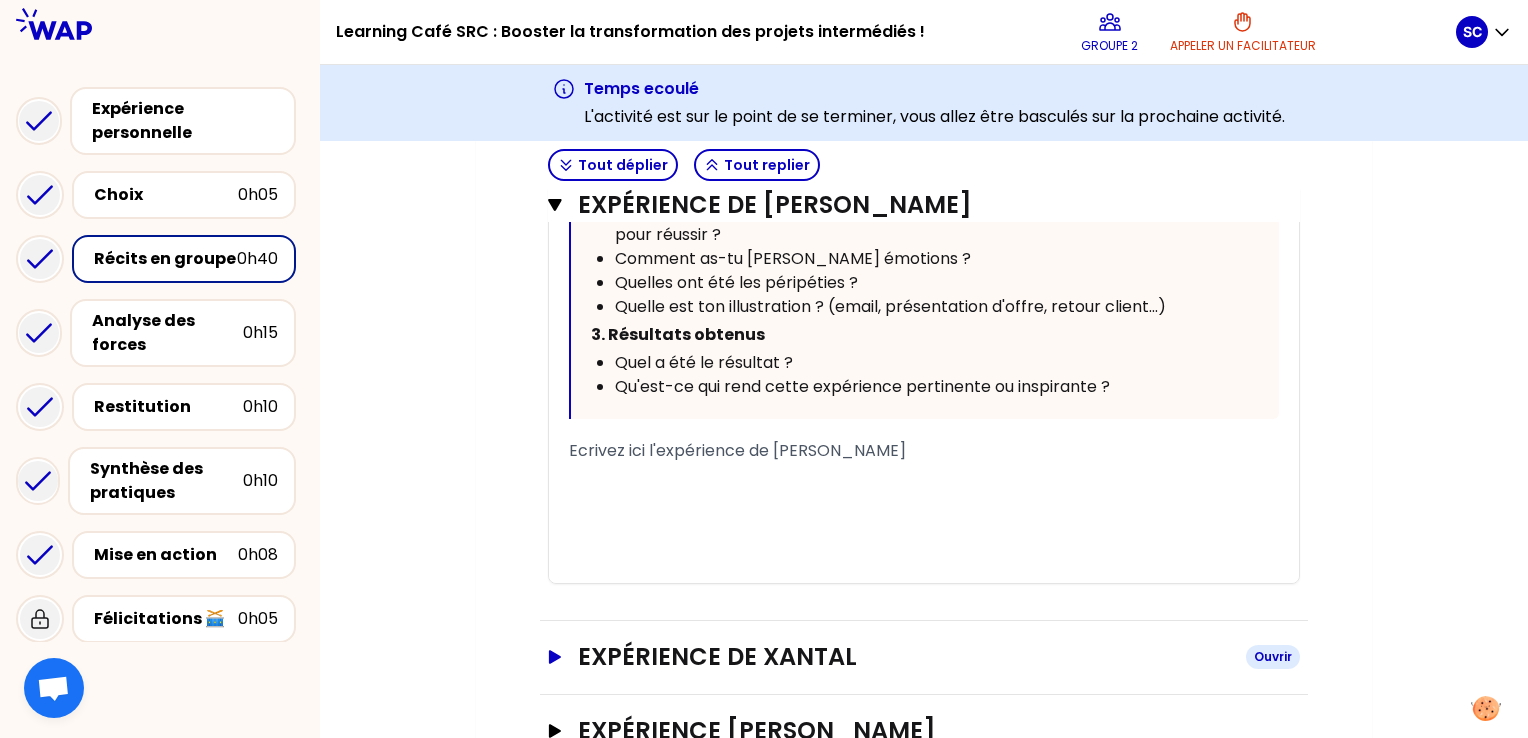 scroll, scrollTop: 1283, scrollLeft: 0, axis: vertical 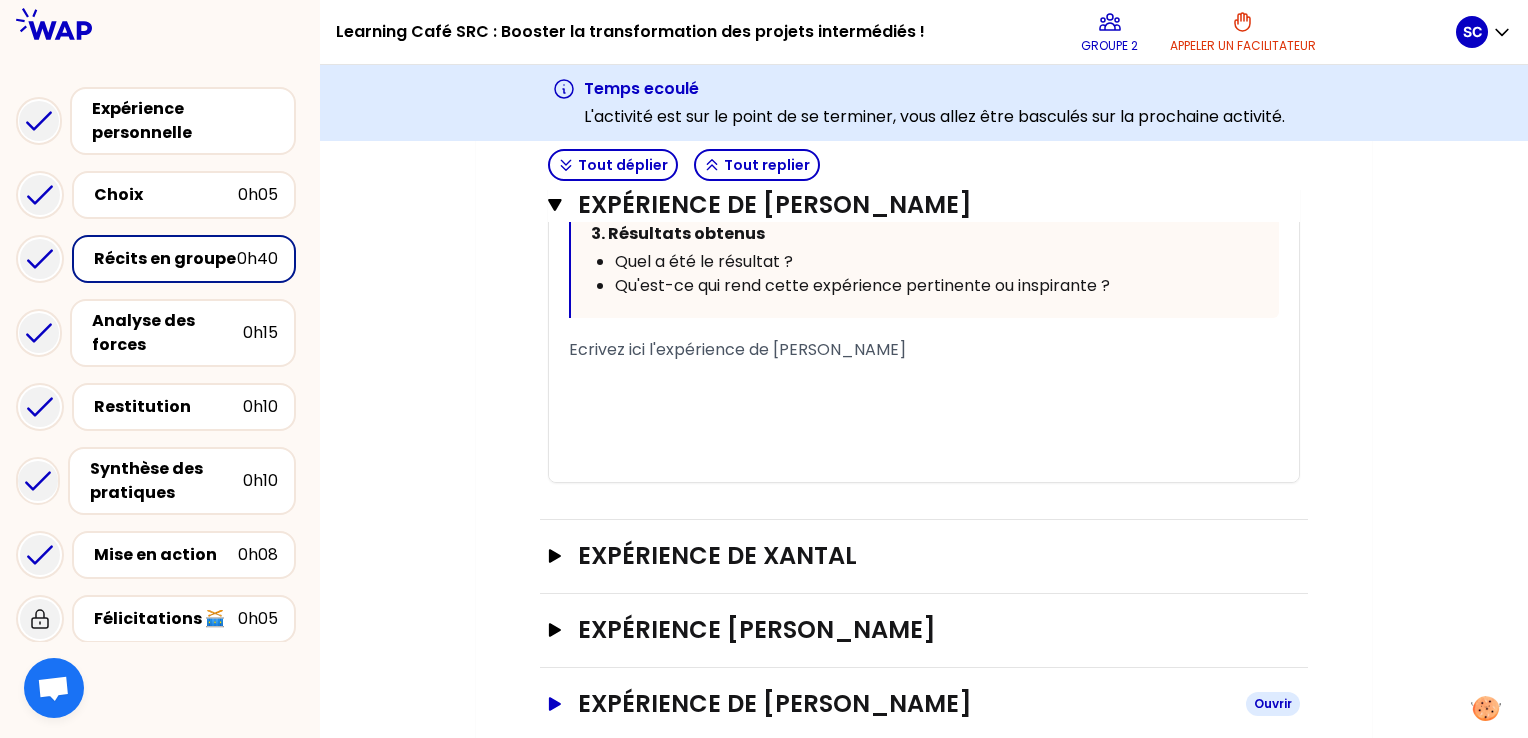 click on "Expérience de [PERSON_NAME]" at bounding box center [904, 704] 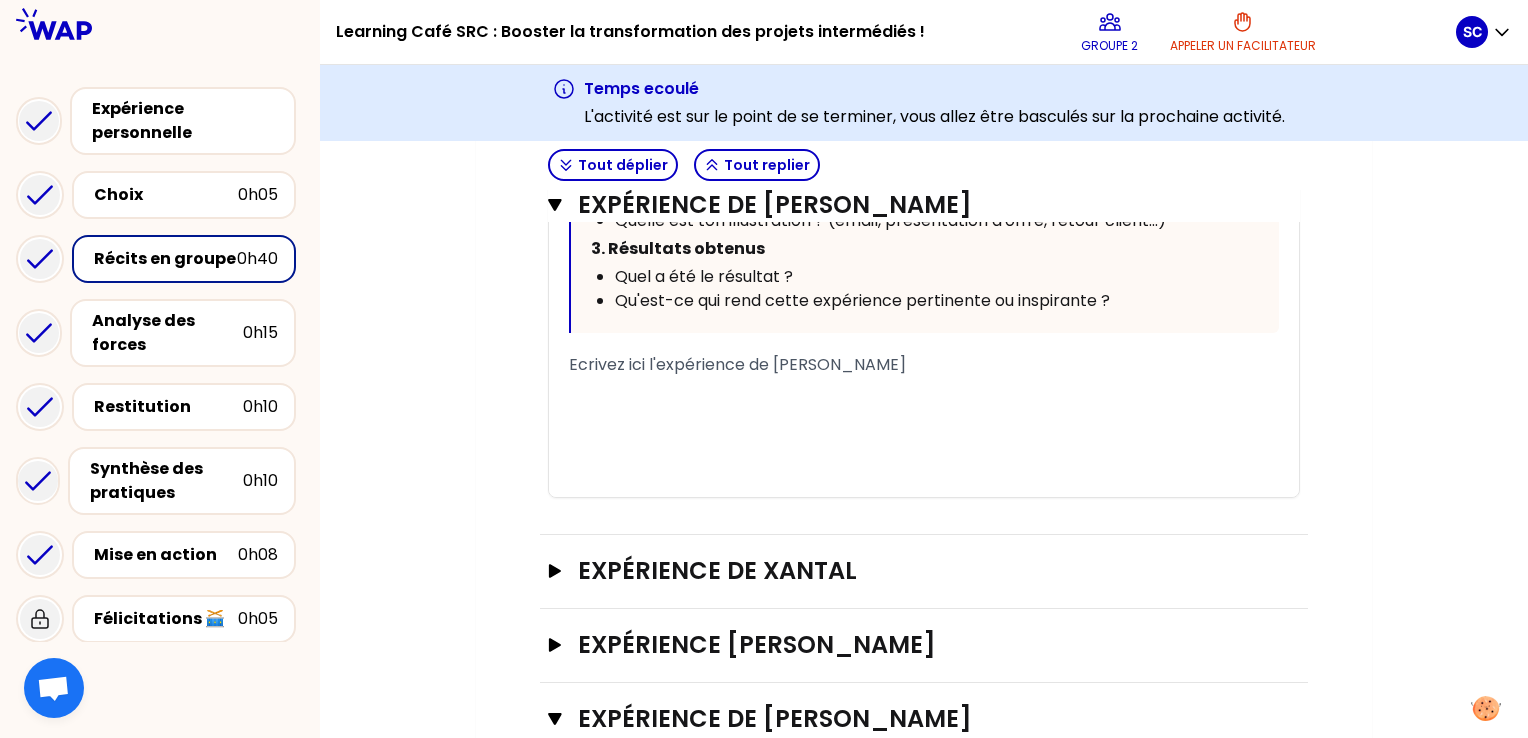 scroll, scrollTop: 1267, scrollLeft: 0, axis: vertical 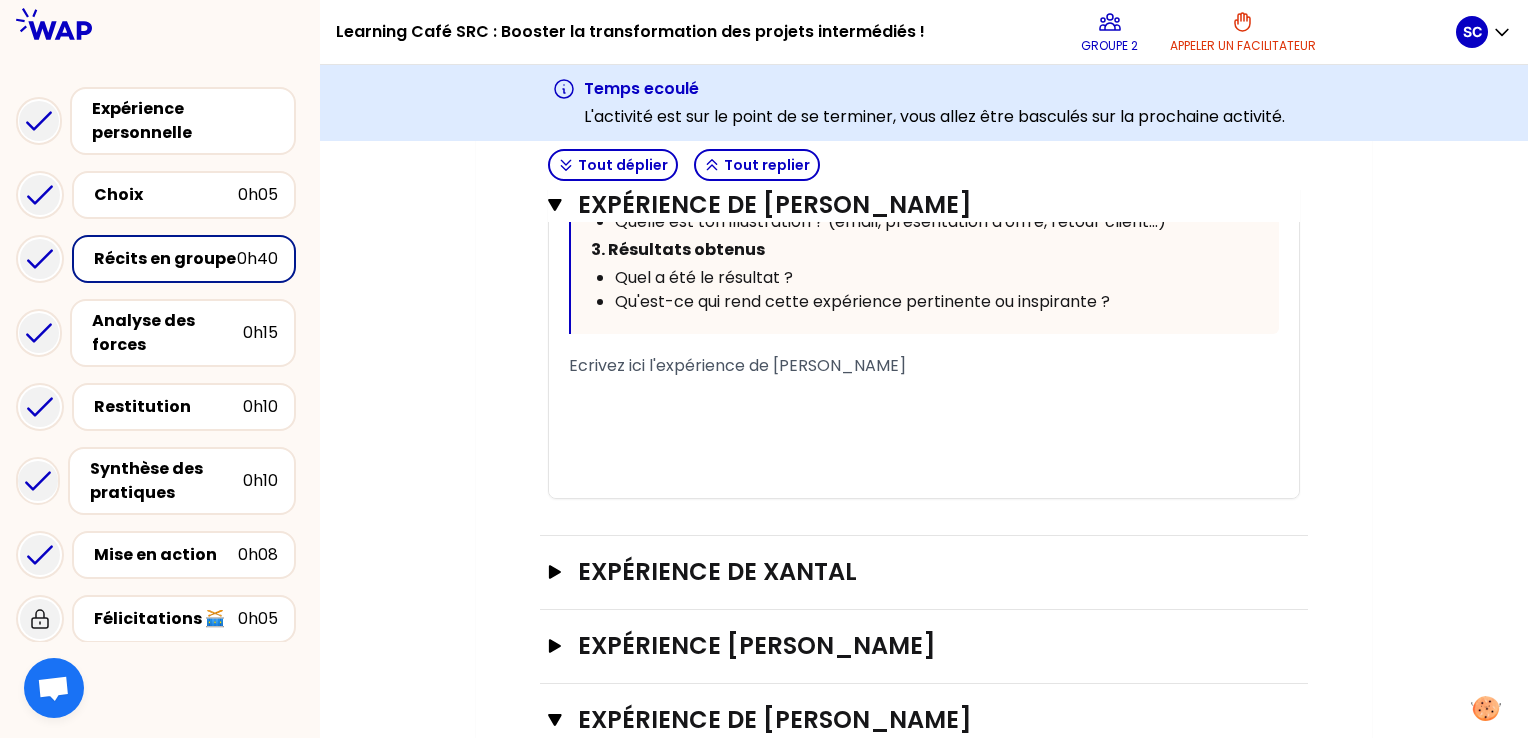 click on "﻿" at bounding box center [924, 414] 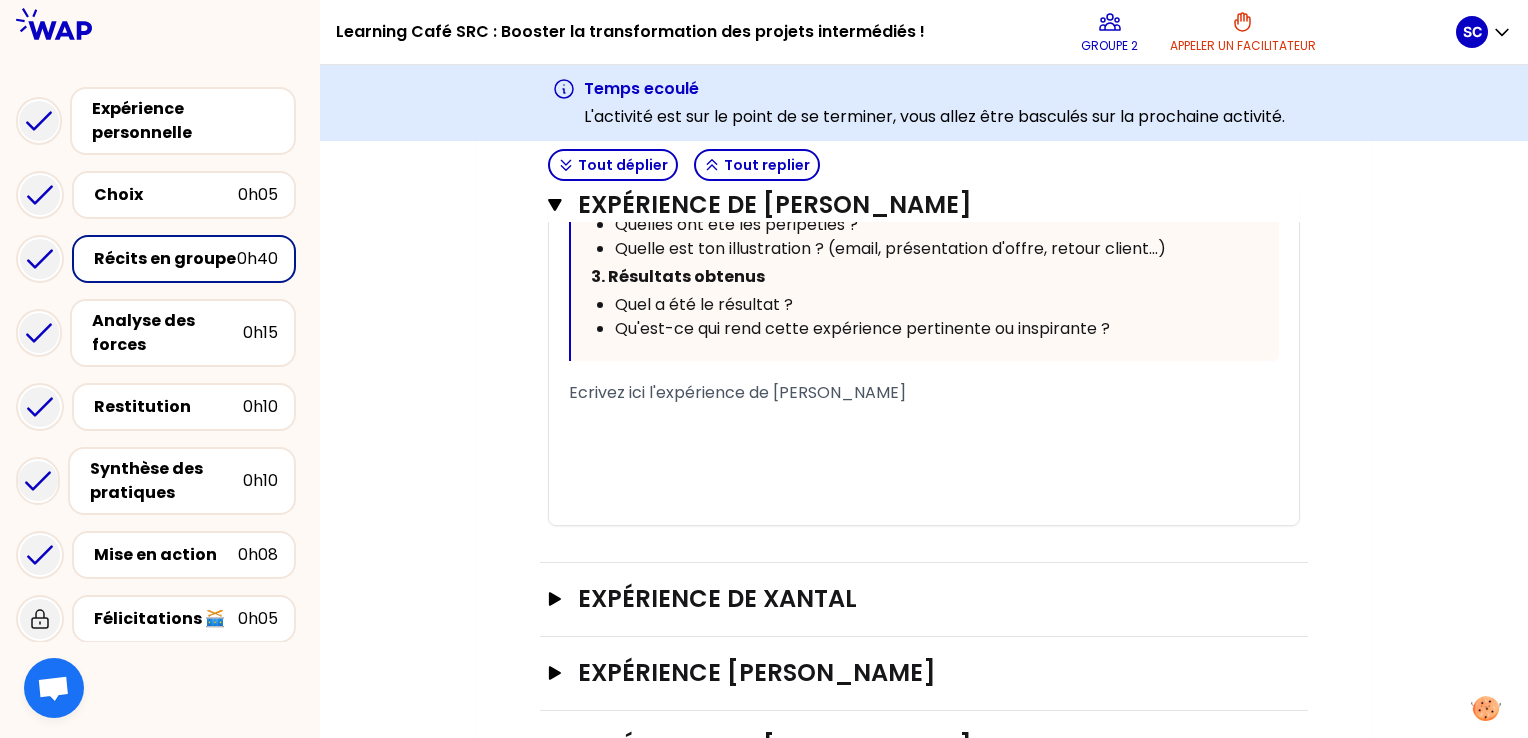 scroll, scrollTop: 1231, scrollLeft: 0, axis: vertical 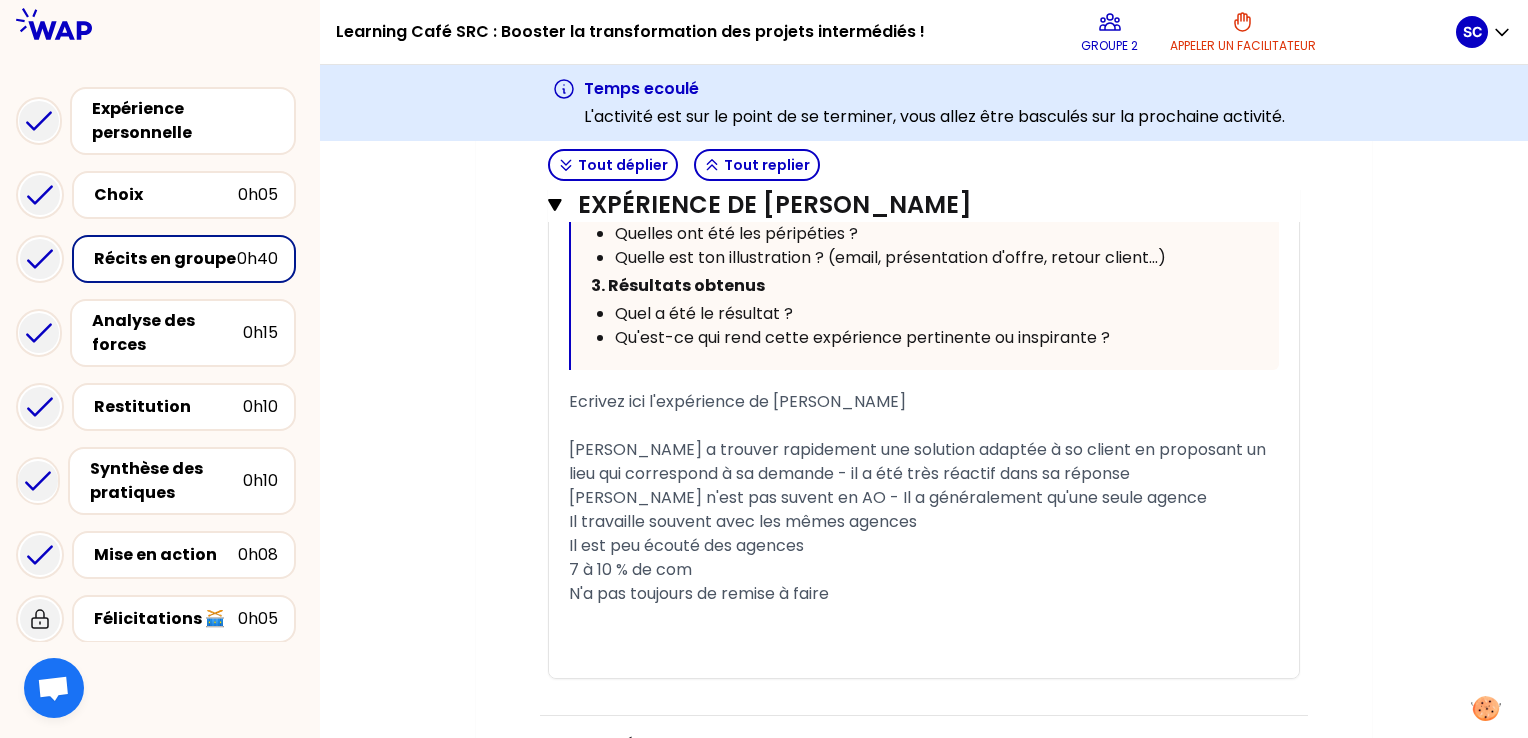 click on "N'a pas toujours de remise à faire" at bounding box center [699, 593] 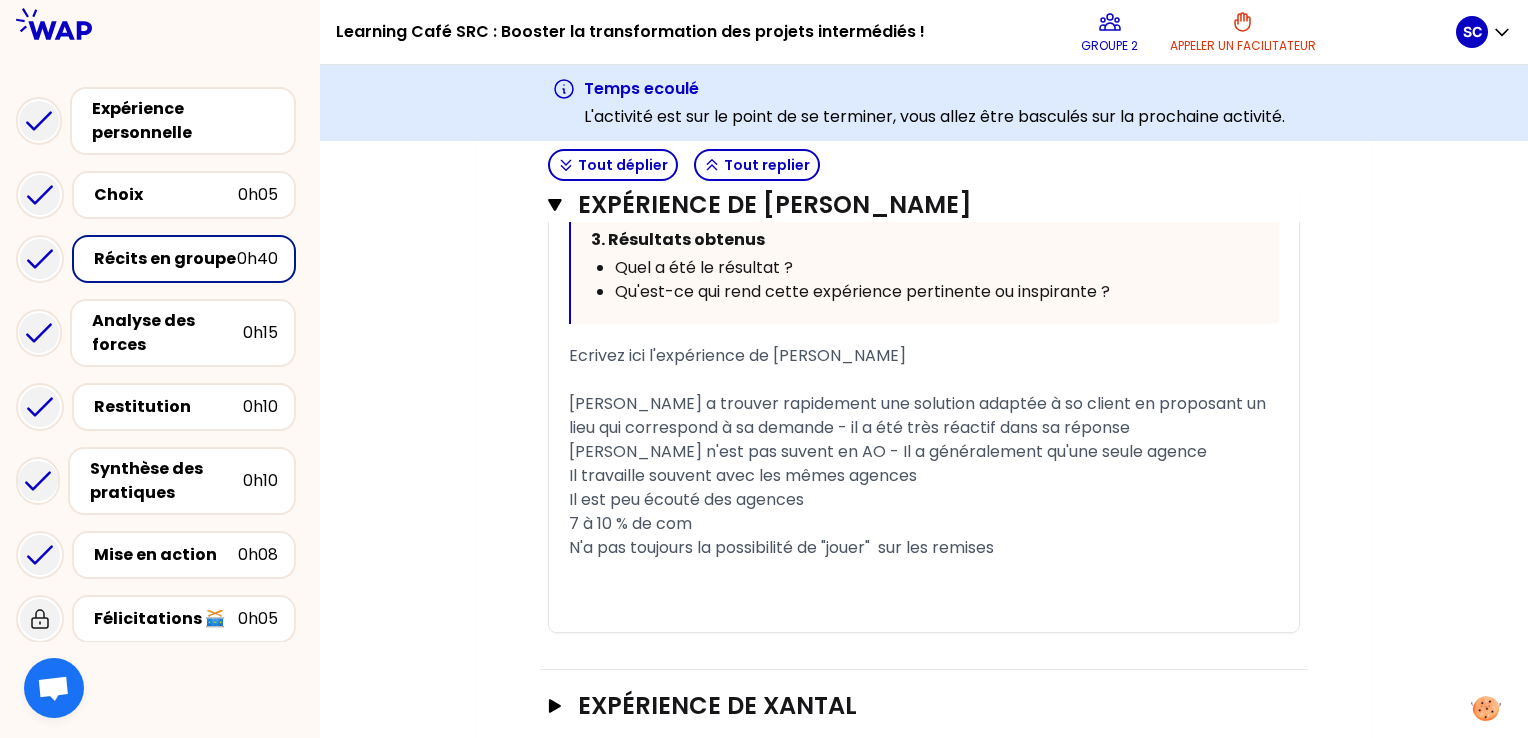 scroll, scrollTop: 1279, scrollLeft: 0, axis: vertical 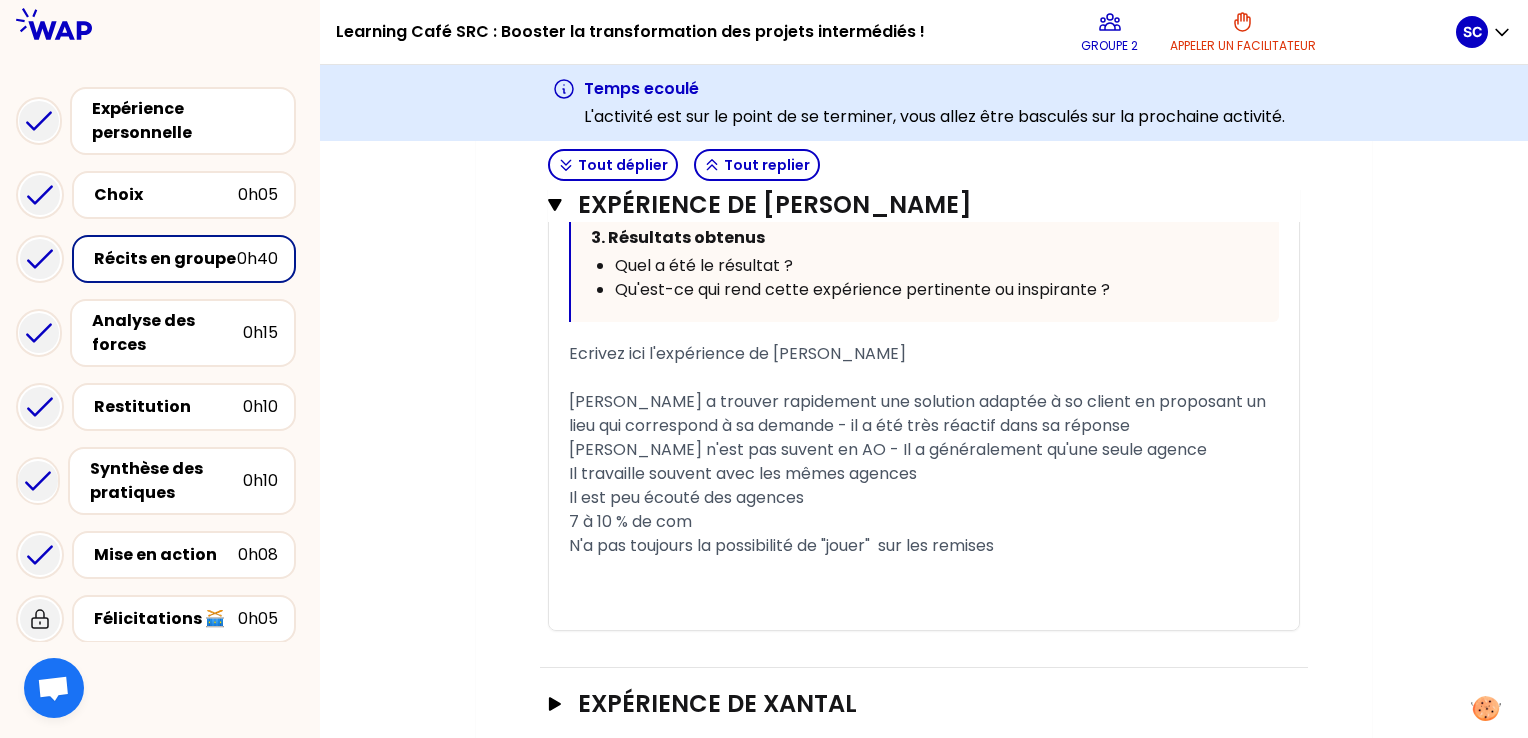 click on "[PERSON_NAME] a trouver rapidement une solution adaptée à so client en proposant un lieu qui correspond à sa demande - il a été très réactif dans sa réponse" at bounding box center (919, 413) 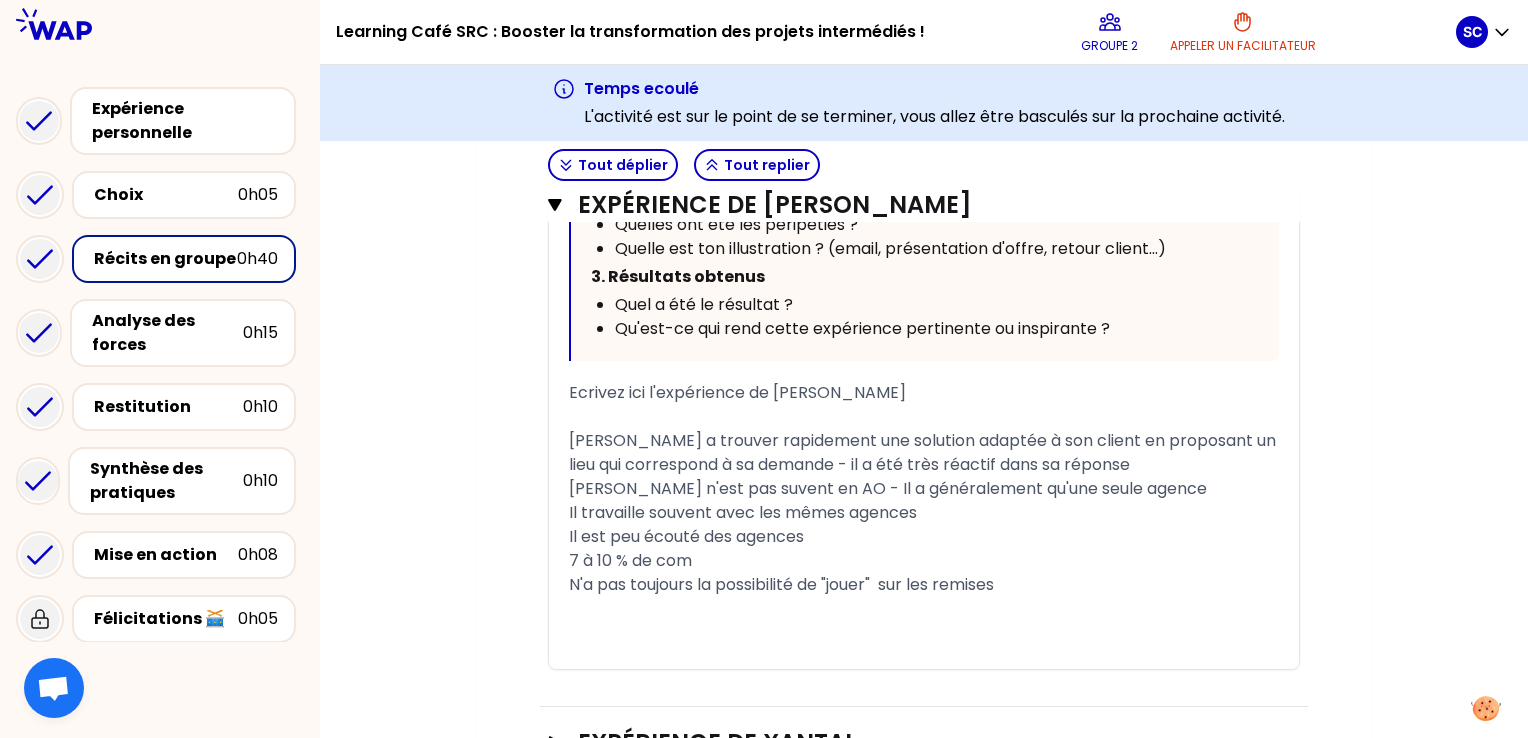 scroll, scrollTop: 1268, scrollLeft: 0, axis: vertical 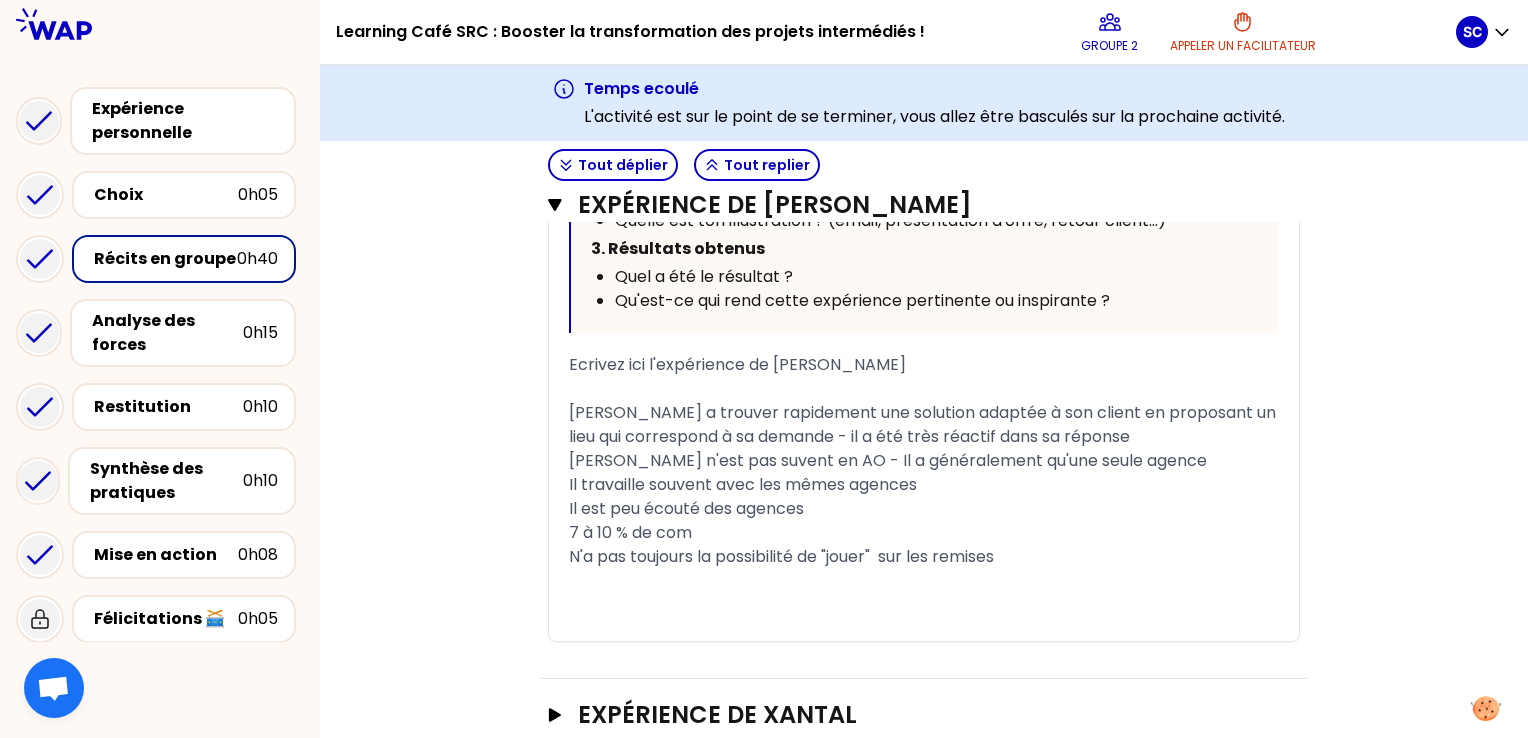 click on "[PERSON_NAME] a trouver rapidement une solution adaptée à son client en proposant un lieu qui correspond à sa demande - il a été très réactif dans sa réponse" at bounding box center (924, 424) 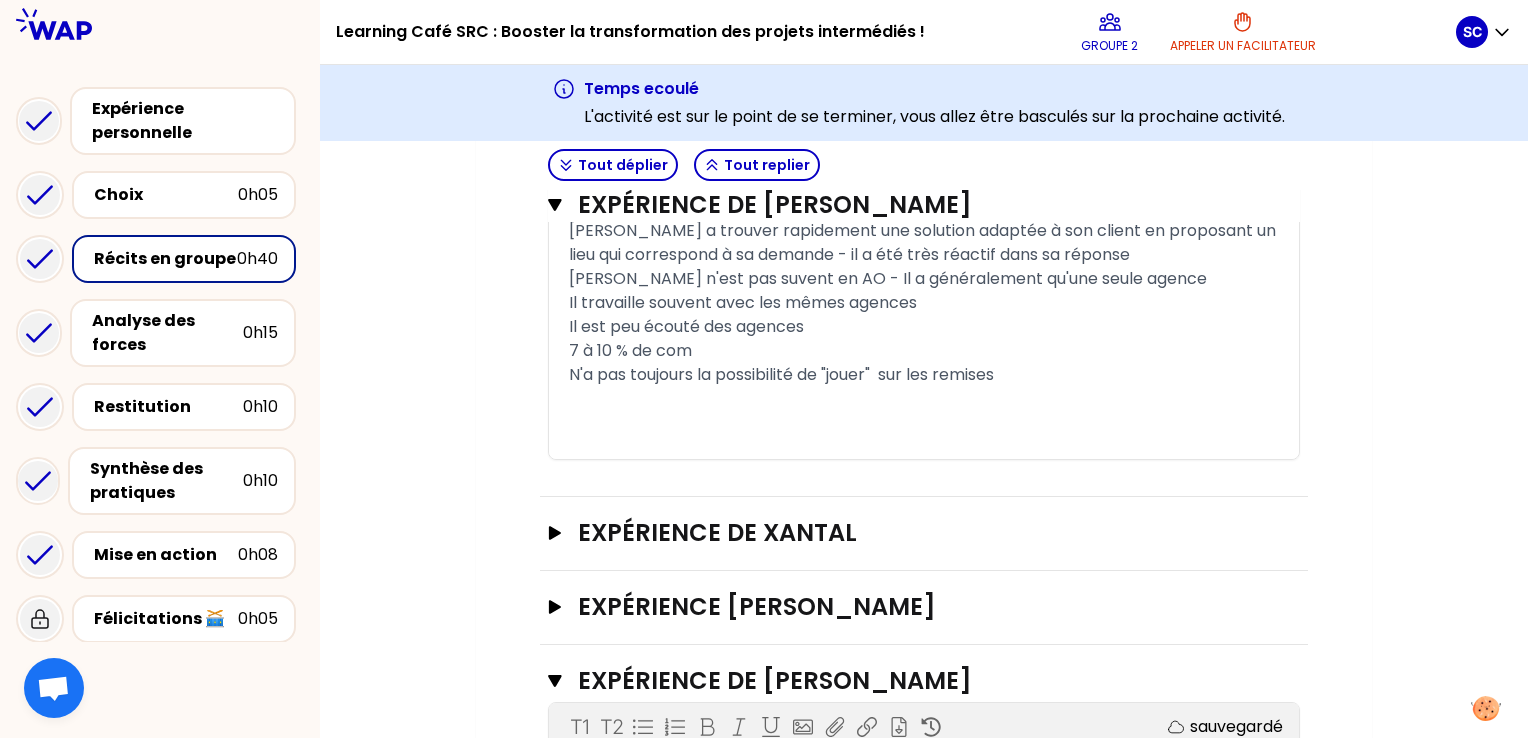 scroll, scrollTop: 1451, scrollLeft: 0, axis: vertical 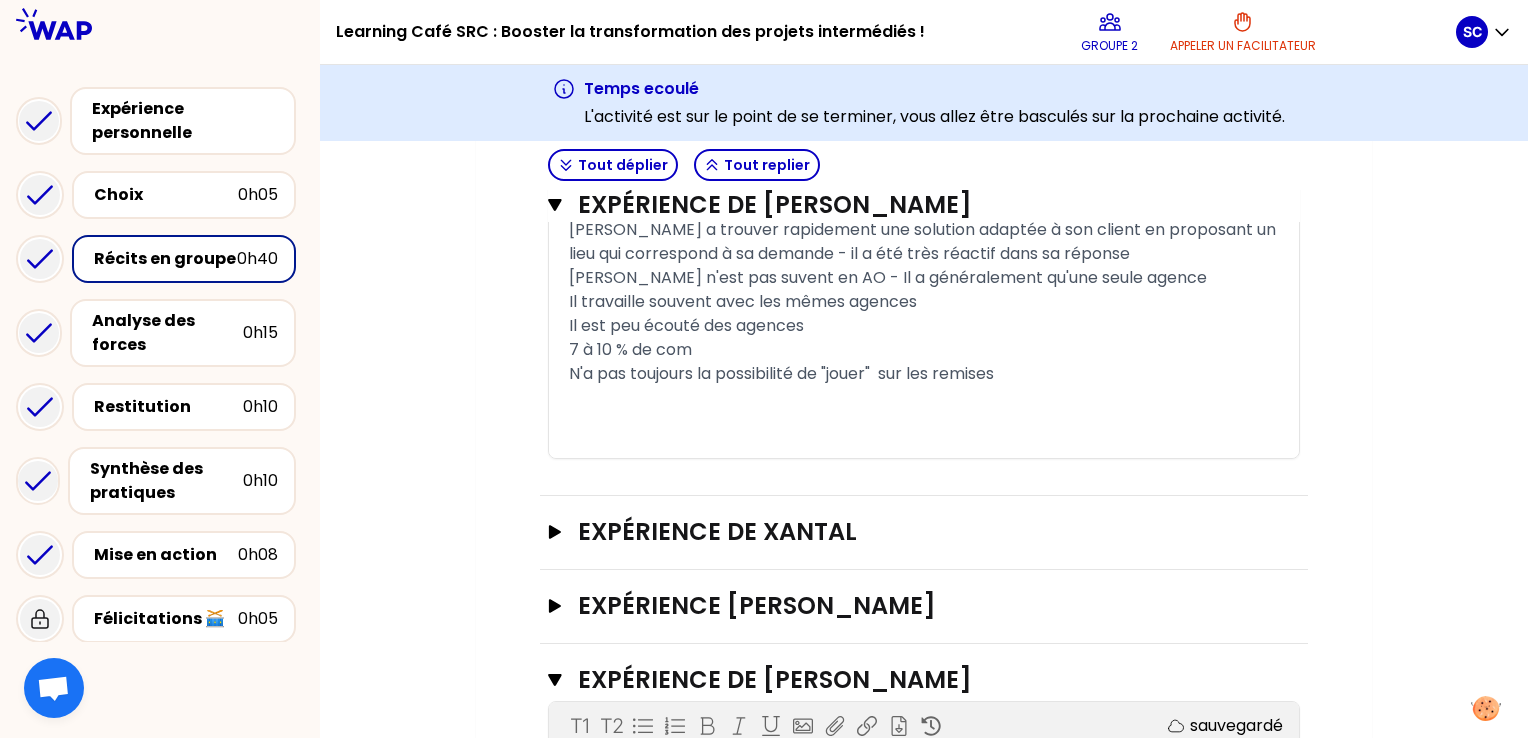 click on "Il est peu écouté des agences" at bounding box center [924, 326] 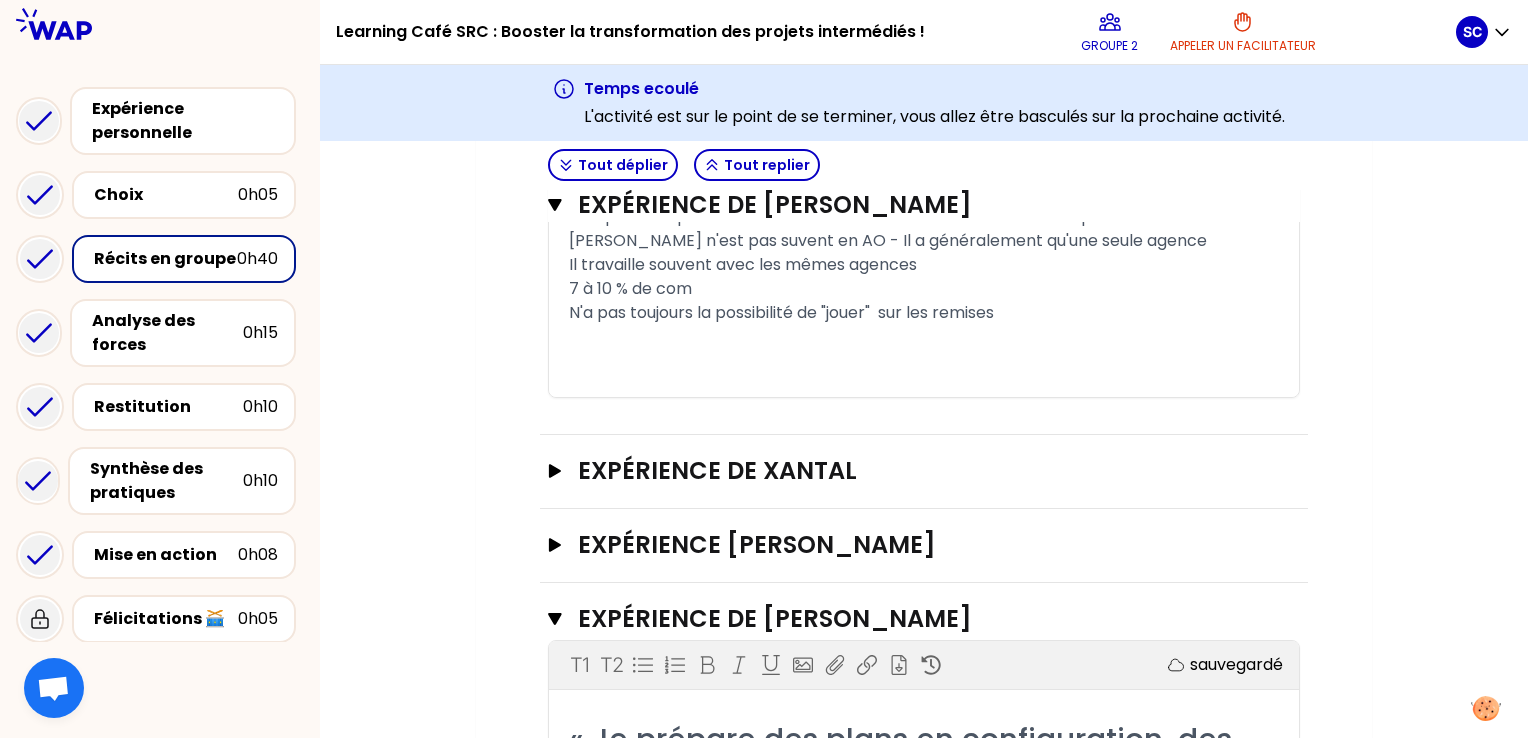 scroll, scrollTop: 1489, scrollLeft: 0, axis: vertical 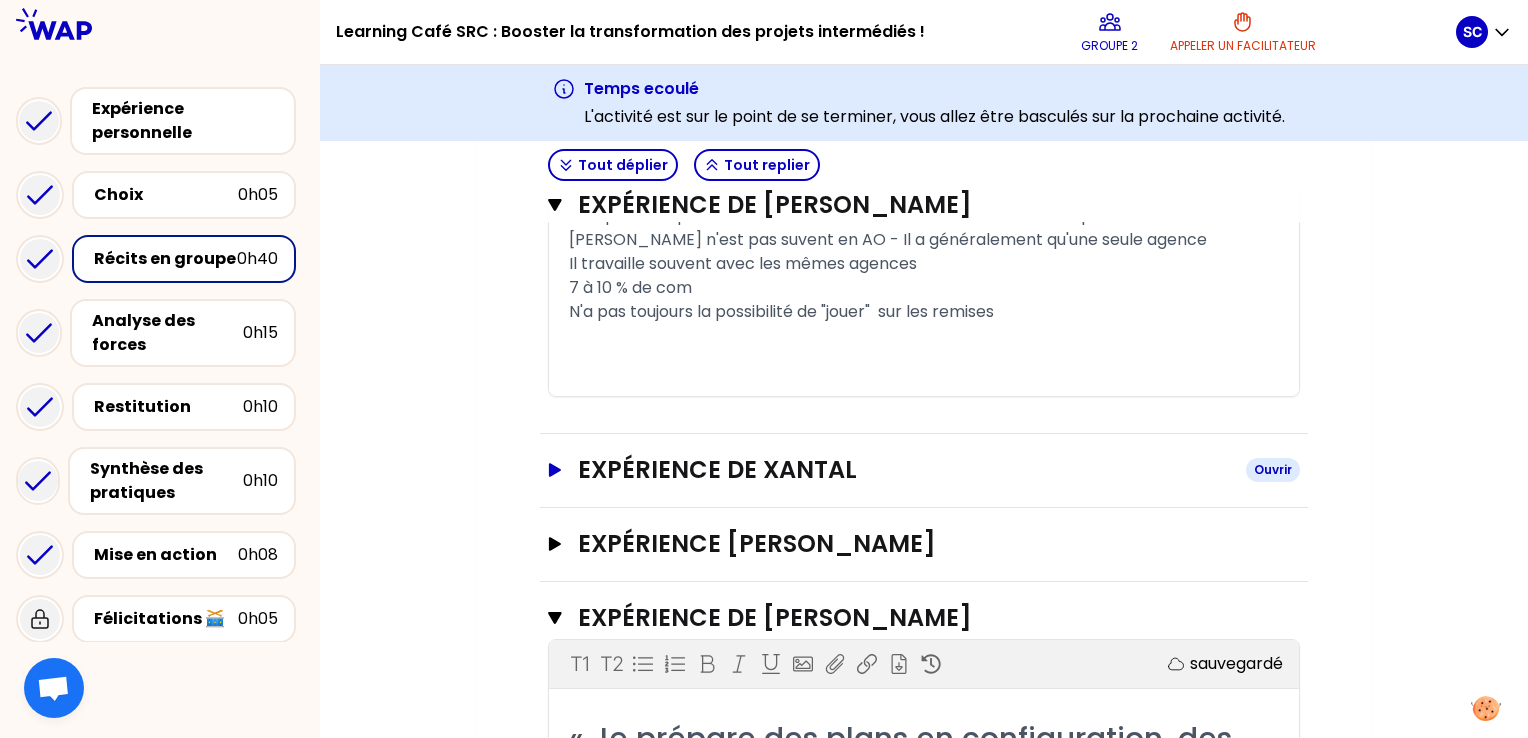 click on "Expérience de Xantal" at bounding box center (904, 470) 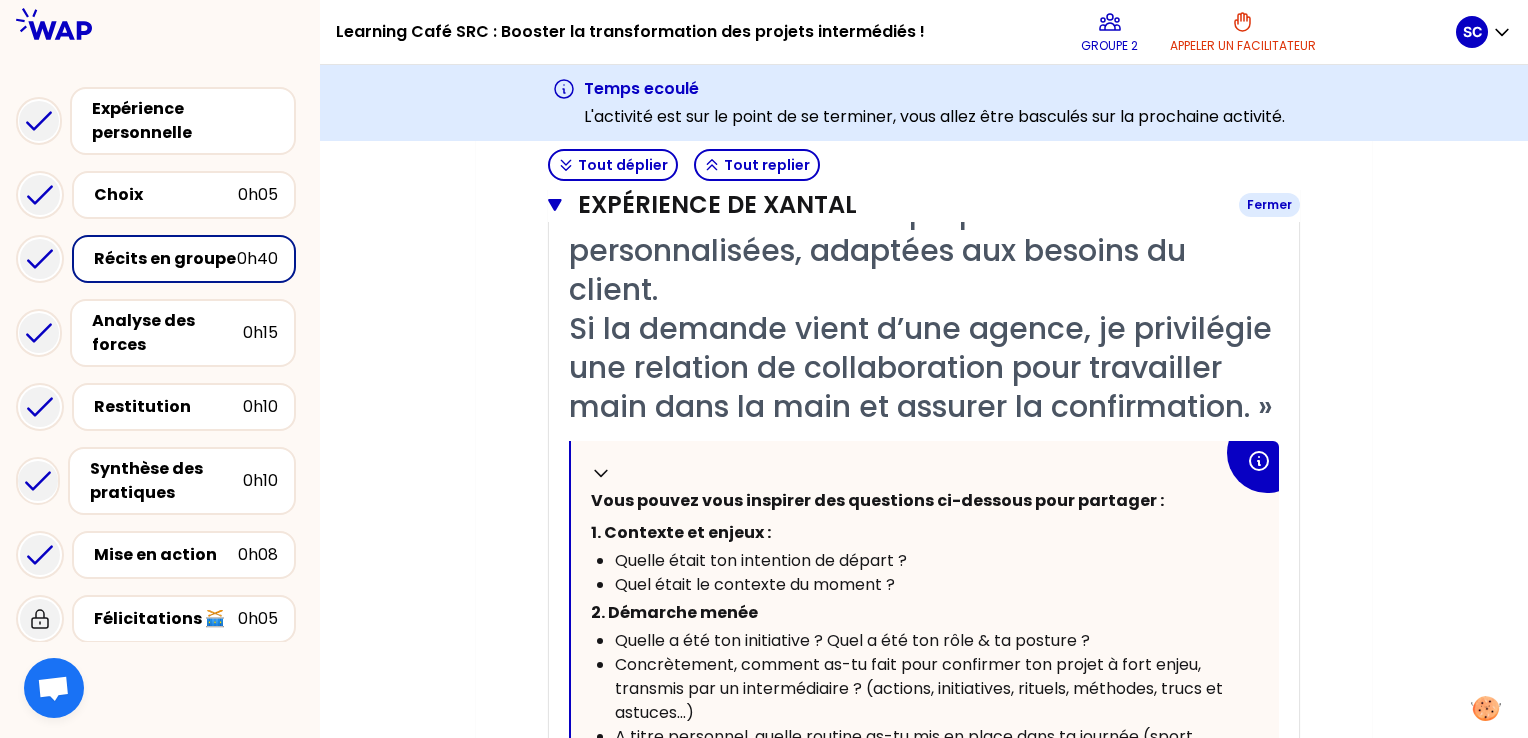 scroll, scrollTop: 1911, scrollLeft: 0, axis: vertical 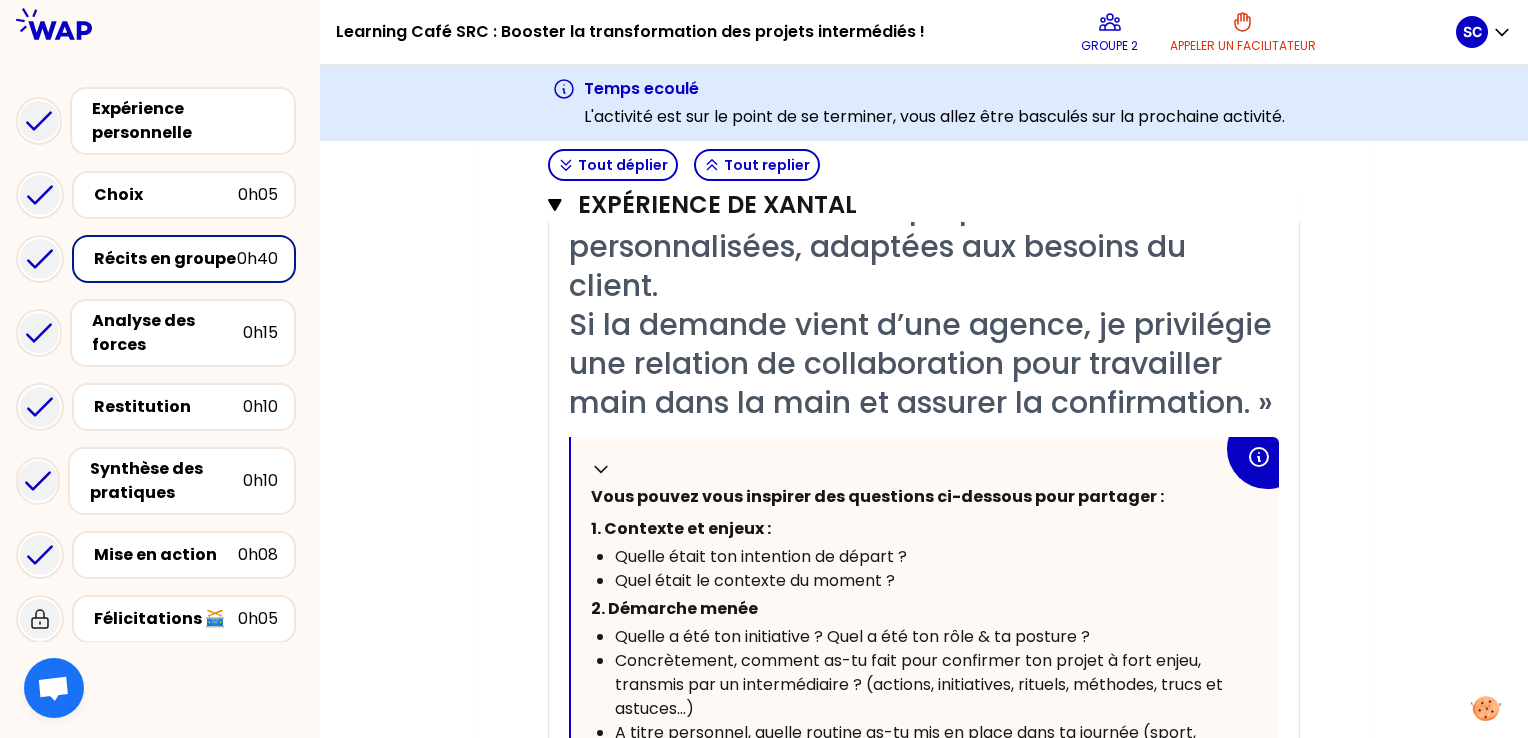 click on "Mon numéro de groupe : 2 Objectifs # Racontez votre vécu à tour de rôle [10 min/personne] # Chaque participant·e raconte son expérience. Ensuite, les autres participants peuvent poser leurs questions à l’aide du guide d’interview. # 🚀 A vous de jouer 💬 Tout déplier Tout replier Expérience de [PERSON_NAME] T1 T2 Exporter sauvegardé « J'ai demandé dès le début à la maison ([GEOGRAPHIC_DATA]) si la date de leurs vacances était fixe car je me doutais que la date client ne serait pas flexible. La maison a décalé ses vacances pour accueillir ce bel évènement.  » Replier Vous pouvez vous inspirer des questions ci-dessous pour partager : 1. [PERSON_NAME] et enjeux : Quelle était ton intention de départ ? Quel était le contexte du moment ? 2. Démarche menée Quelle a été ton initiative ? Quel a été ton rôle & ta posture ? A titre personnel, quelle routine as-tu mis en place dans ta journée (sport, pause à l'extérieur, travail debout, etc.) pour renforcer ta motivation ? ﻿ ﻿ ﻿" at bounding box center (924, 665) 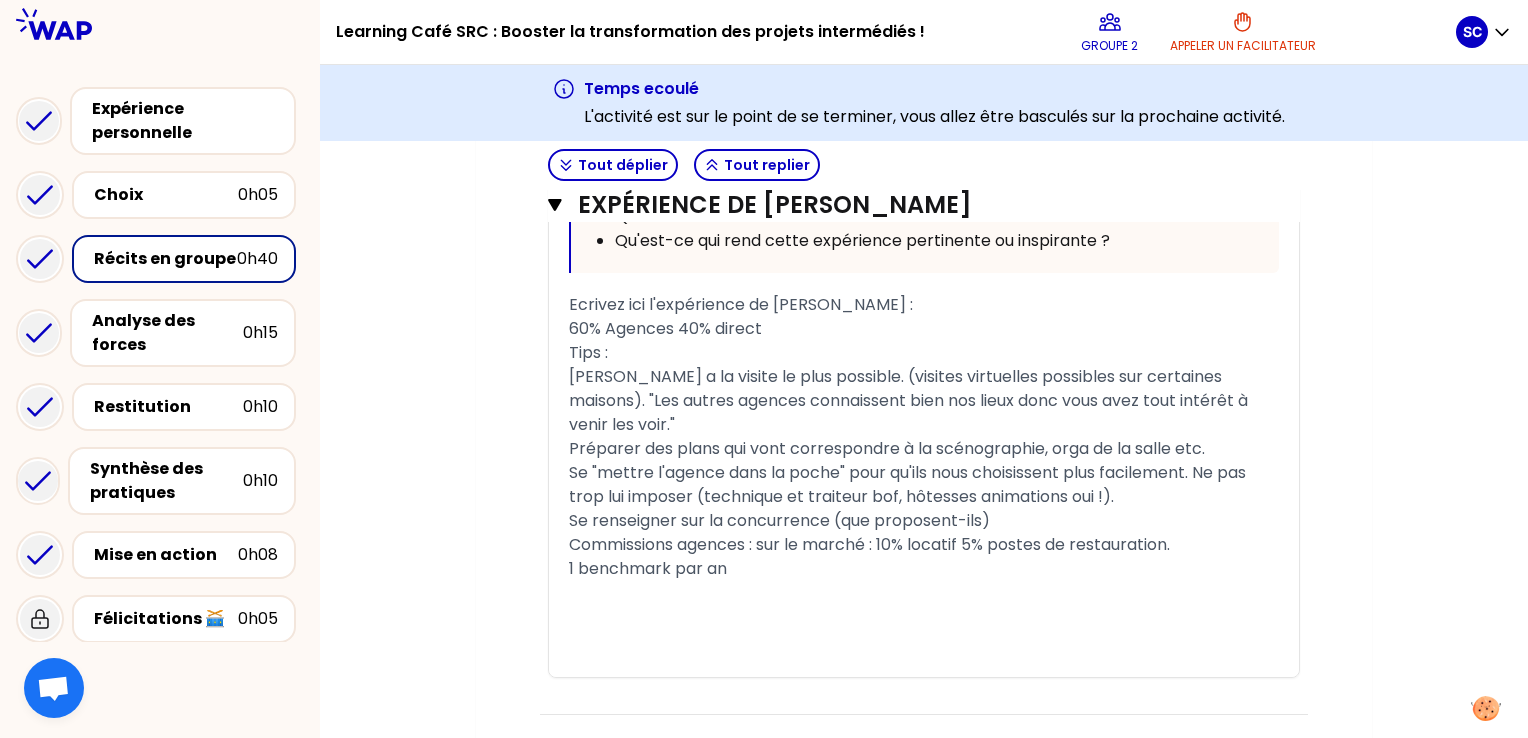 scroll, scrollTop: 4155, scrollLeft: 0, axis: vertical 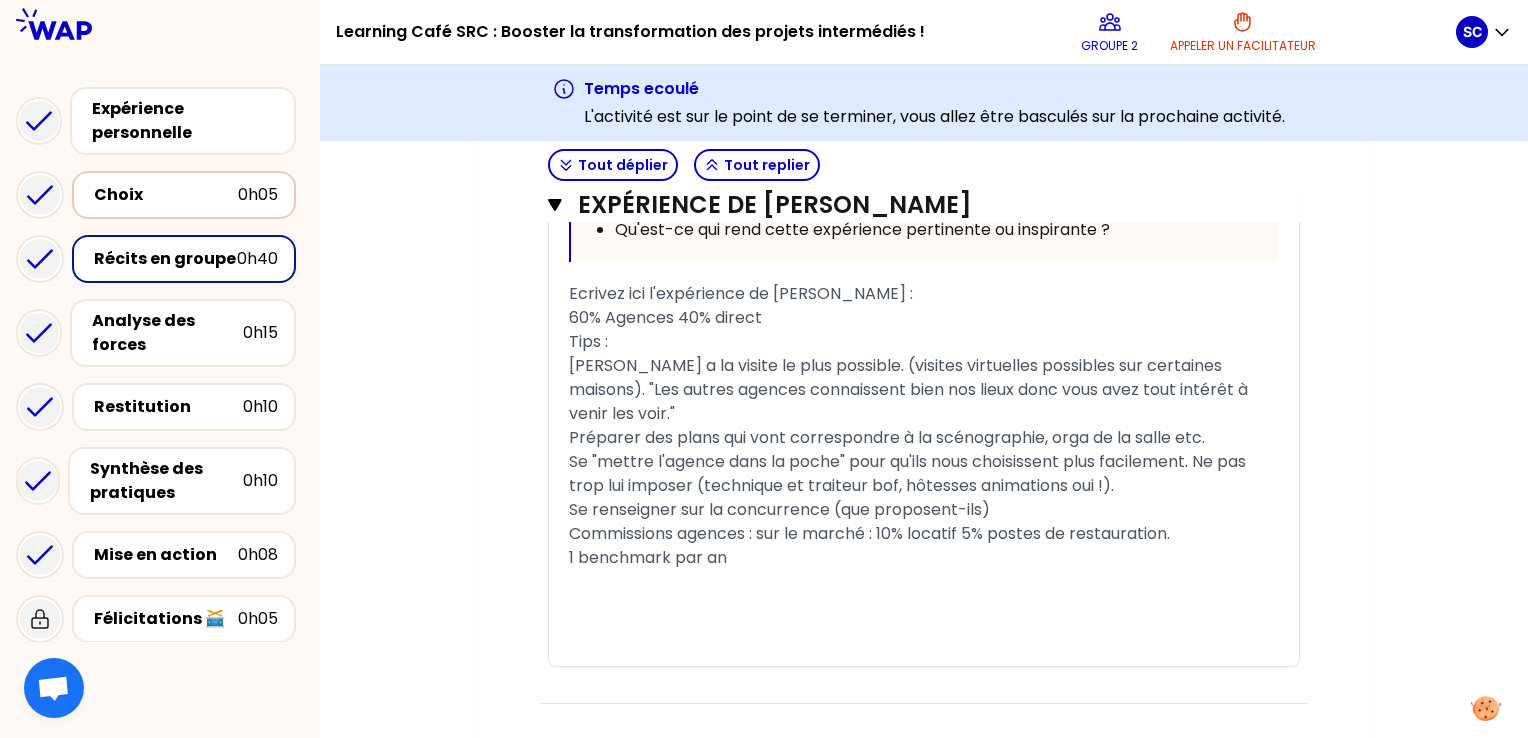click on "Choix" at bounding box center [166, 195] 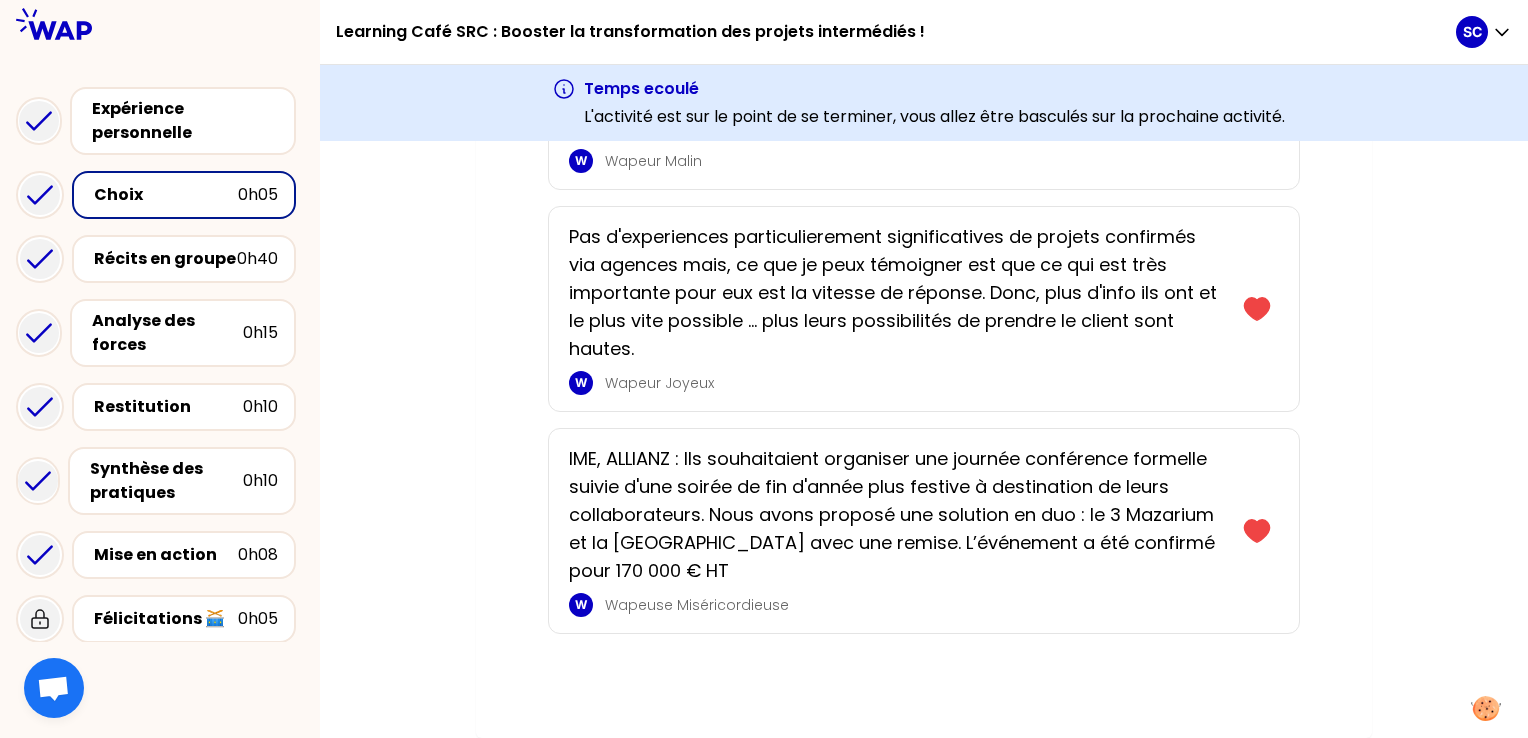scroll, scrollTop: 0, scrollLeft: 0, axis: both 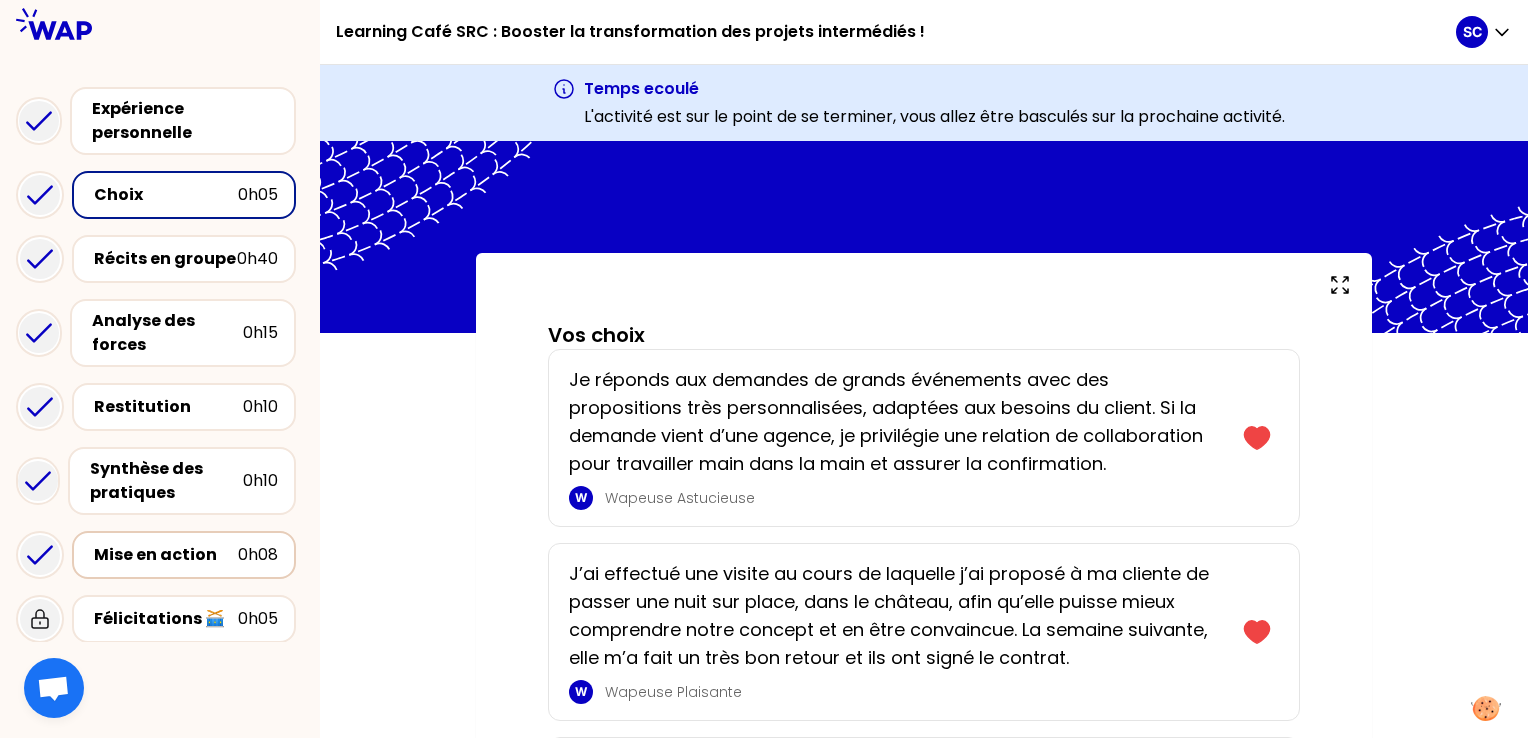 click on "Mise en action 0h08" at bounding box center [184, 555] 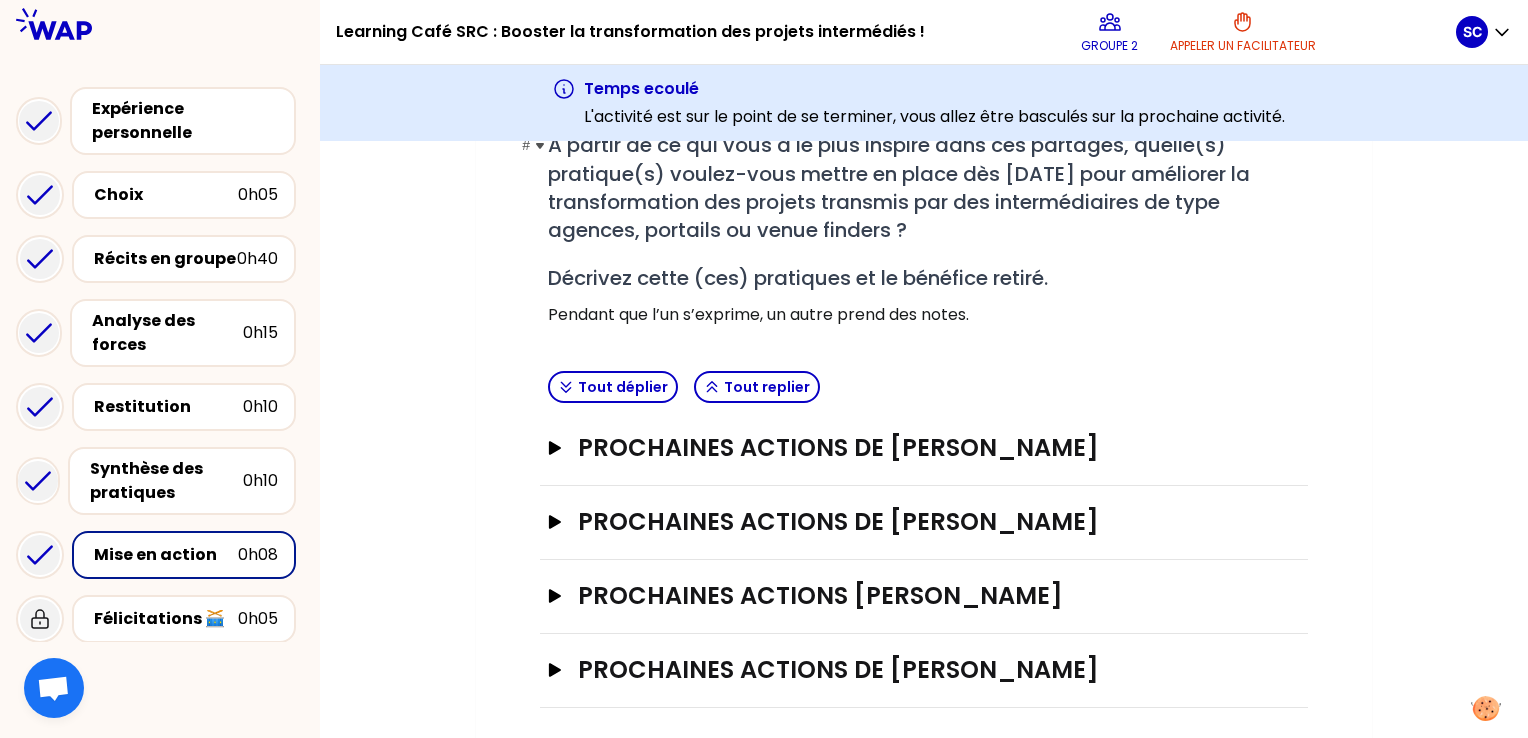 scroll, scrollTop: 372, scrollLeft: 0, axis: vertical 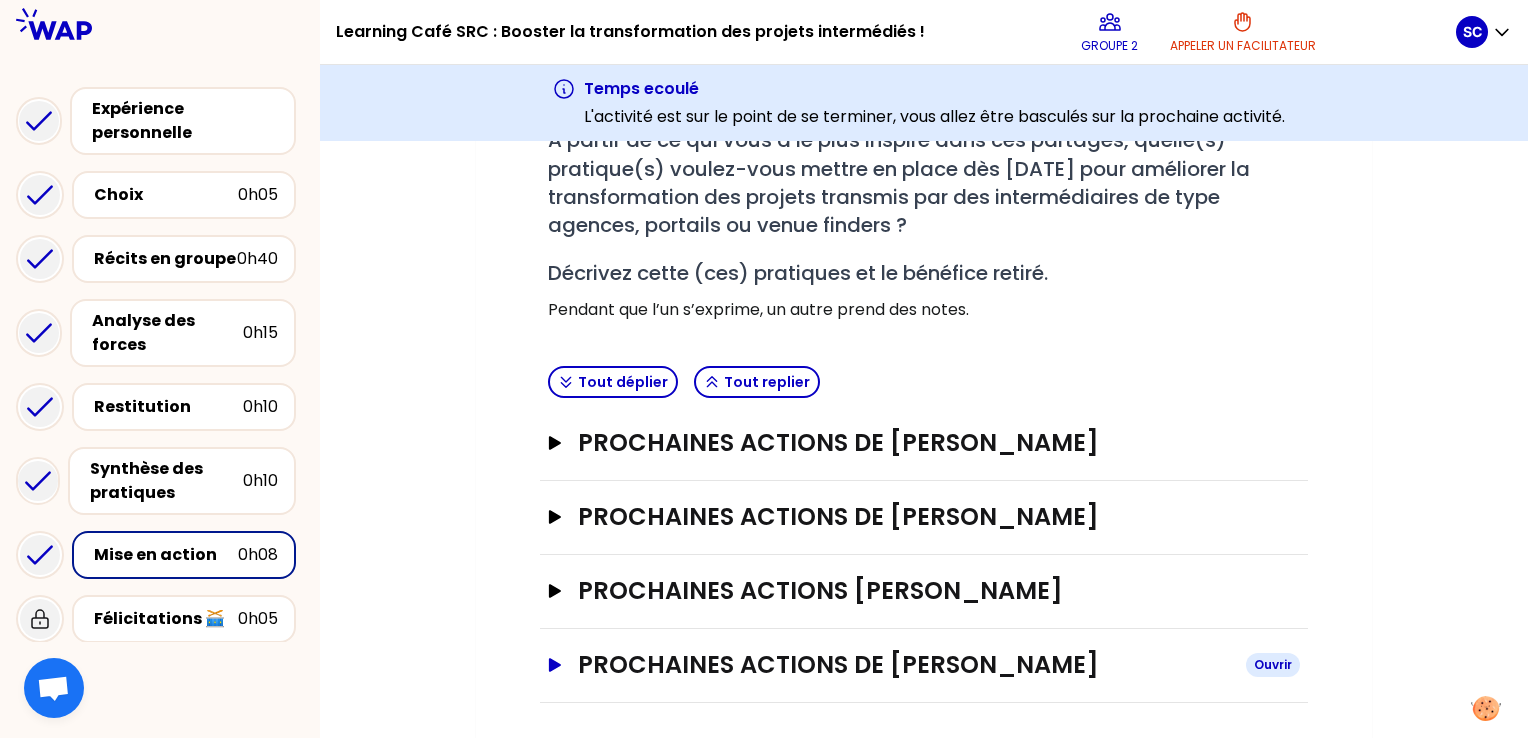 click on "PROCHAINES ACTIONS DE [PERSON_NAME]" at bounding box center (904, 665) 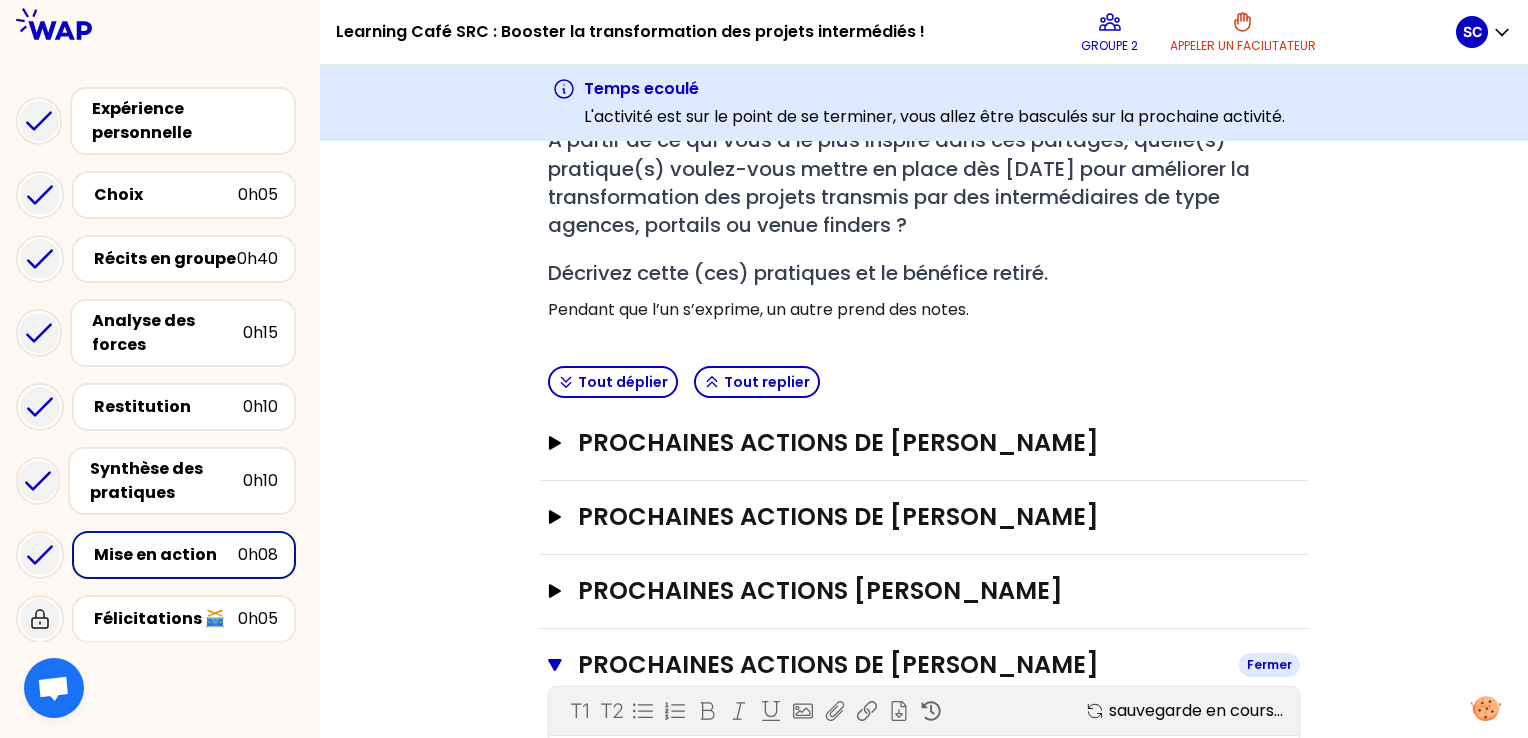 scroll, scrollTop: 693, scrollLeft: 0, axis: vertical 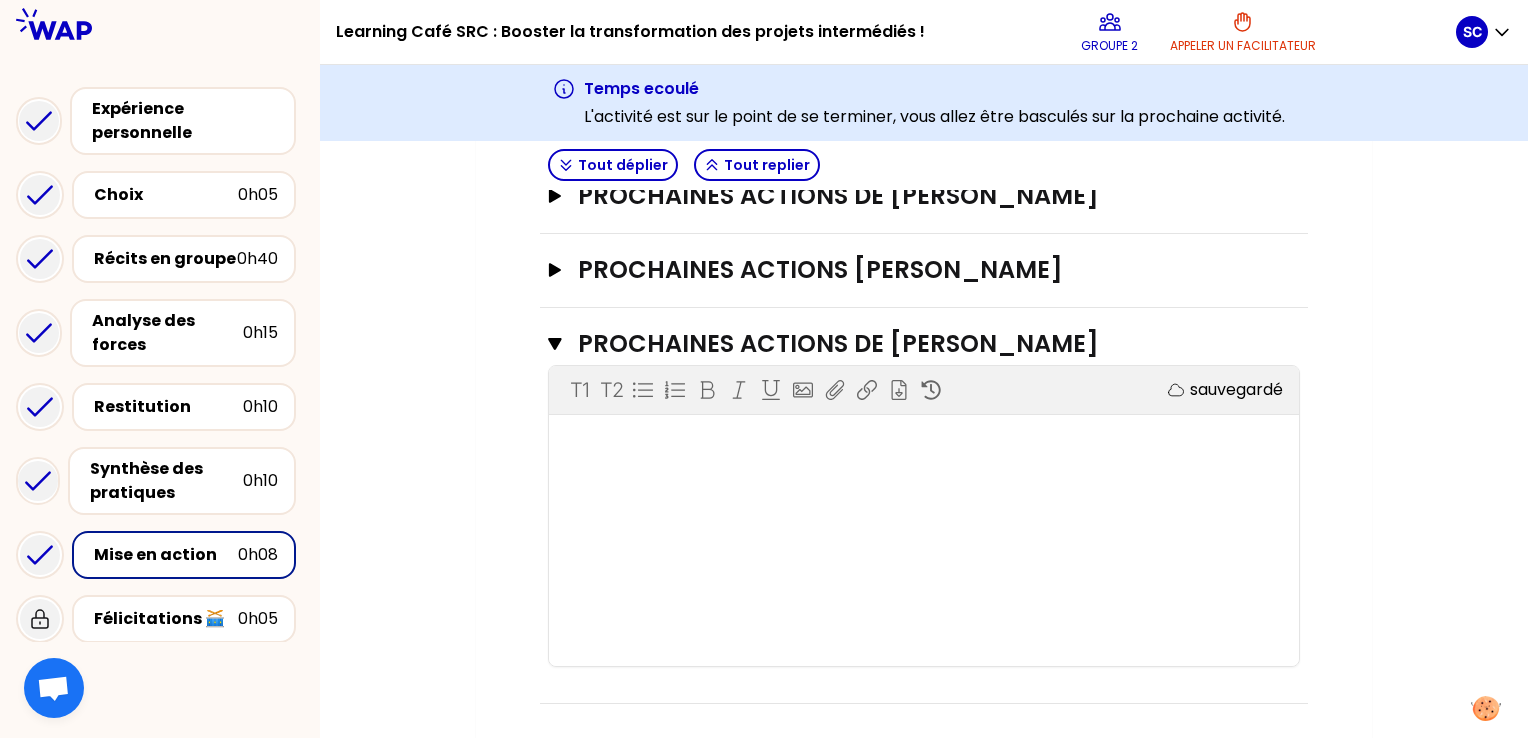 click on "T1 T2 Exporter sauvegardé ﻿" at bounding box center [924, 516] 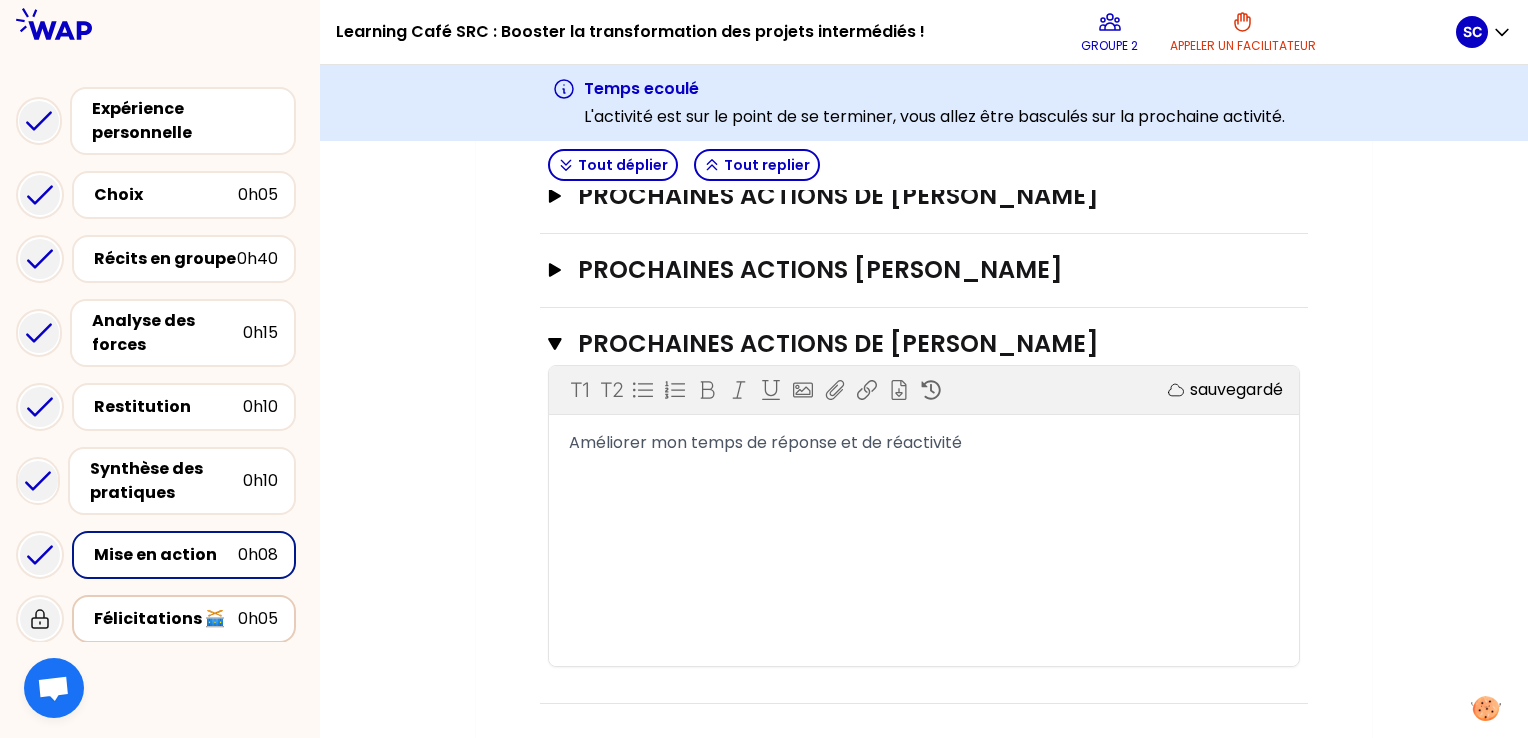 click on "Félicitations 🥁" at bounding box center [166, 619] 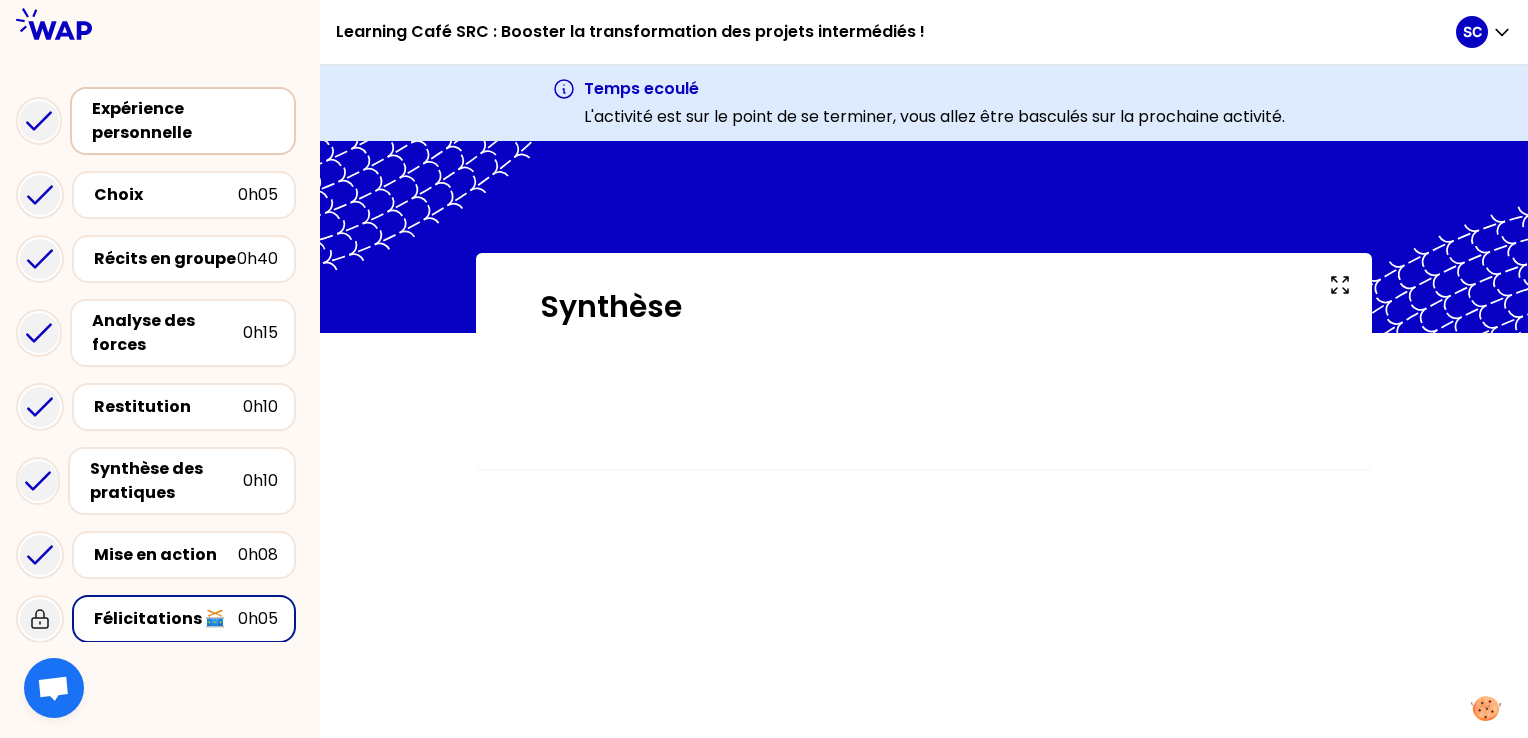 click on "Expérience personnelle" at bounding box center [185, 121] 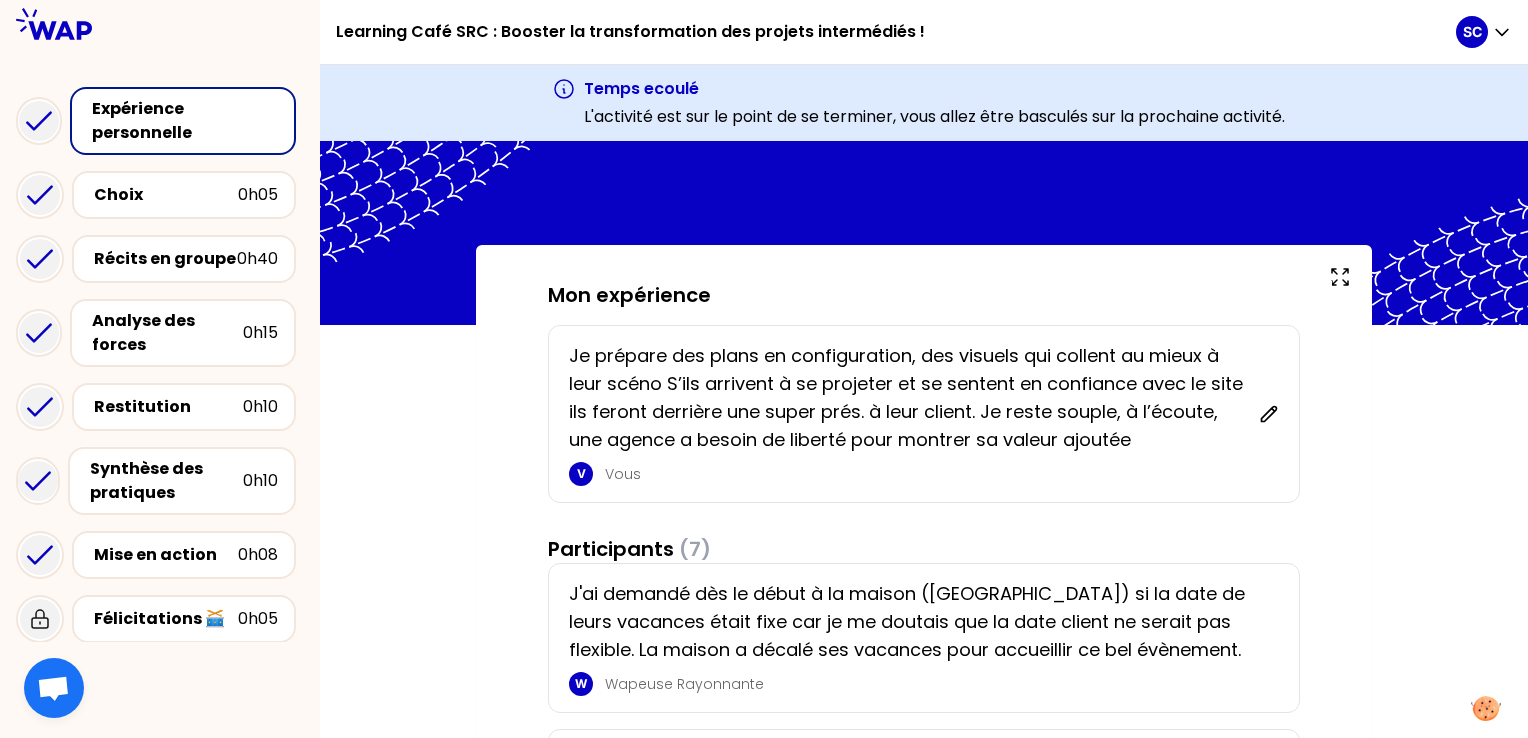 scroll, scrollTop: 0, scrollLeft: 0, axis: both 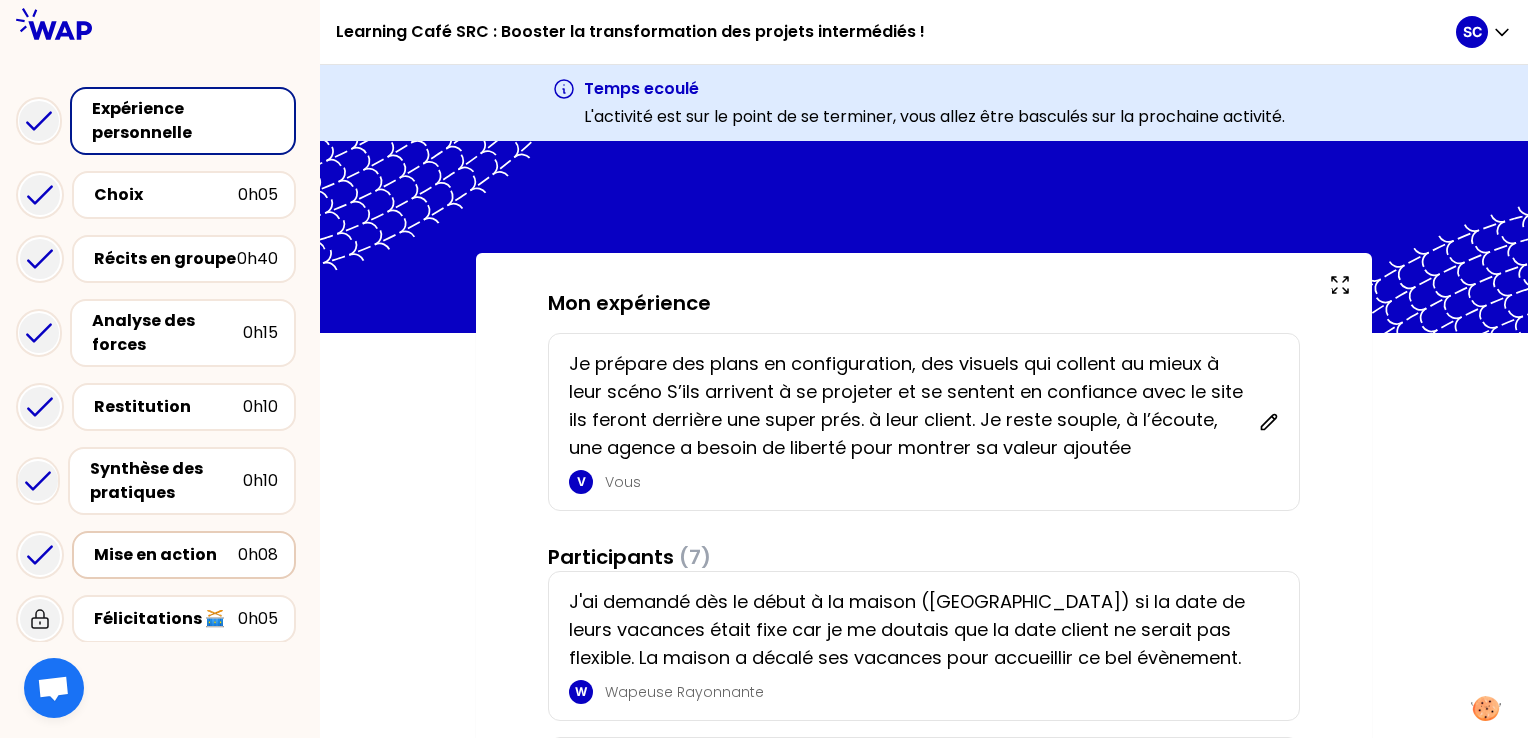 click on "Mise en action" at bounding box center [166, 555] 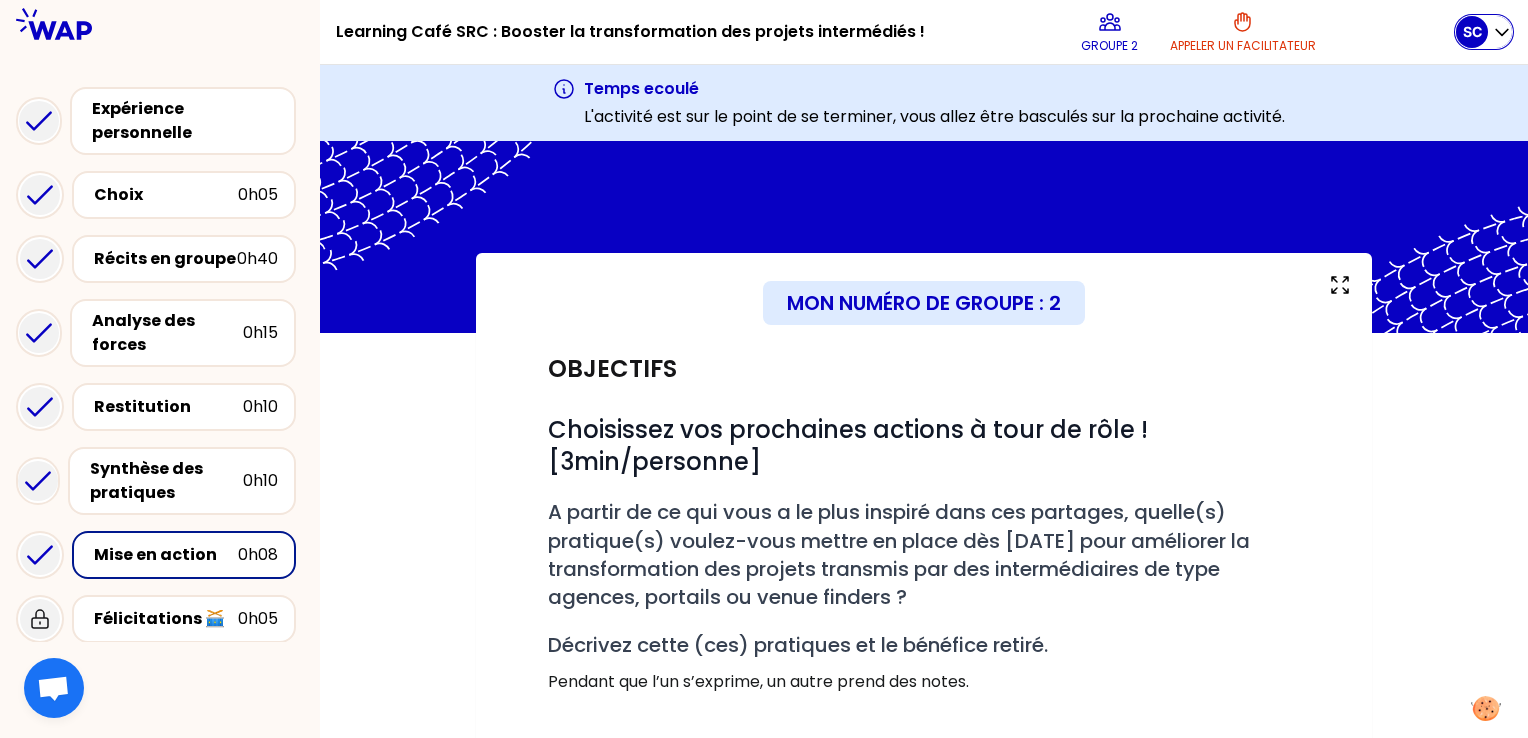 click on "SC" at bounding box center (1472, 32) 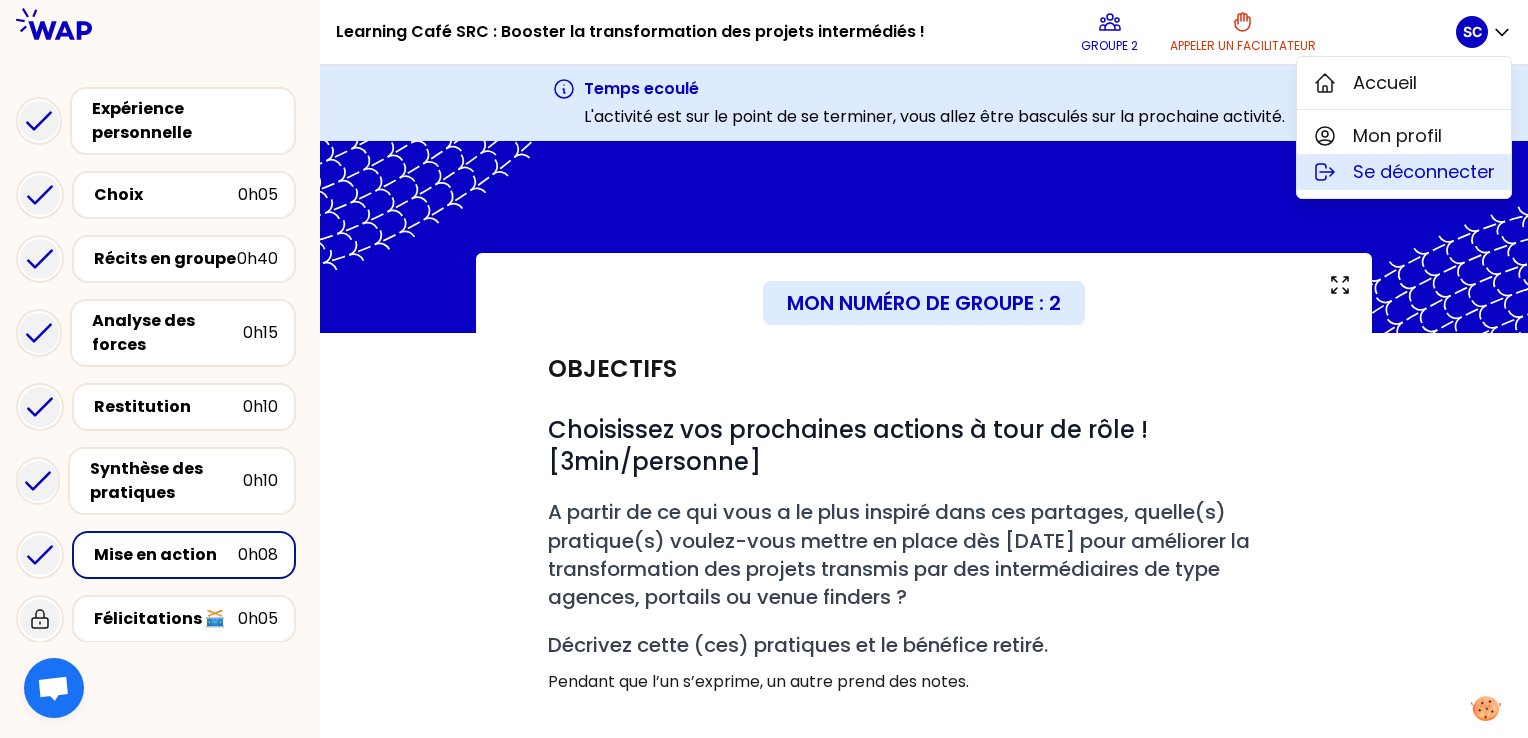 click on "Se déconnecter" at bounding box center (1424, 172) 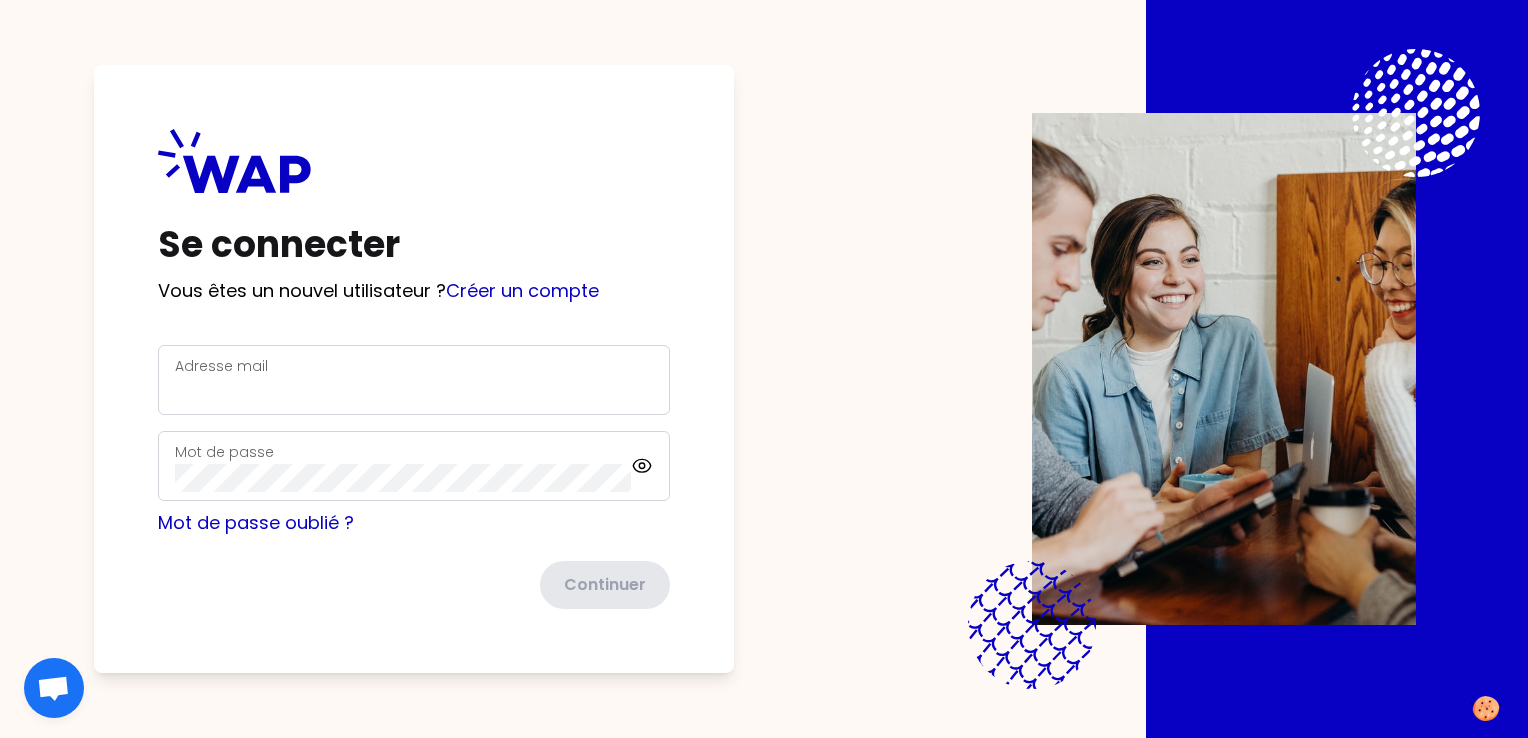 click 